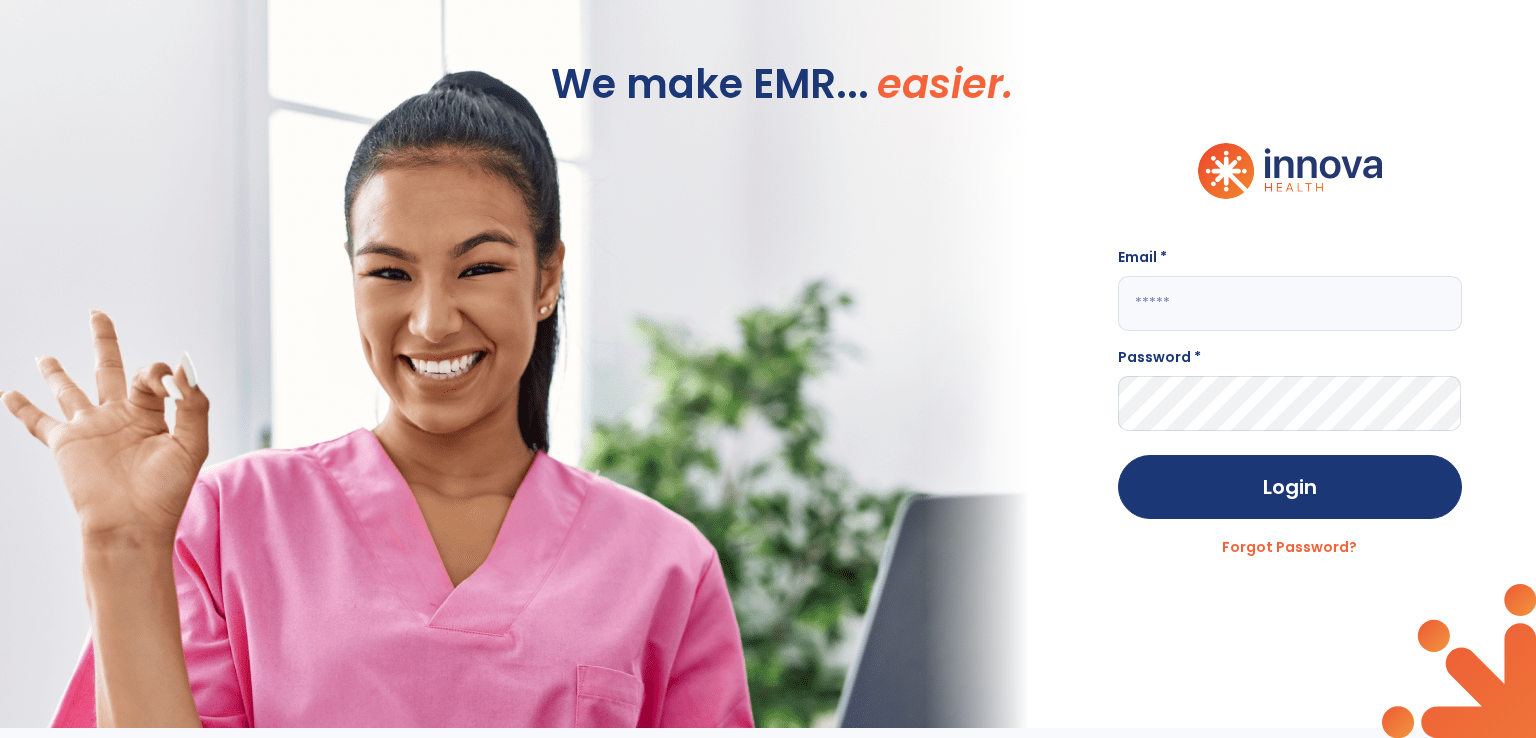 scroll, scrollTop: 0, scrollLeft: 0, axis: both 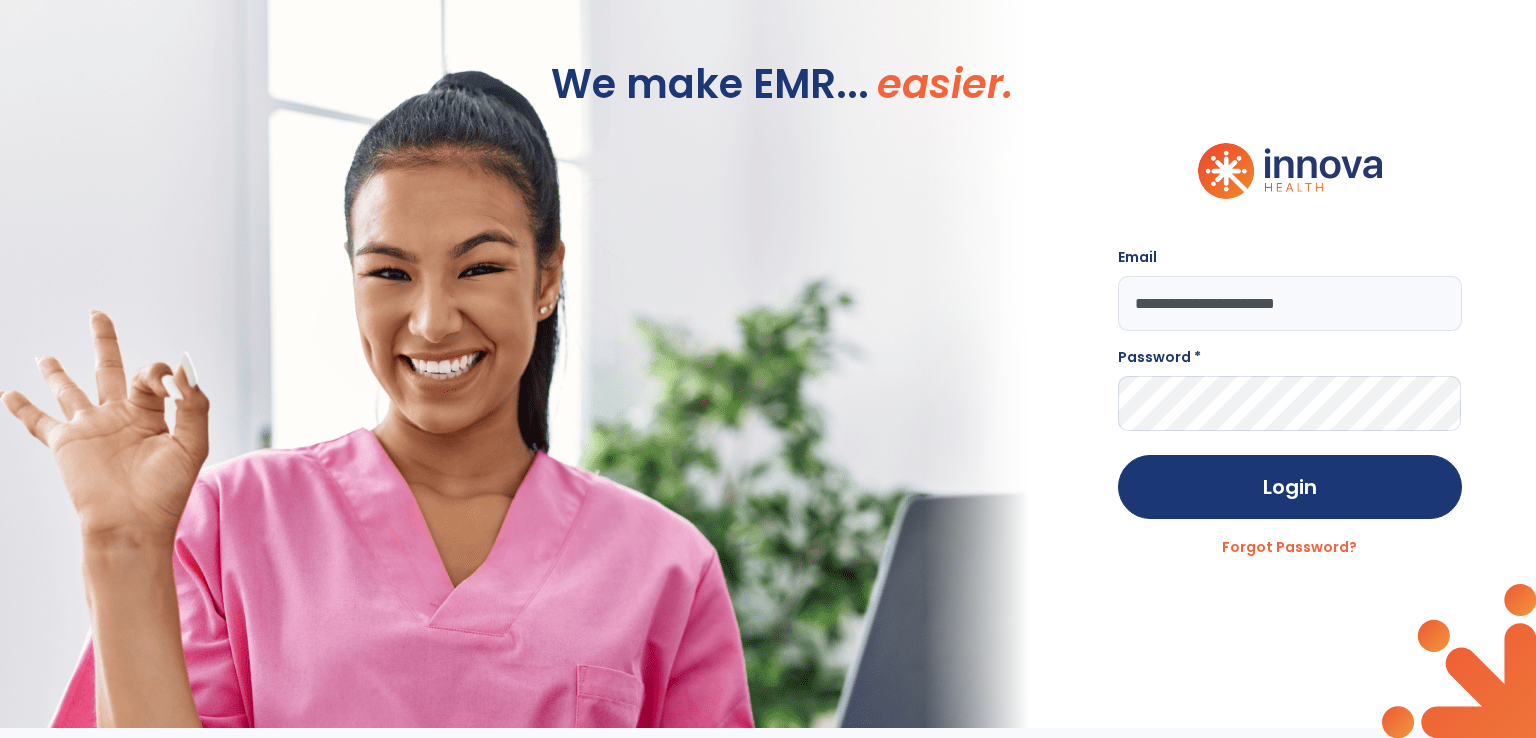 type on "**********" 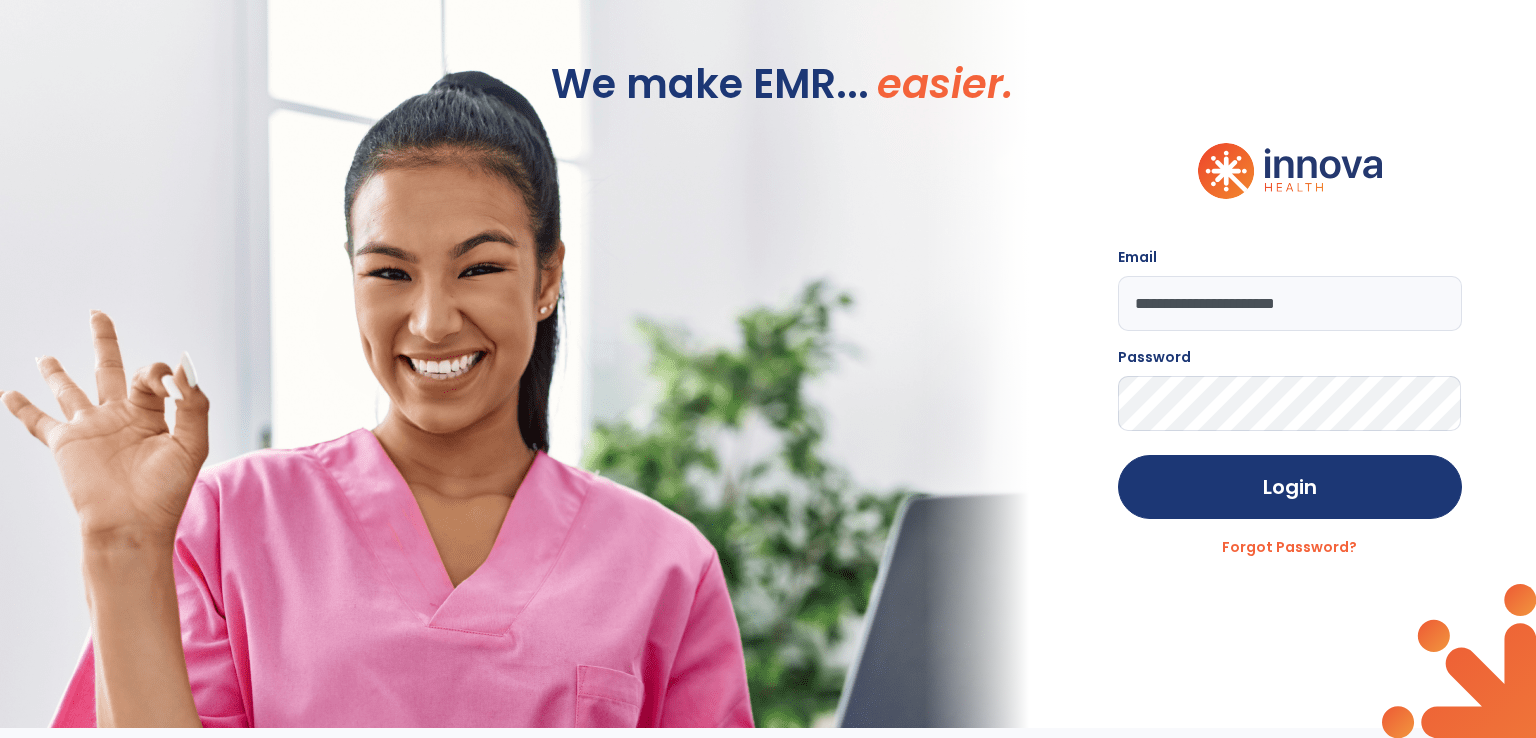 click on "Login" 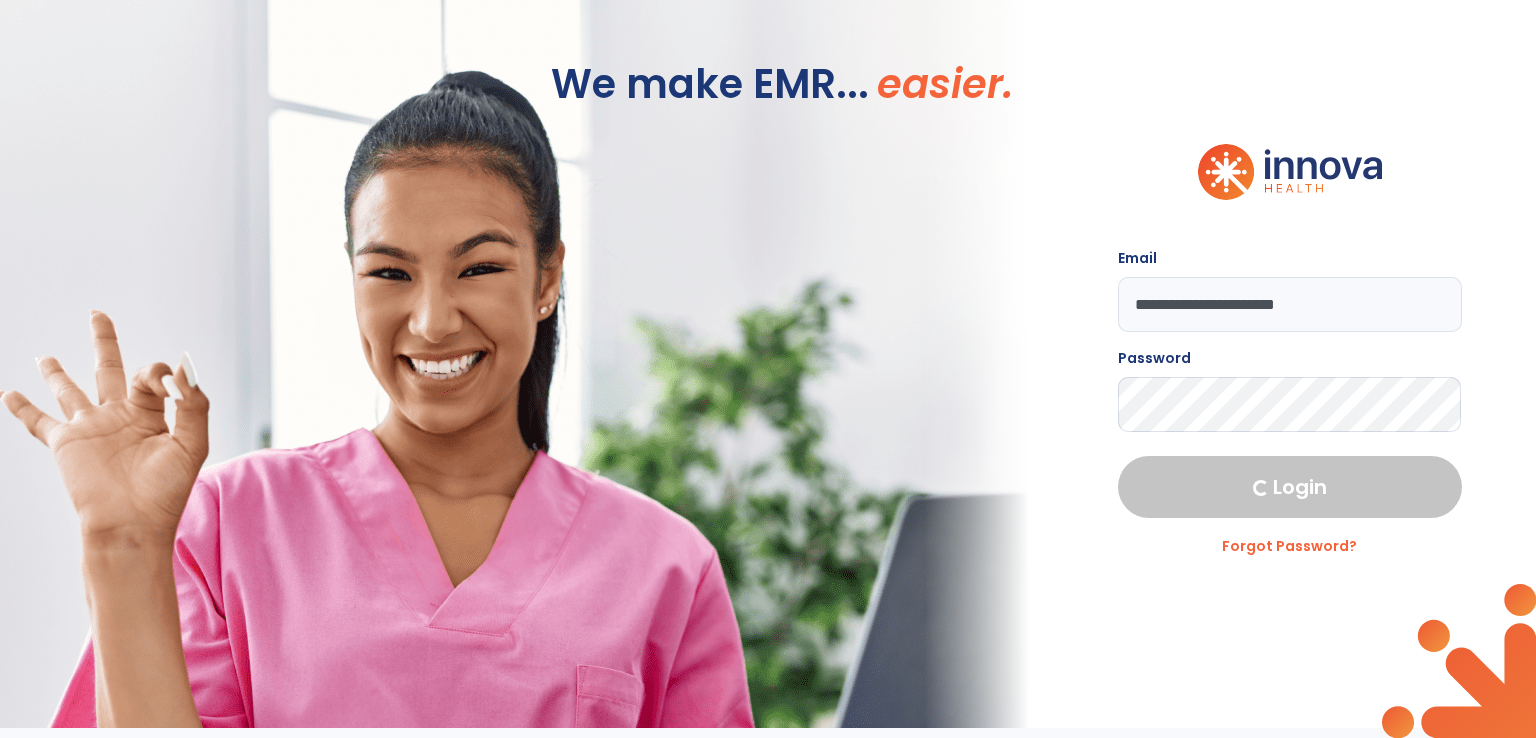 select on "****" 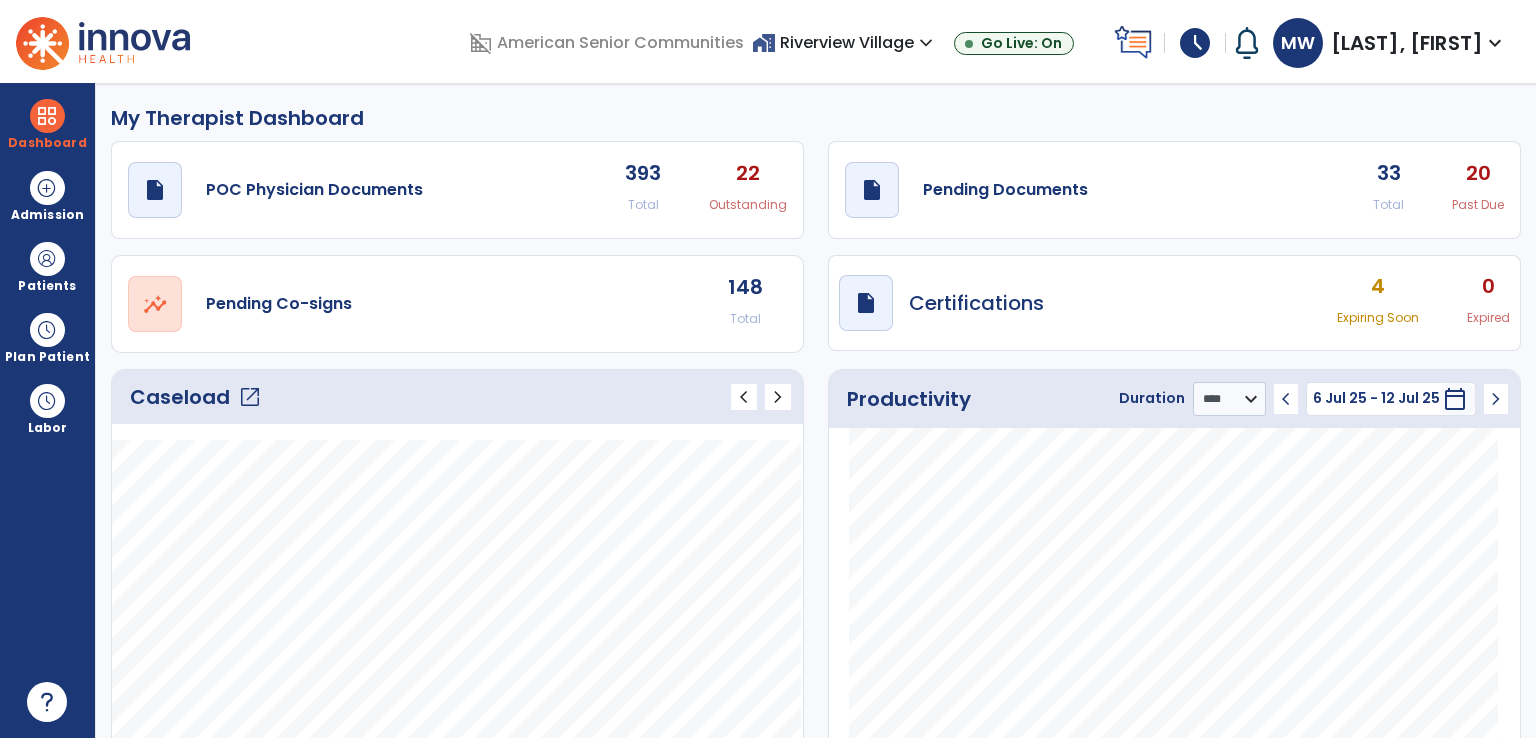 click on "open_in_new" 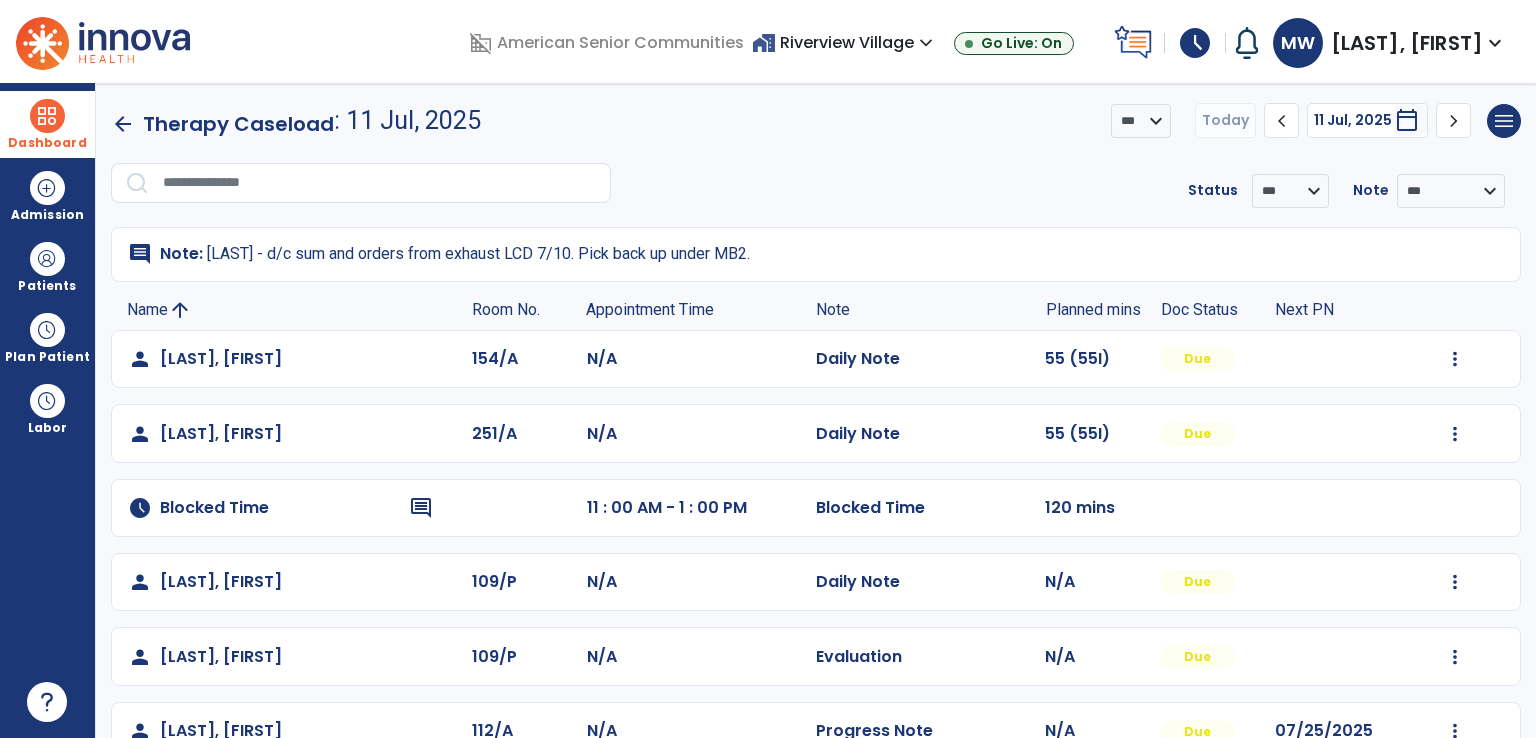 click at bounding box center [47, 116] 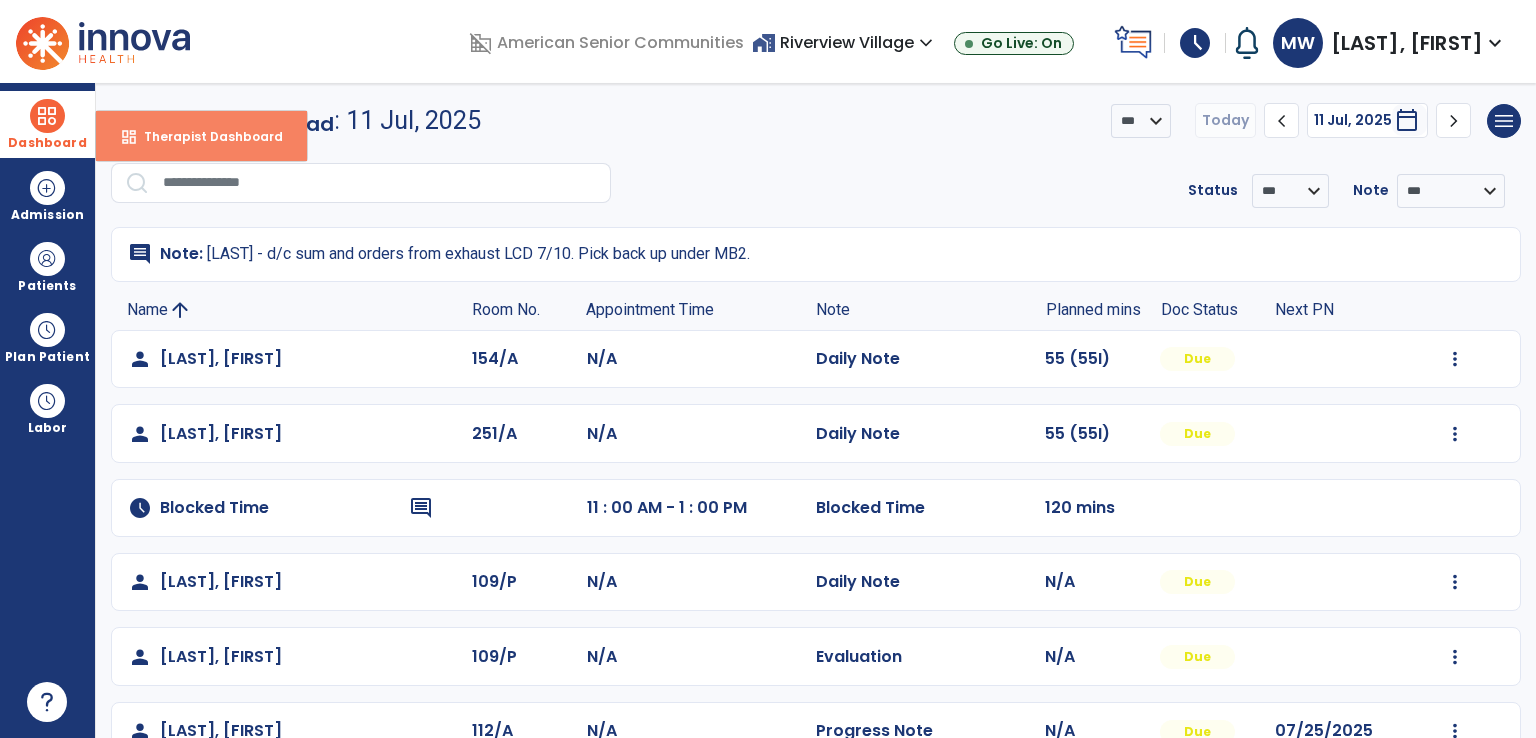 click on "Therapist Dashboard" at bounding box center (205, 136) 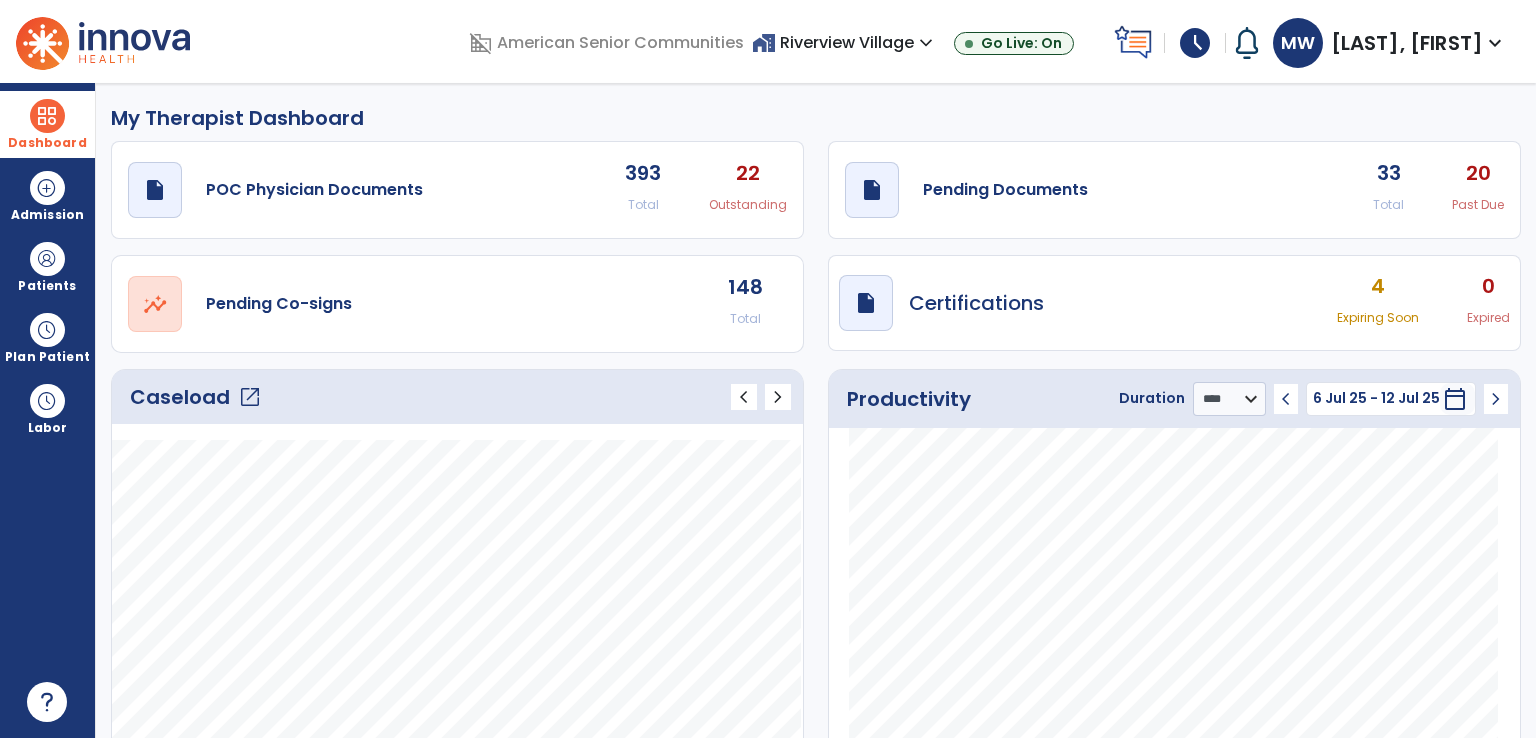click on "open_in_new" 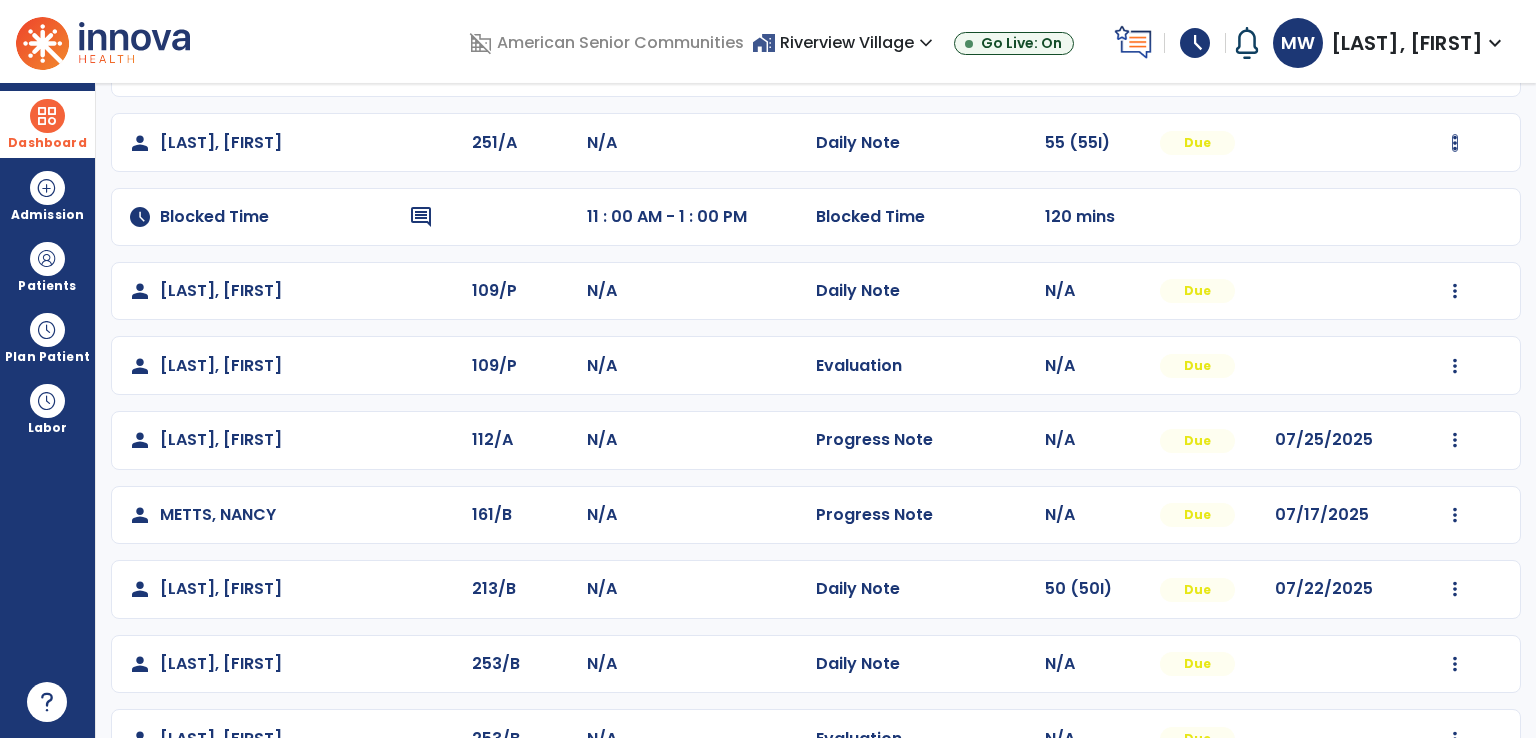 scroll, scrollTop: 300, scrollLeft: 0, axis: vertical 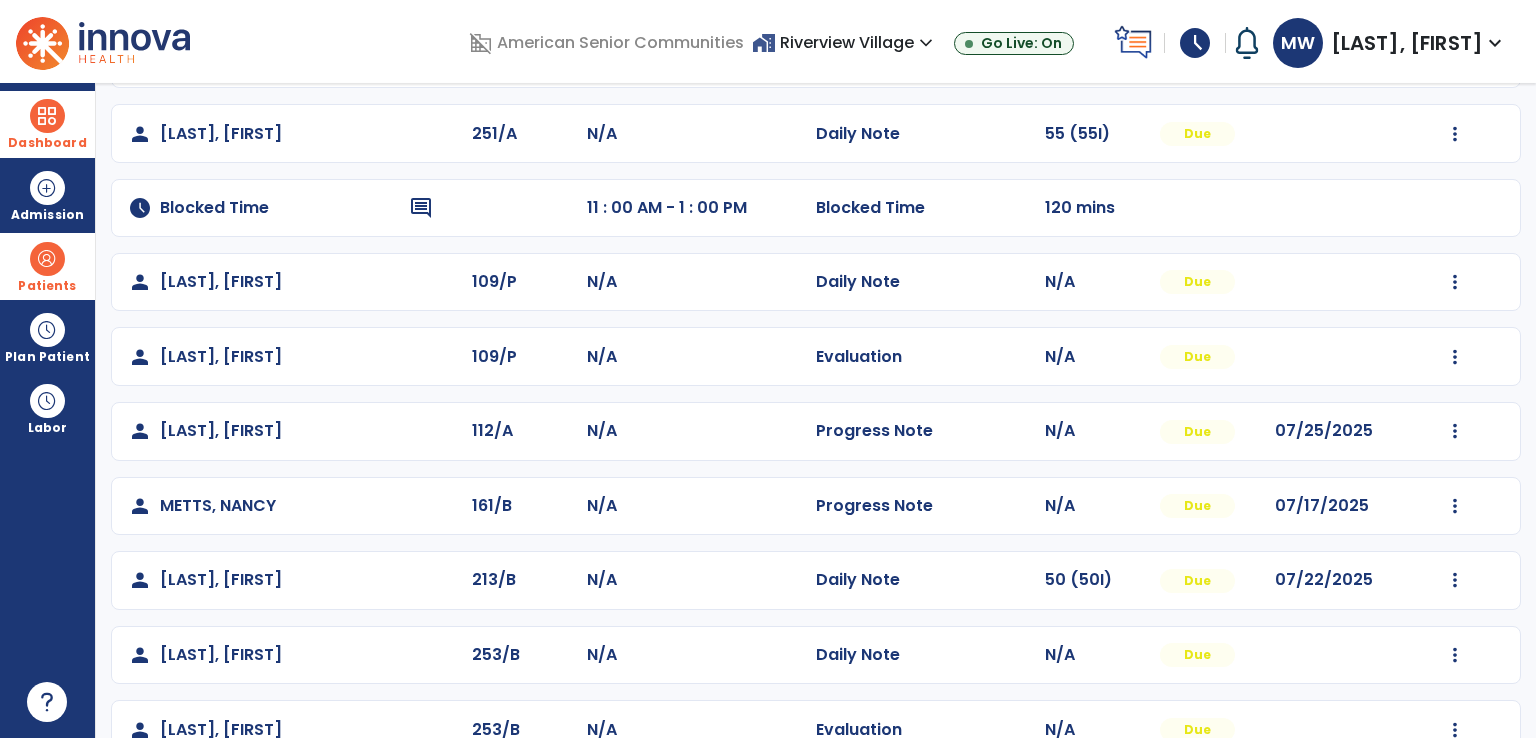 click at bounding box center (47, 259) 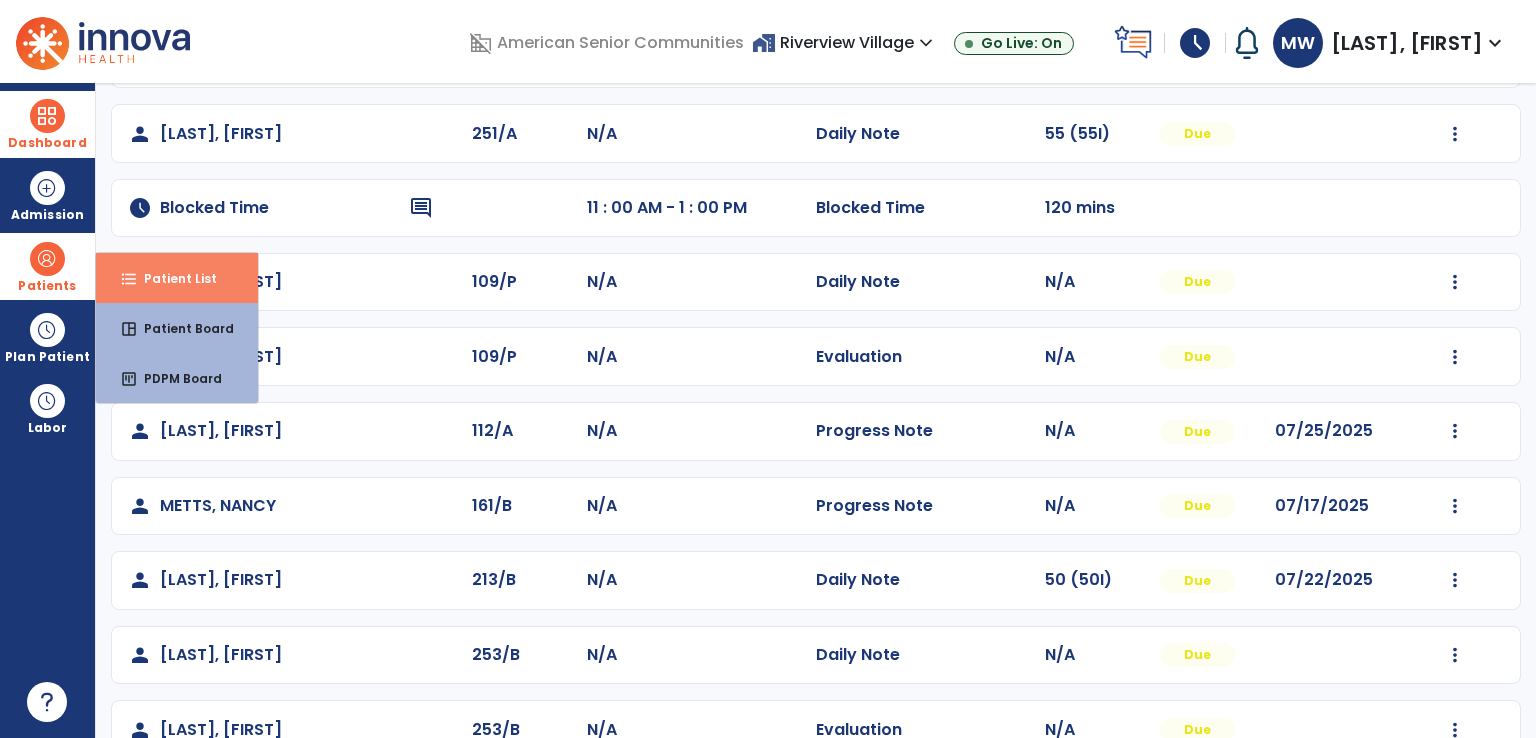 click on "format_list_bulleted  Patient List" at bounding box center (177, 278) 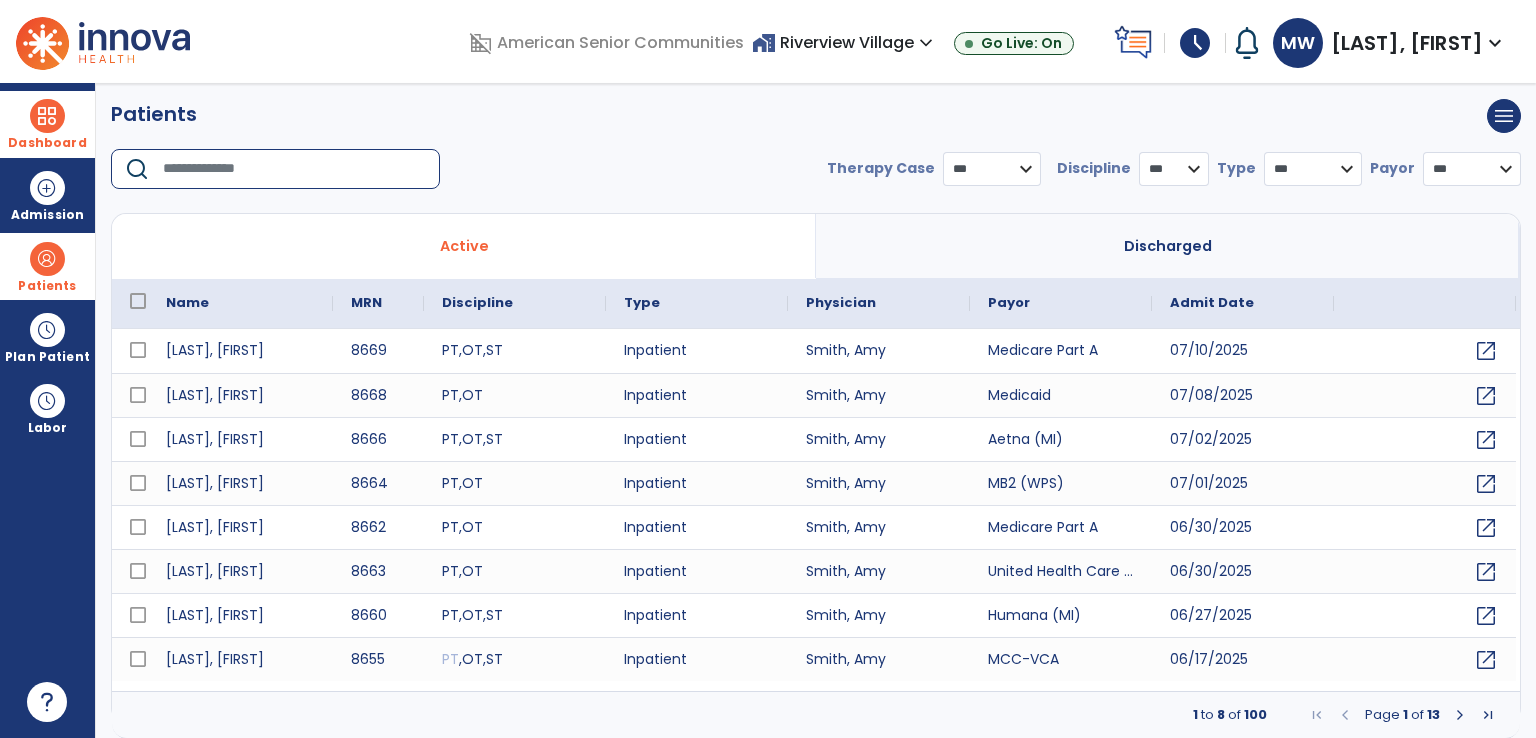 click at bounding box center (294, 169) 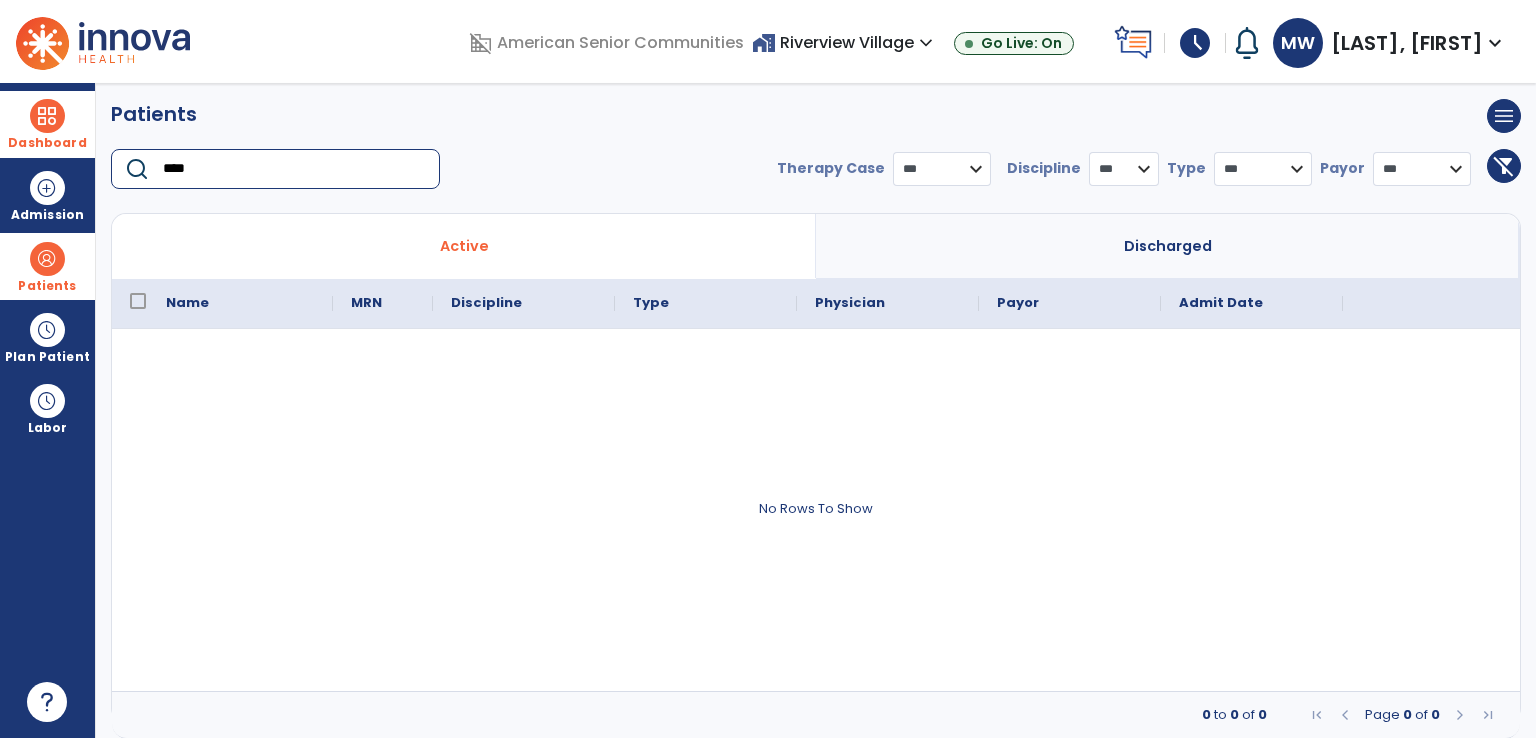 type on "****" 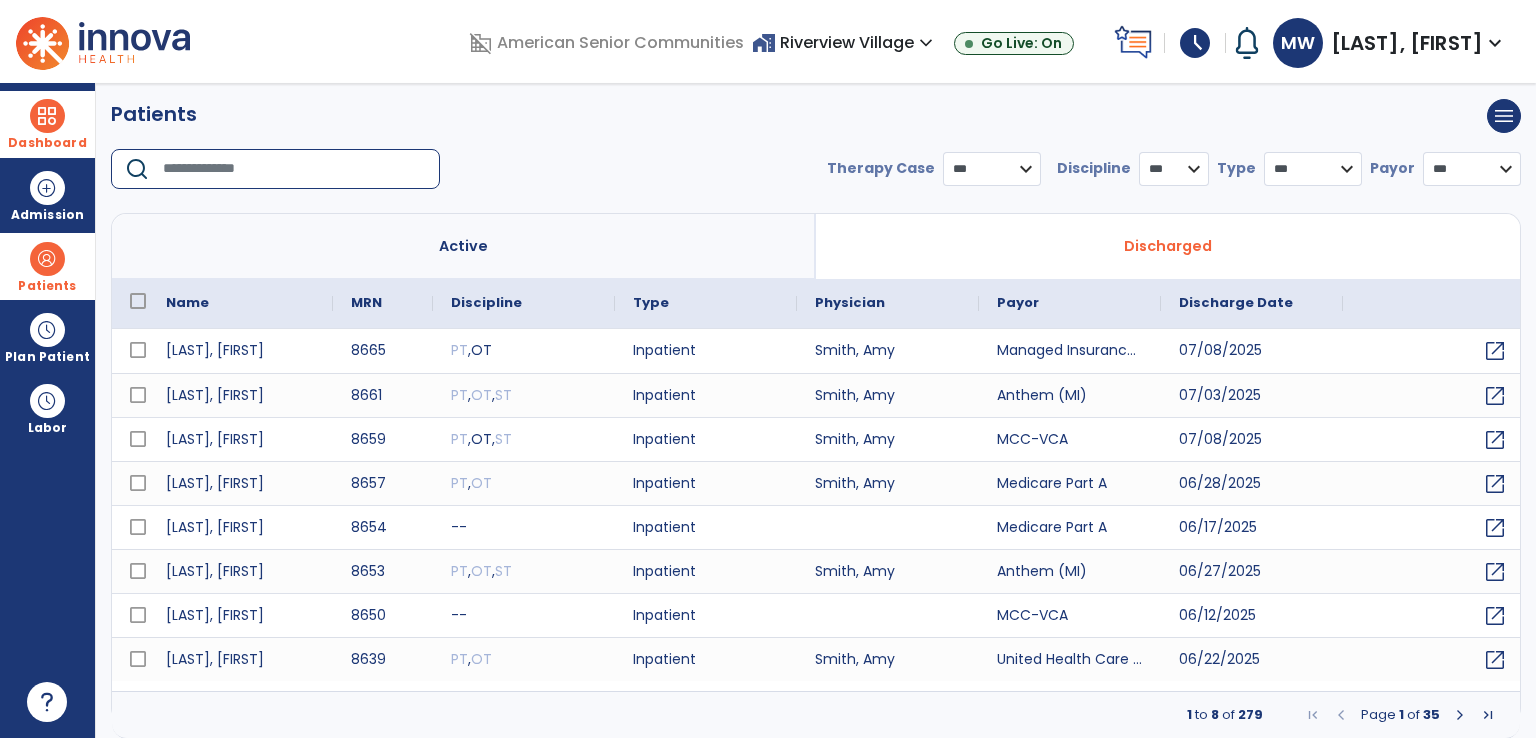 click on "Active" at bounding box center (464, 246) 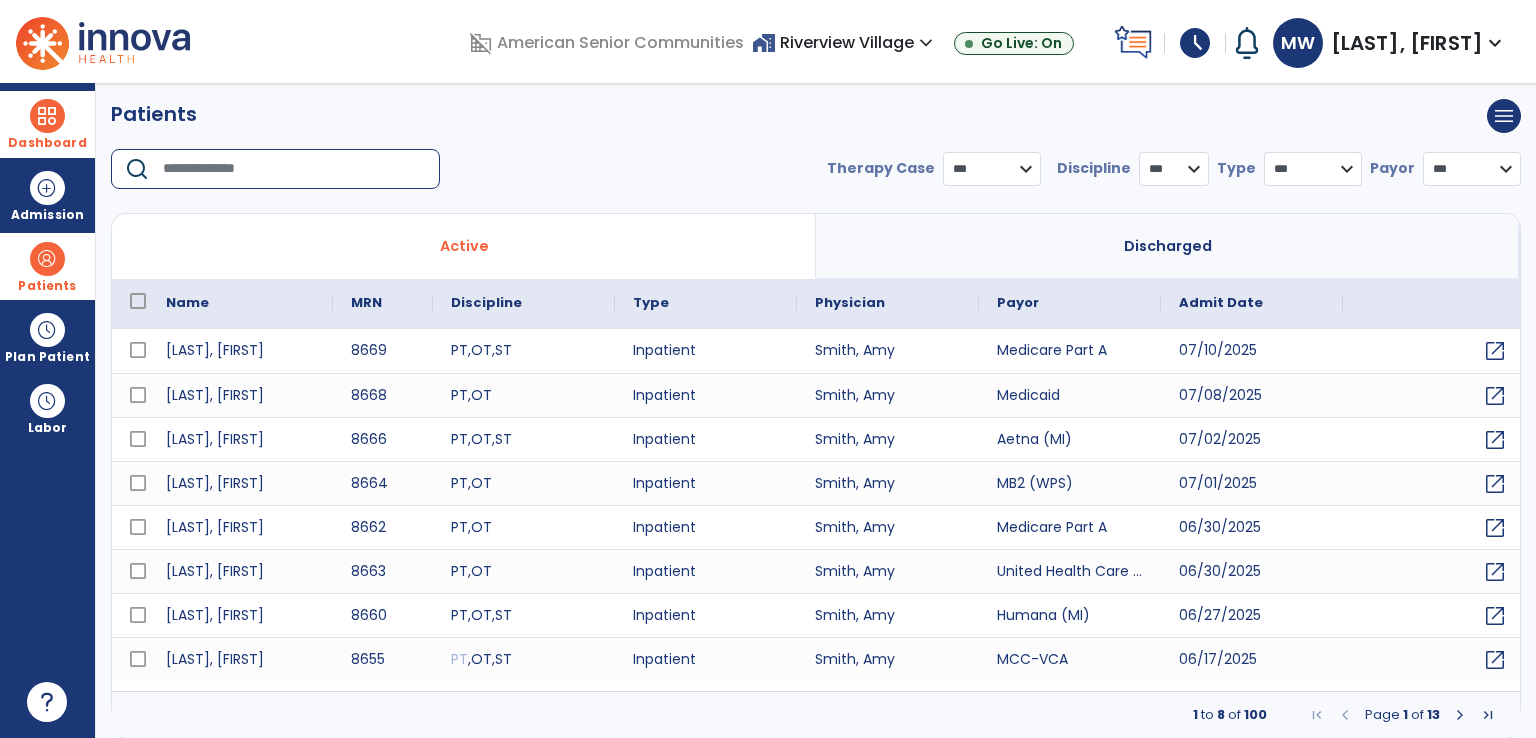 click at bounding box center [294, 169] 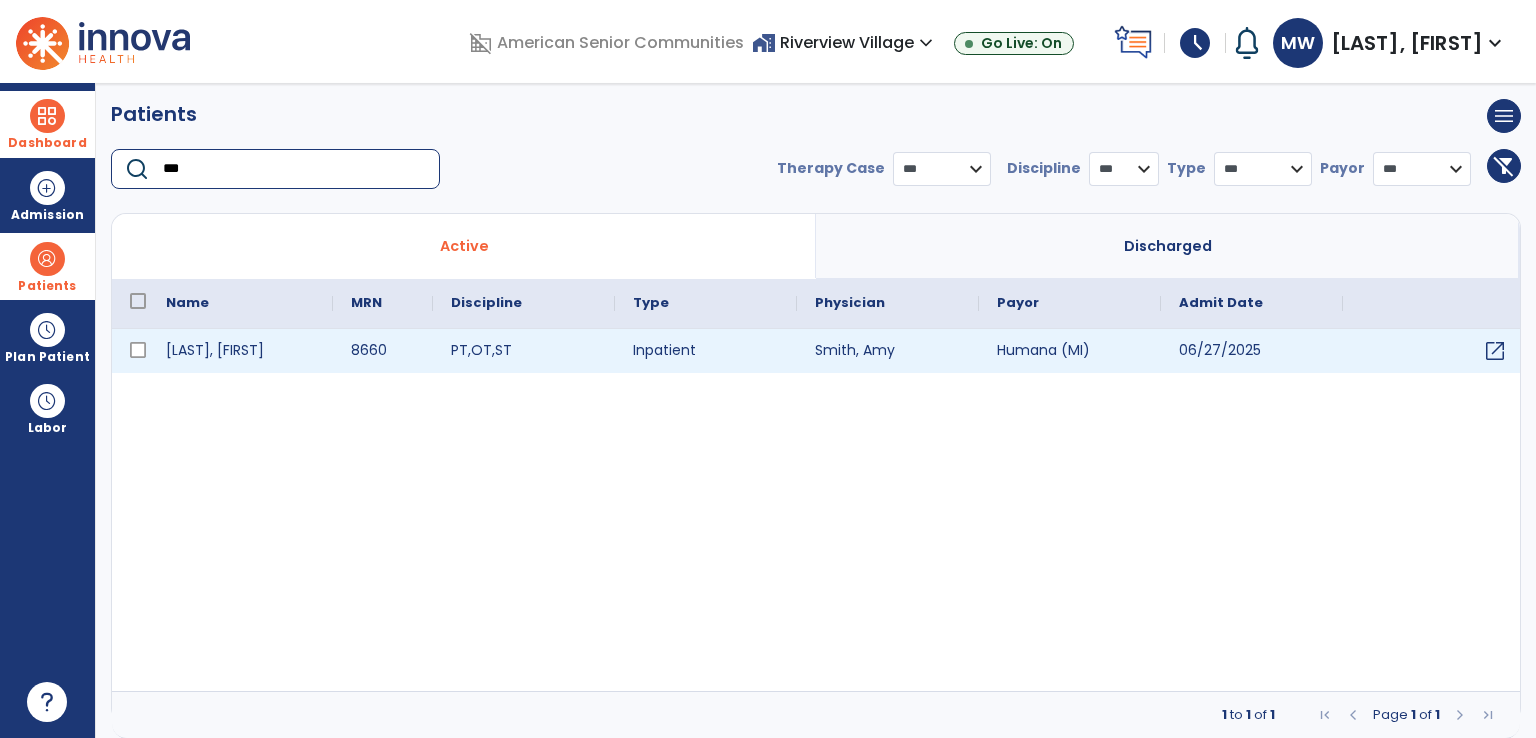 type on "***" 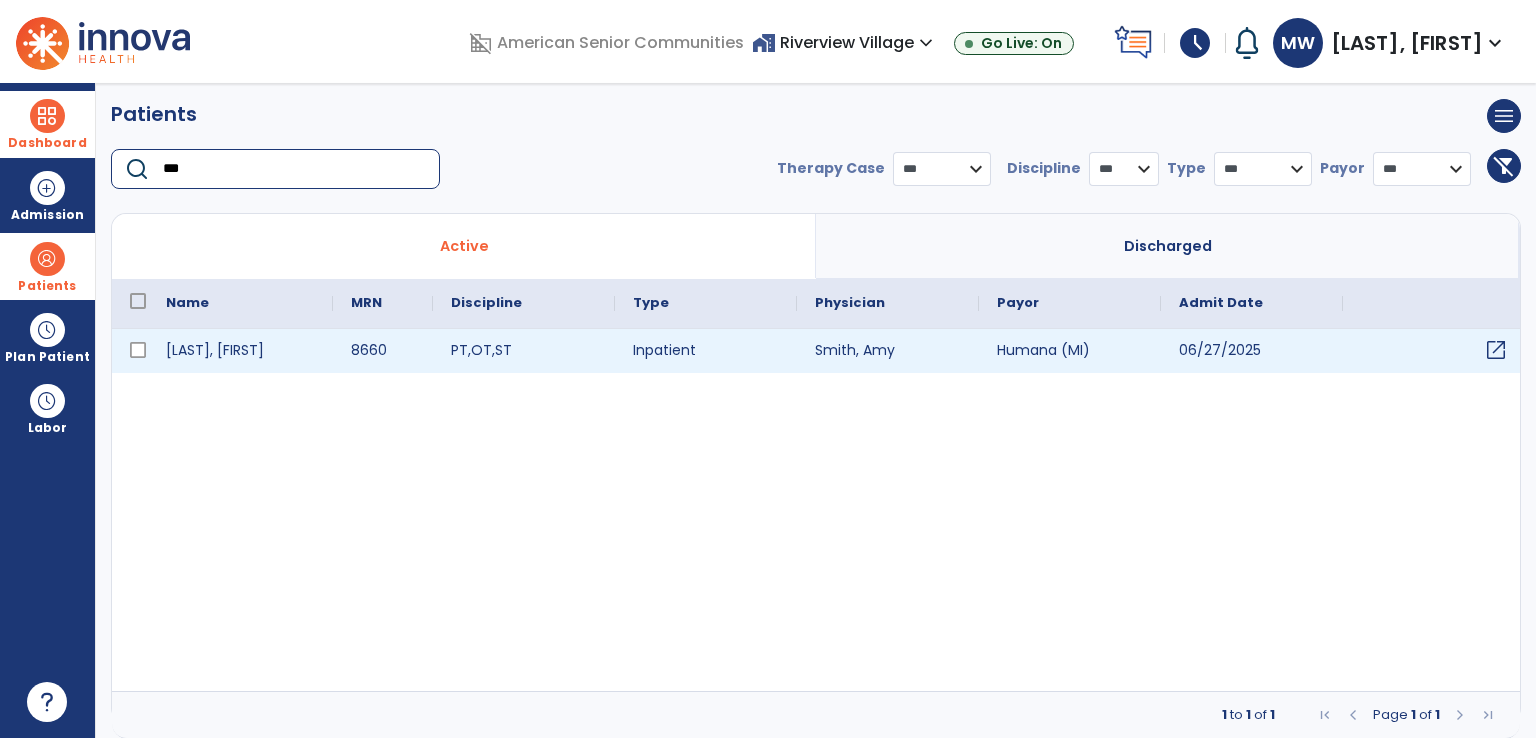 click on "open_in_new" at bounding box center (1496, 350) 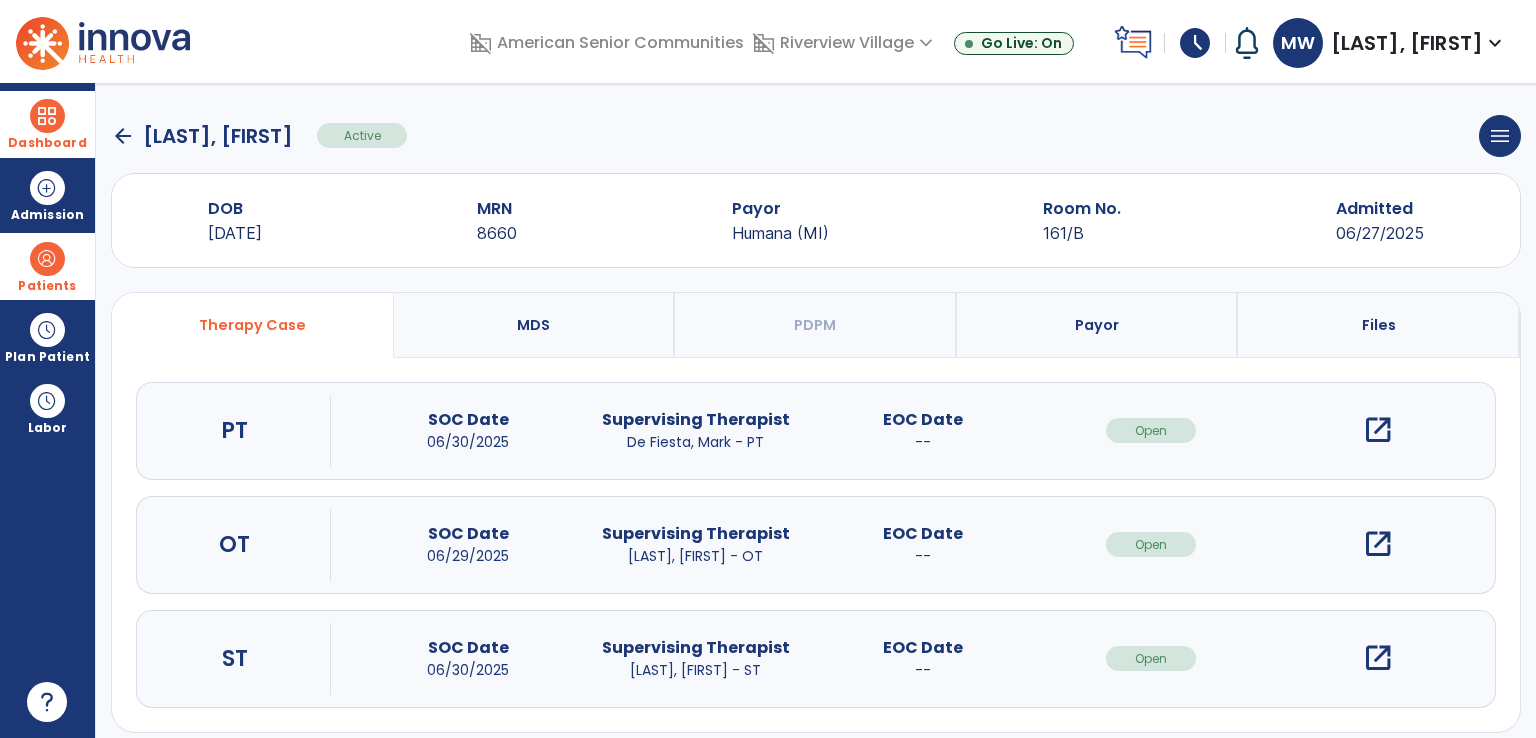 click on "open_in_new" at bounding box center [1378, 544] 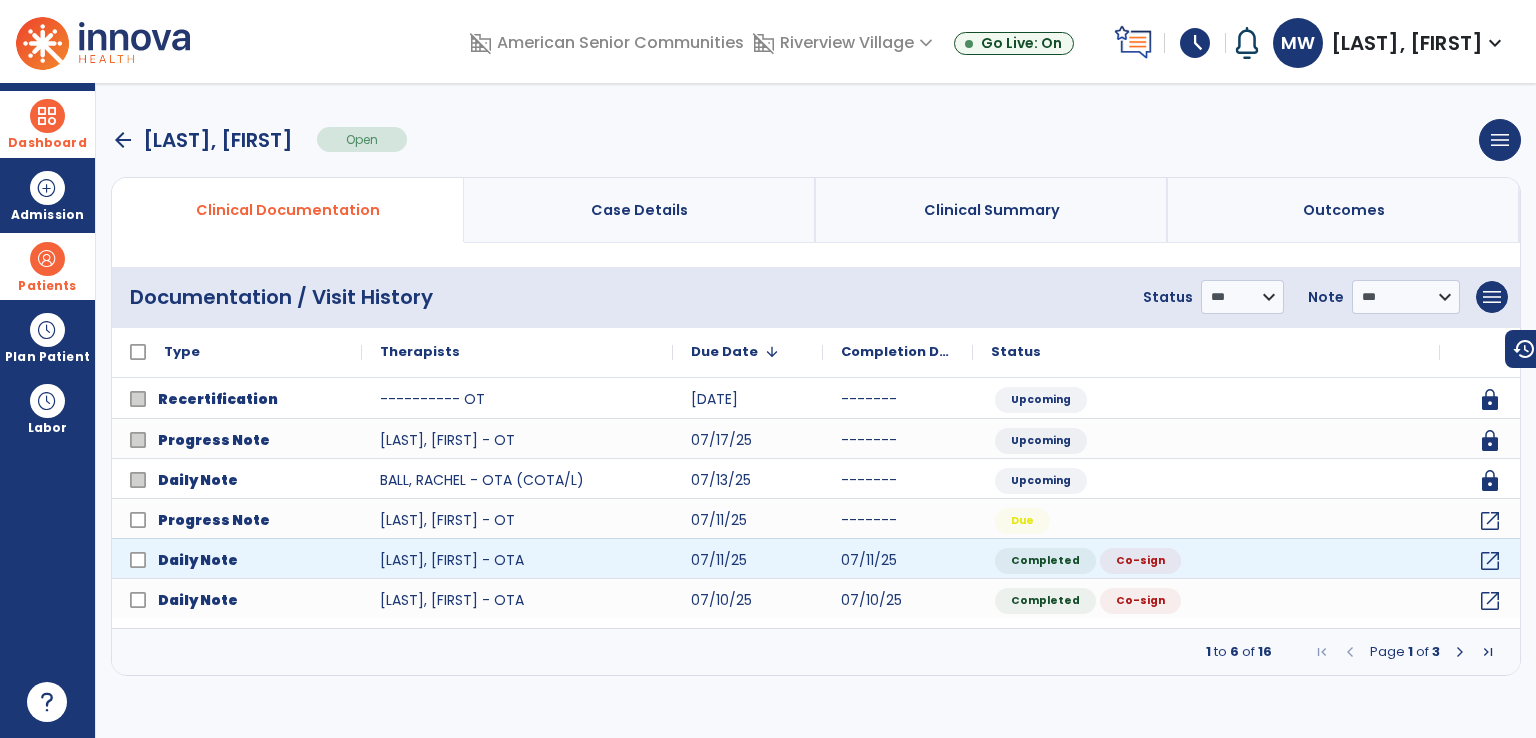 scroll, scrollTop: 0, scrollLeft: 0, axis: both 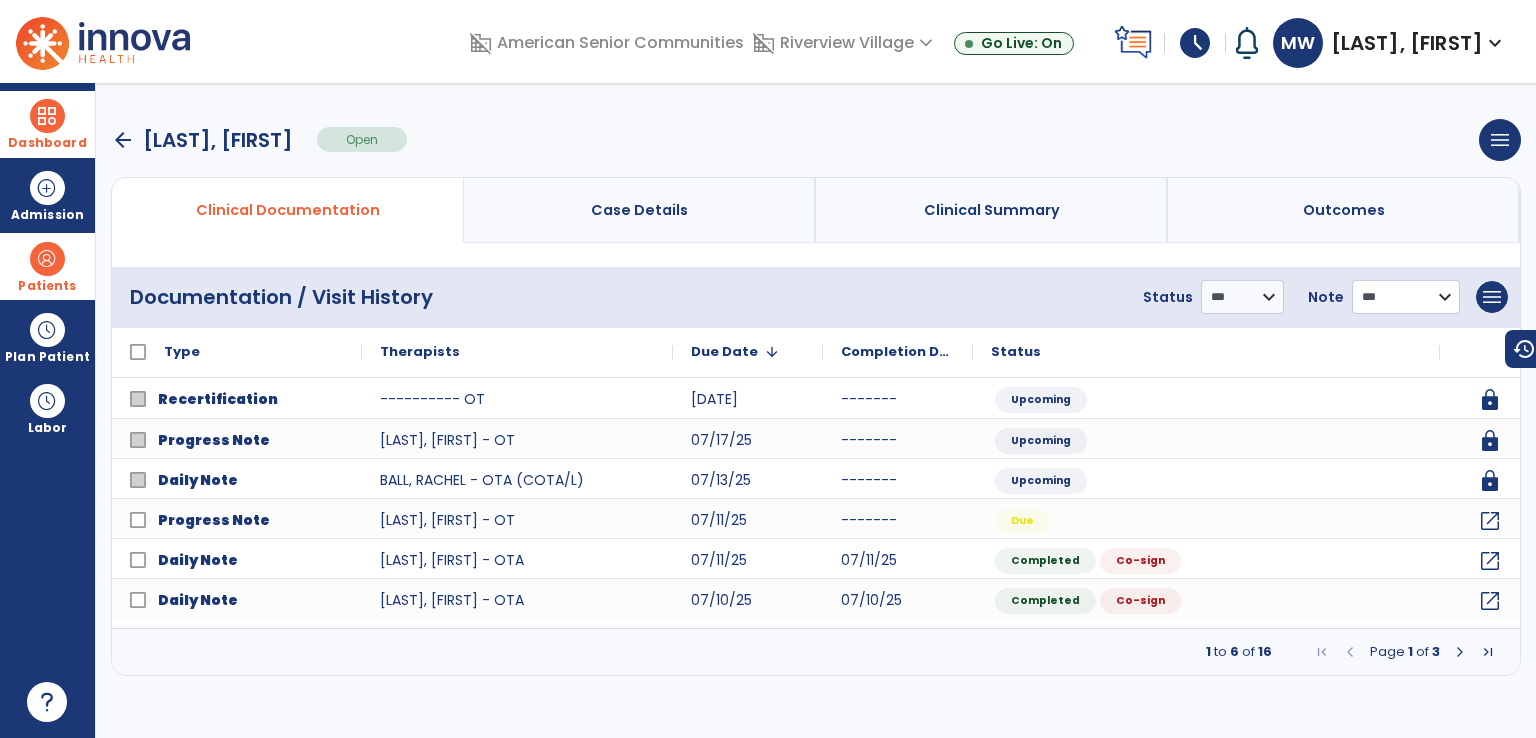 click on "**********" at bounding box center (1242, 297) 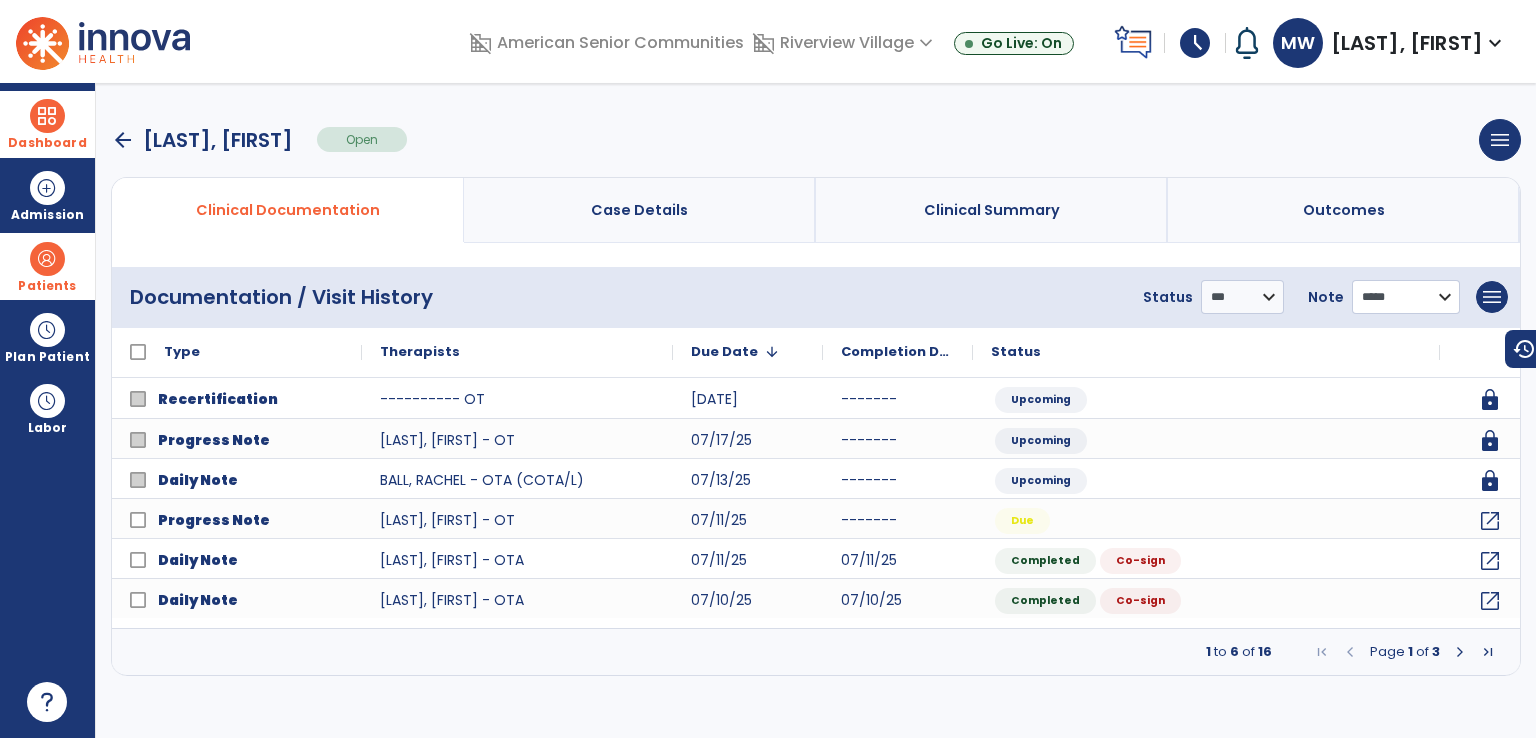 click on "**********" at bounding box center [1242, 297] 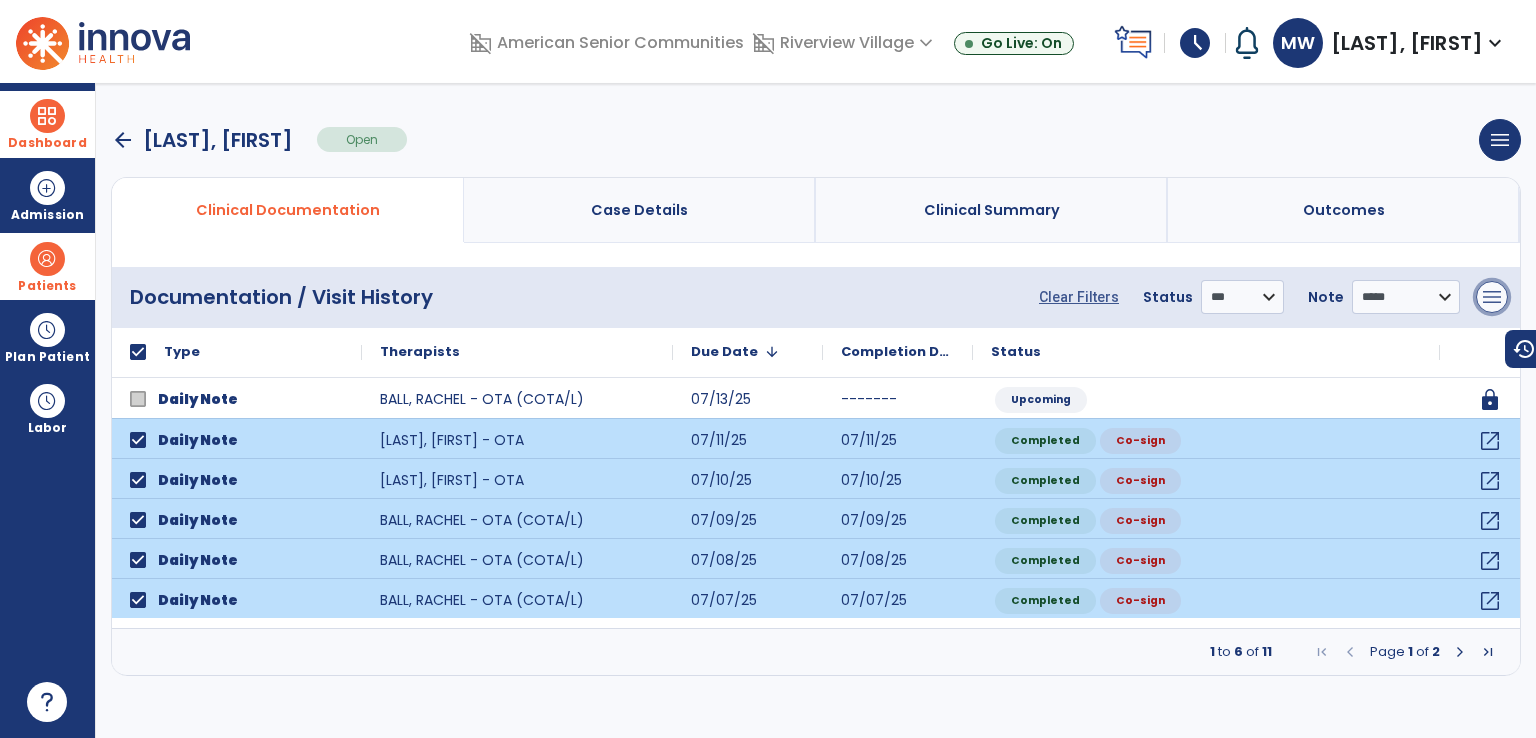 click on "menu" at bounding box center (1492, 297) 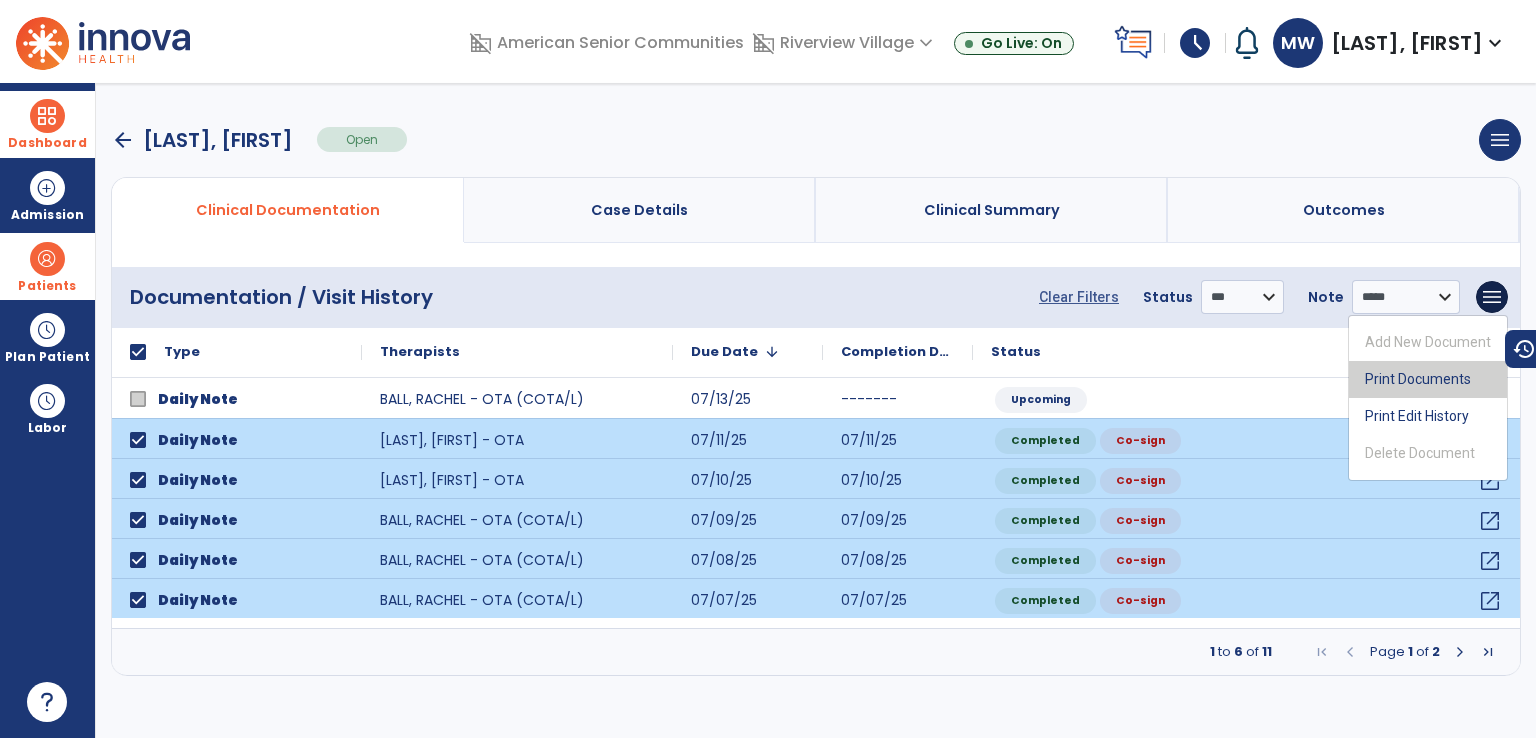 click on "Print Documents" at bounding box center (1428, 379) 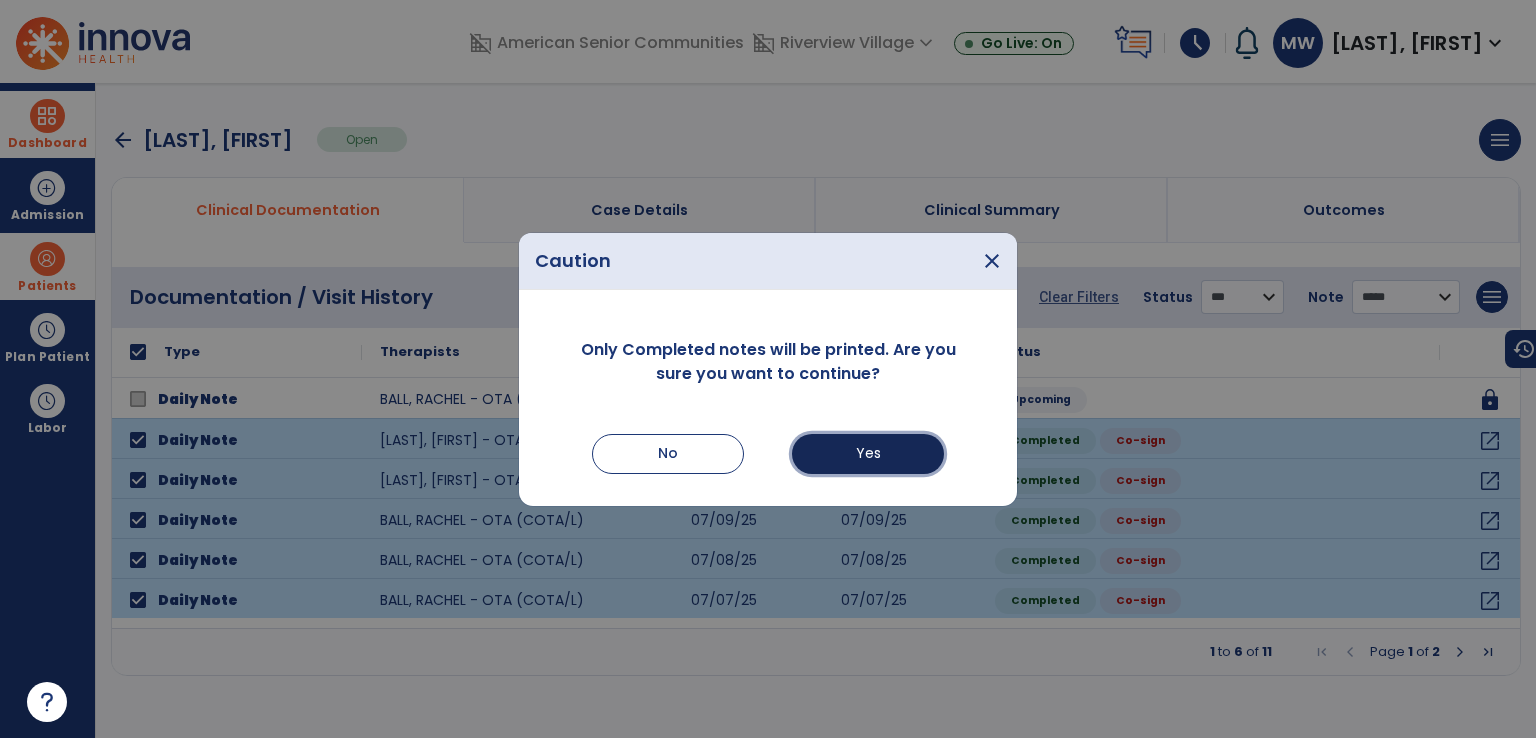 click on "Yes" at bounding box center (868, 454) 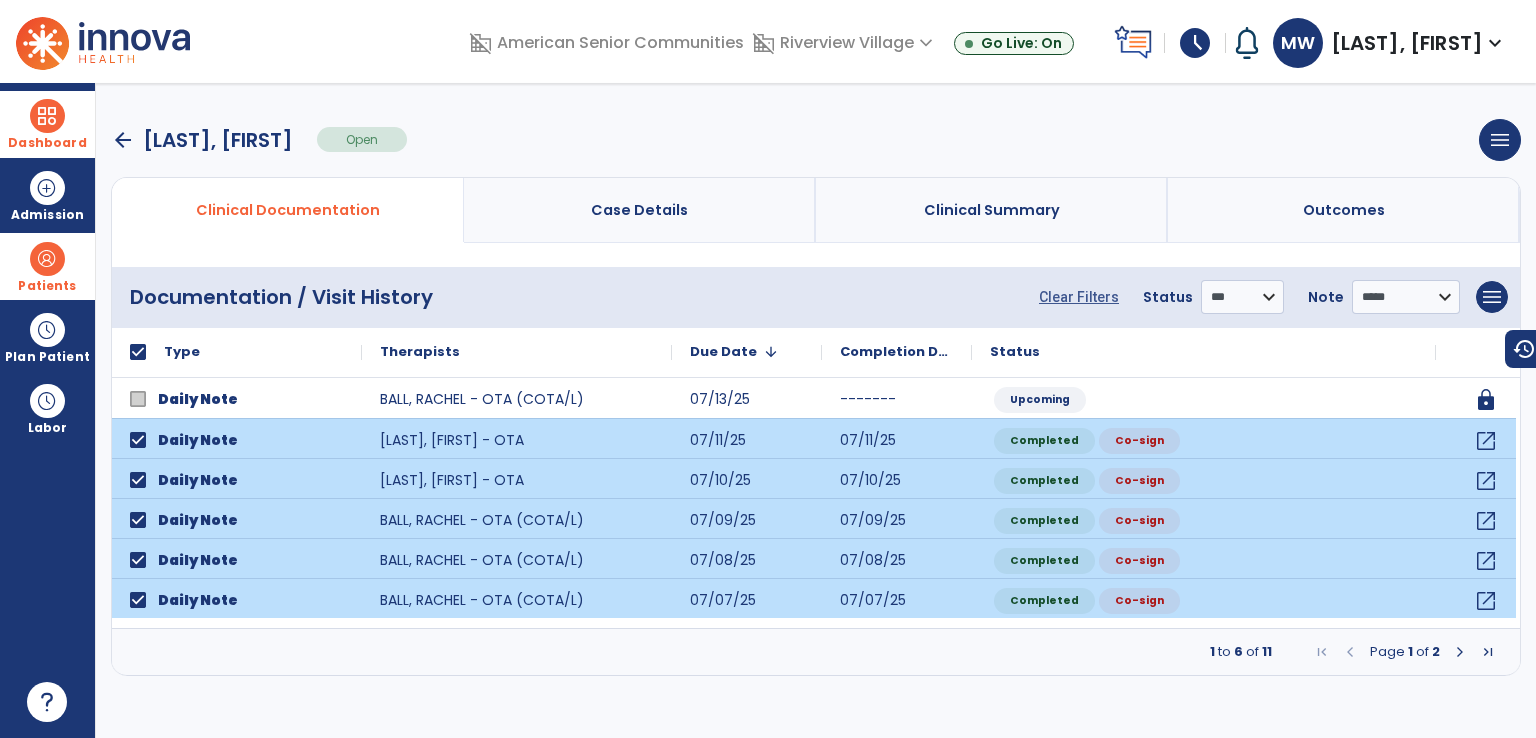 select on "***" 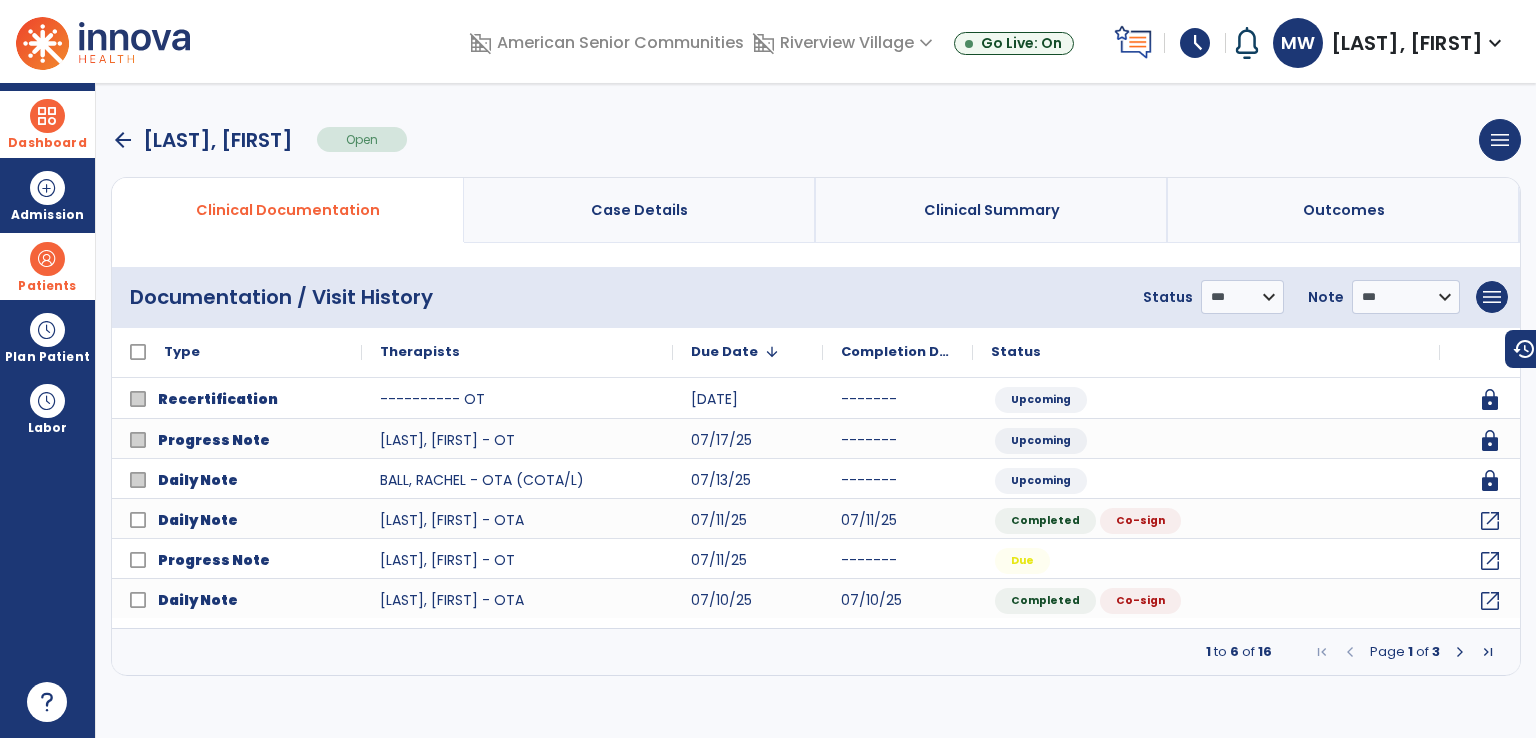 click on "arrow_back" at bounding box center [123, 140] 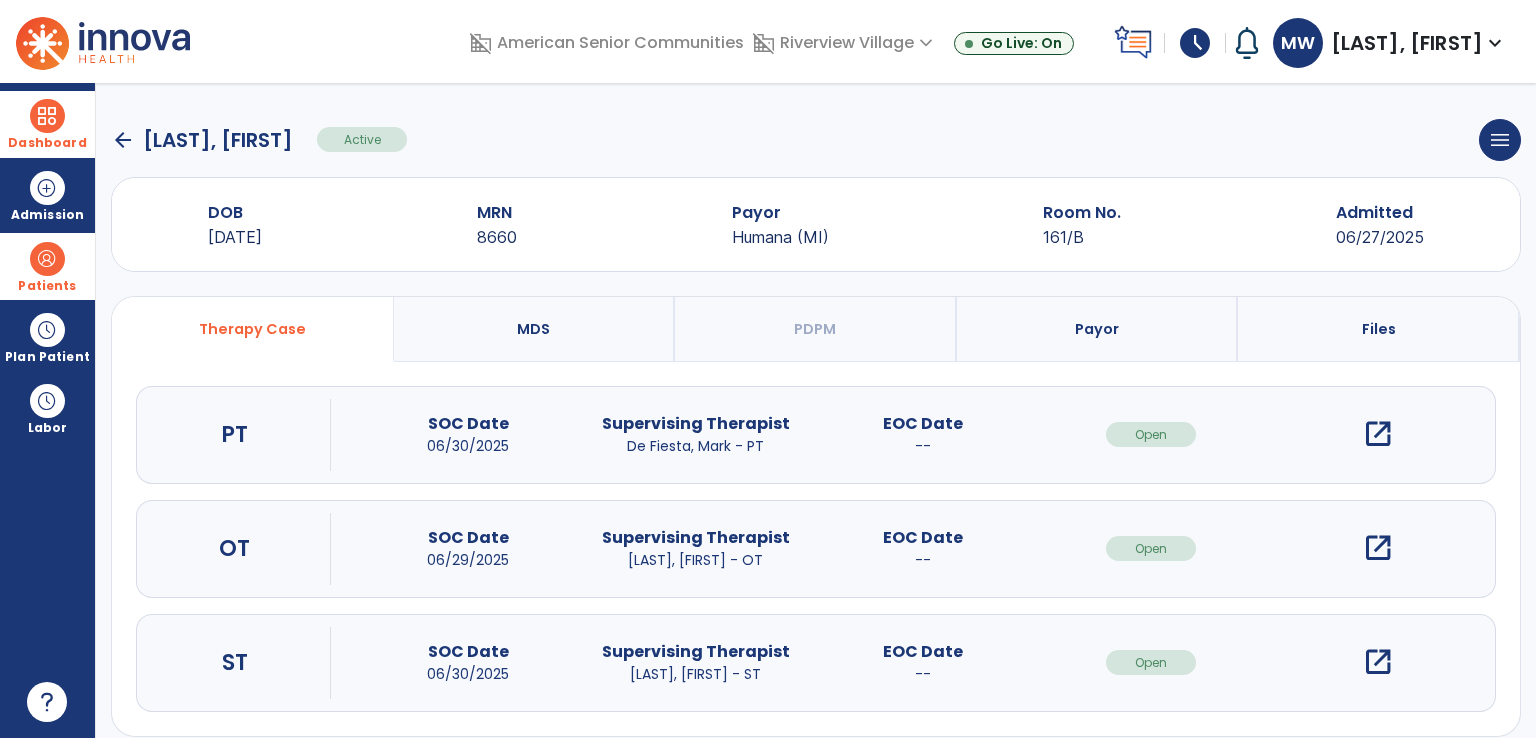 click on "open_in_new" at bounding box center (1378, 434) 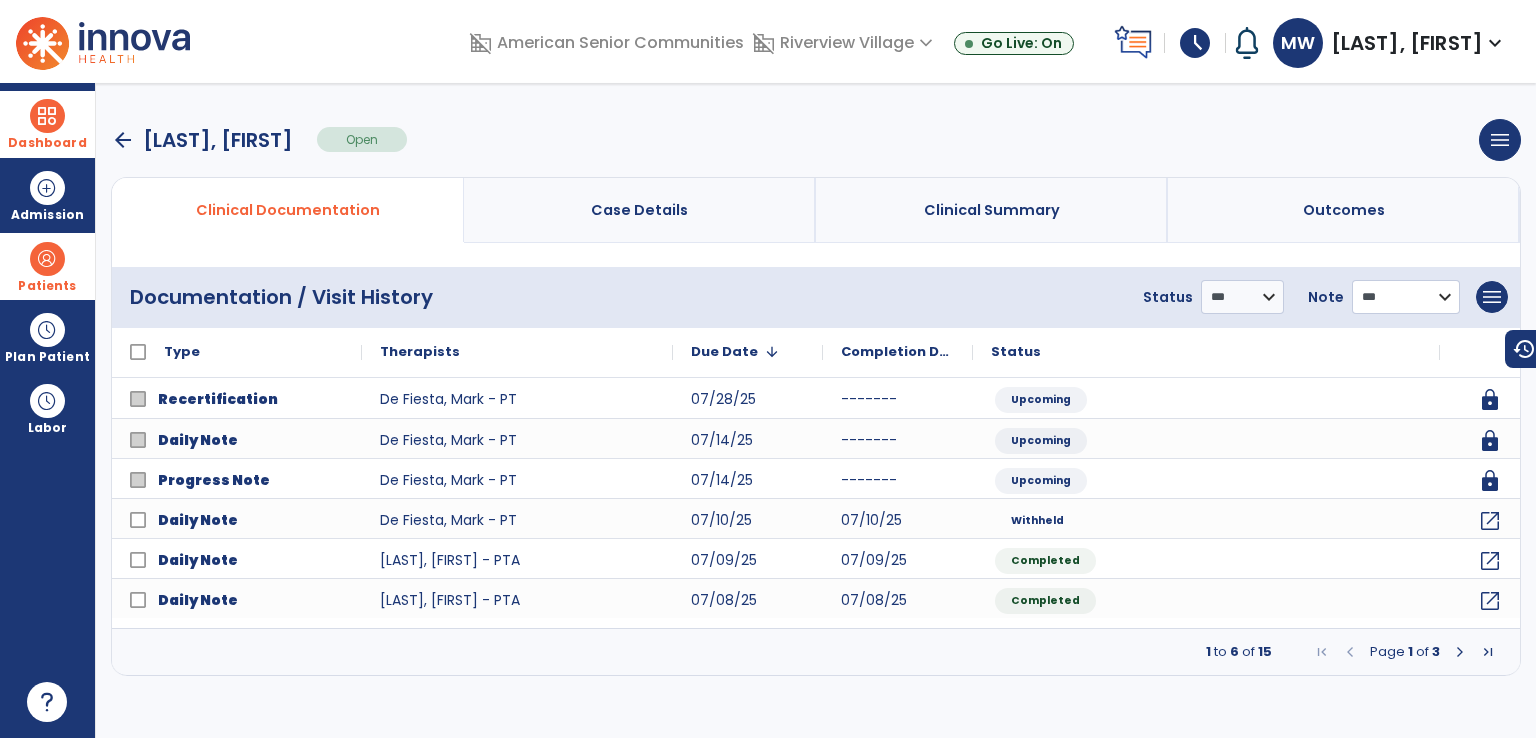 click on "**********" at bounding box center (1242, 297) 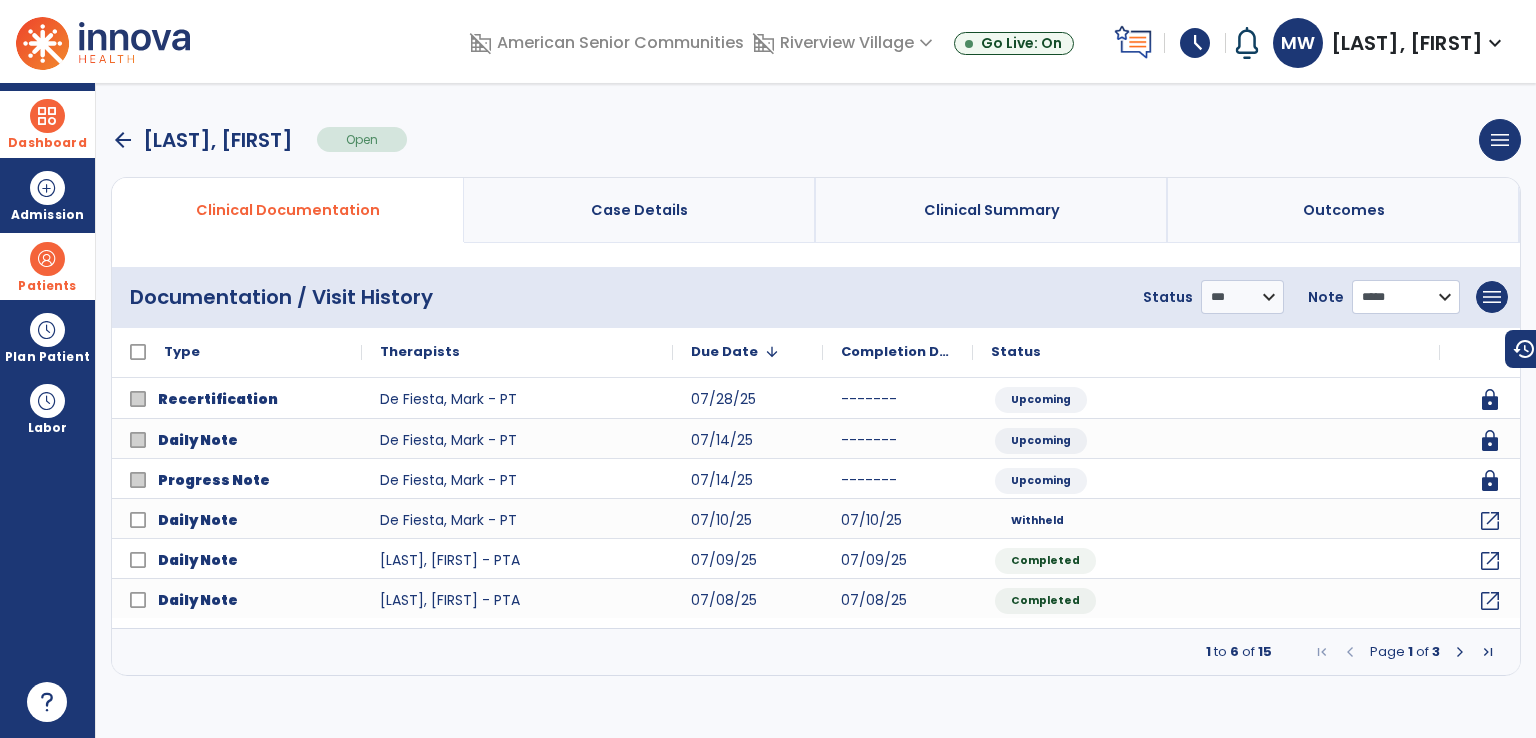 click on "**********" at bounding box center [1242, 297] 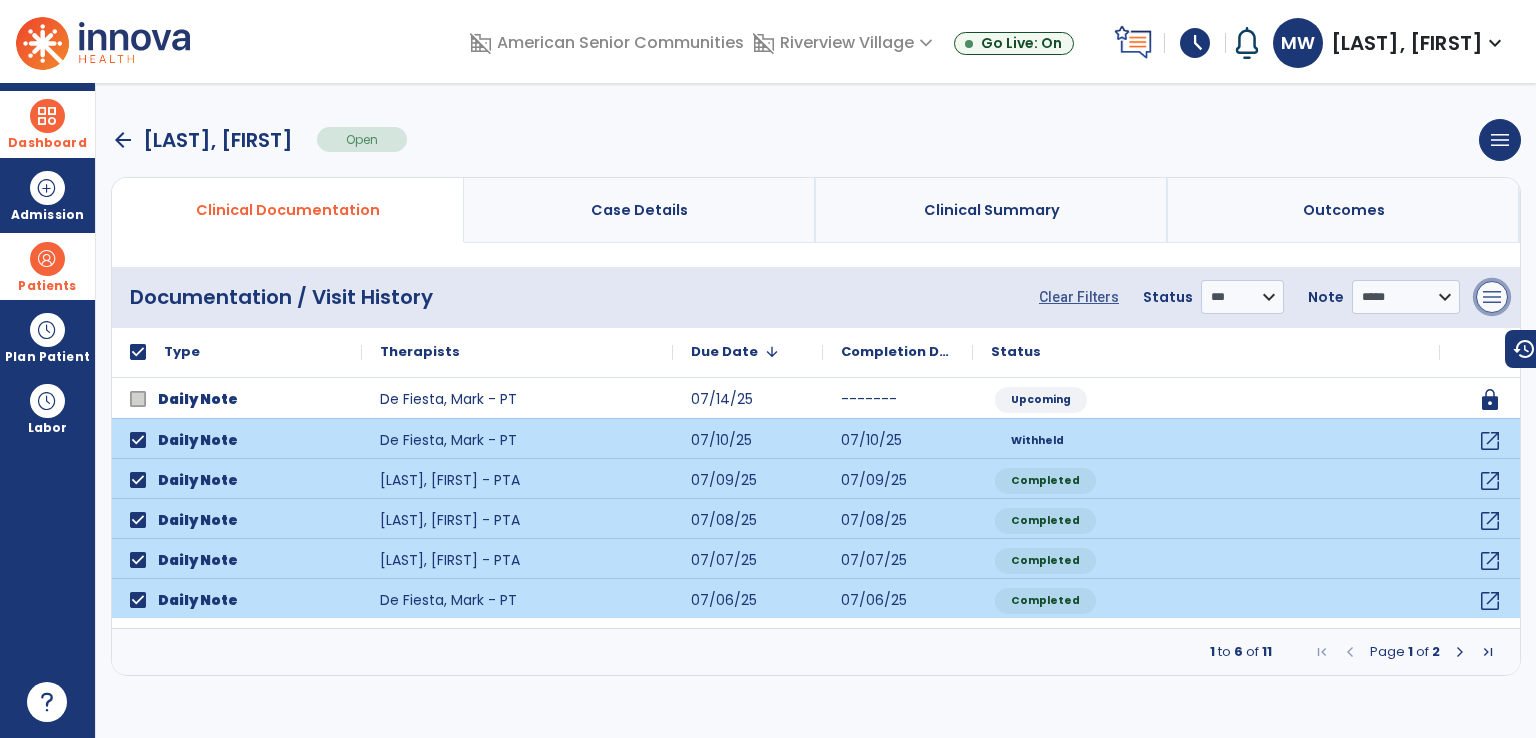 click on "menu" at bounding box center (1492, 297) 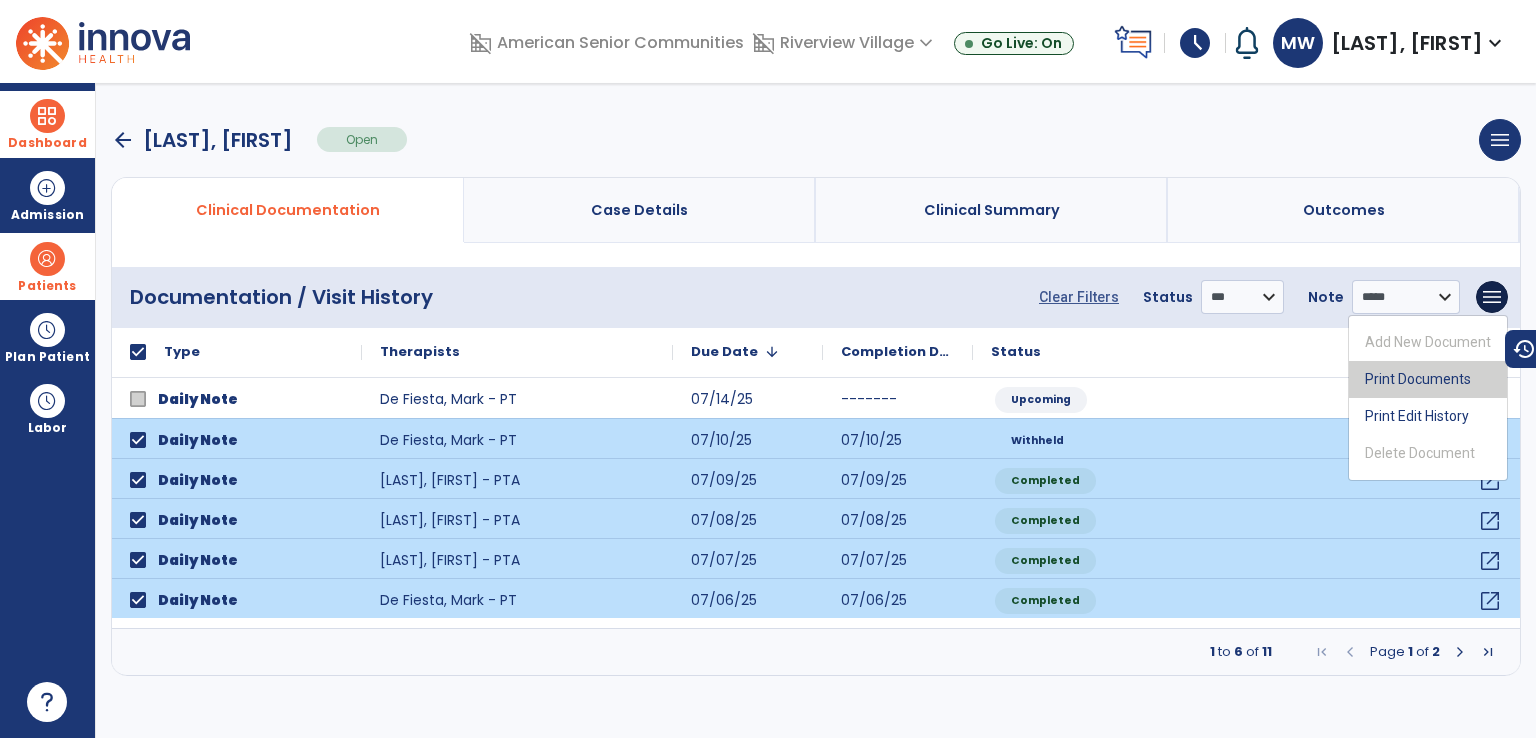 click on "Print Documents" at bounding box center (1428, 379) 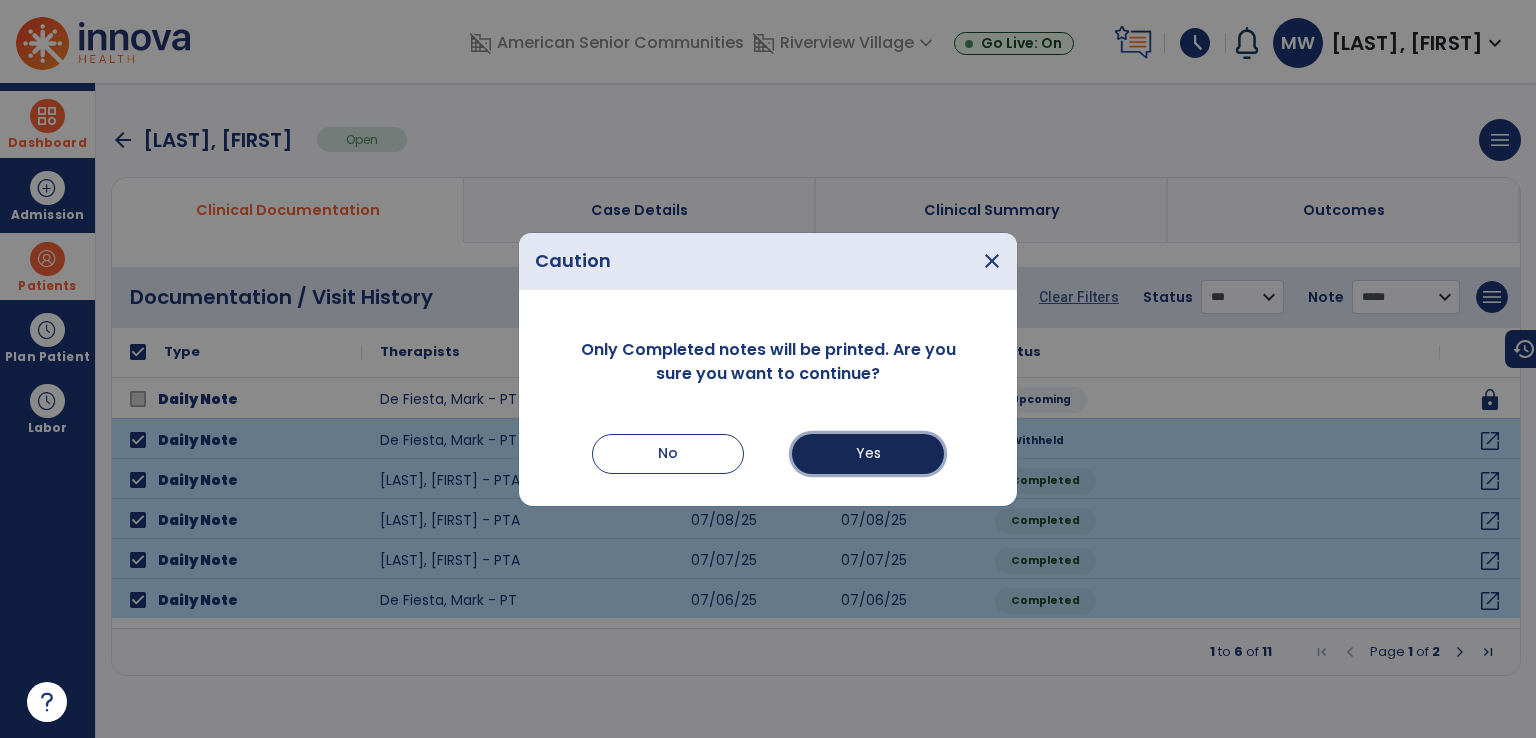 click on "Yes" at bounding box center [868, 454] 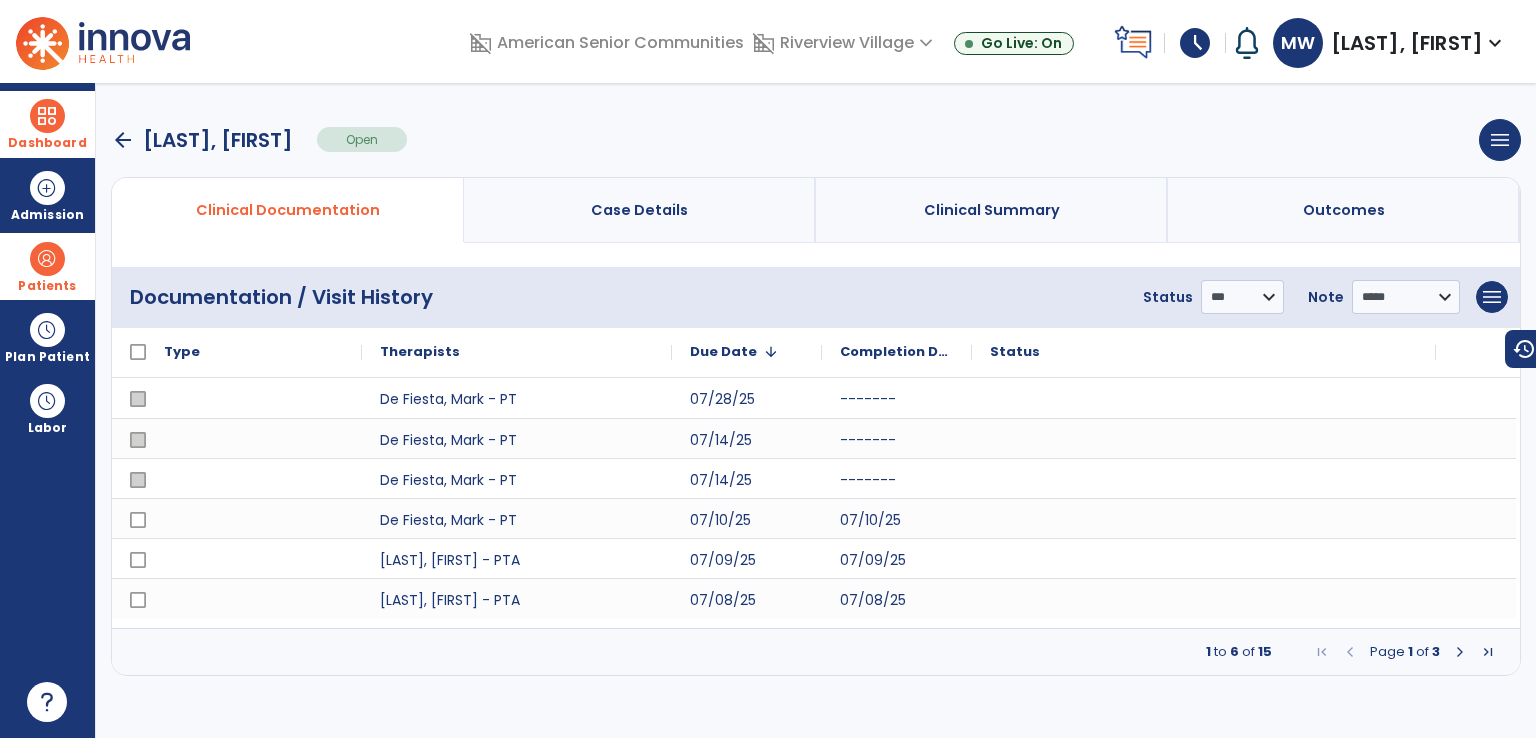 select on "***" 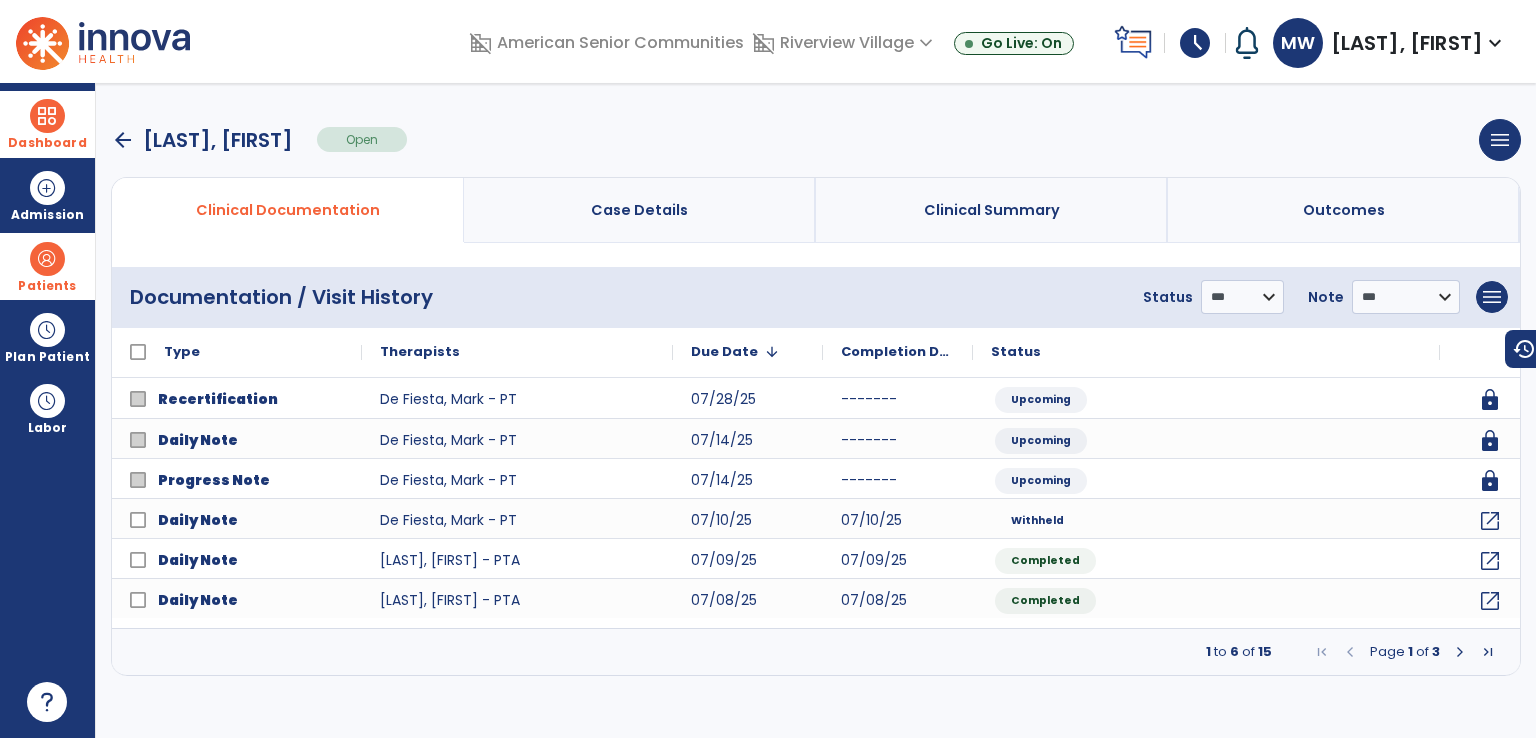 click on "arrow_back" at bounding box center (123, 140) 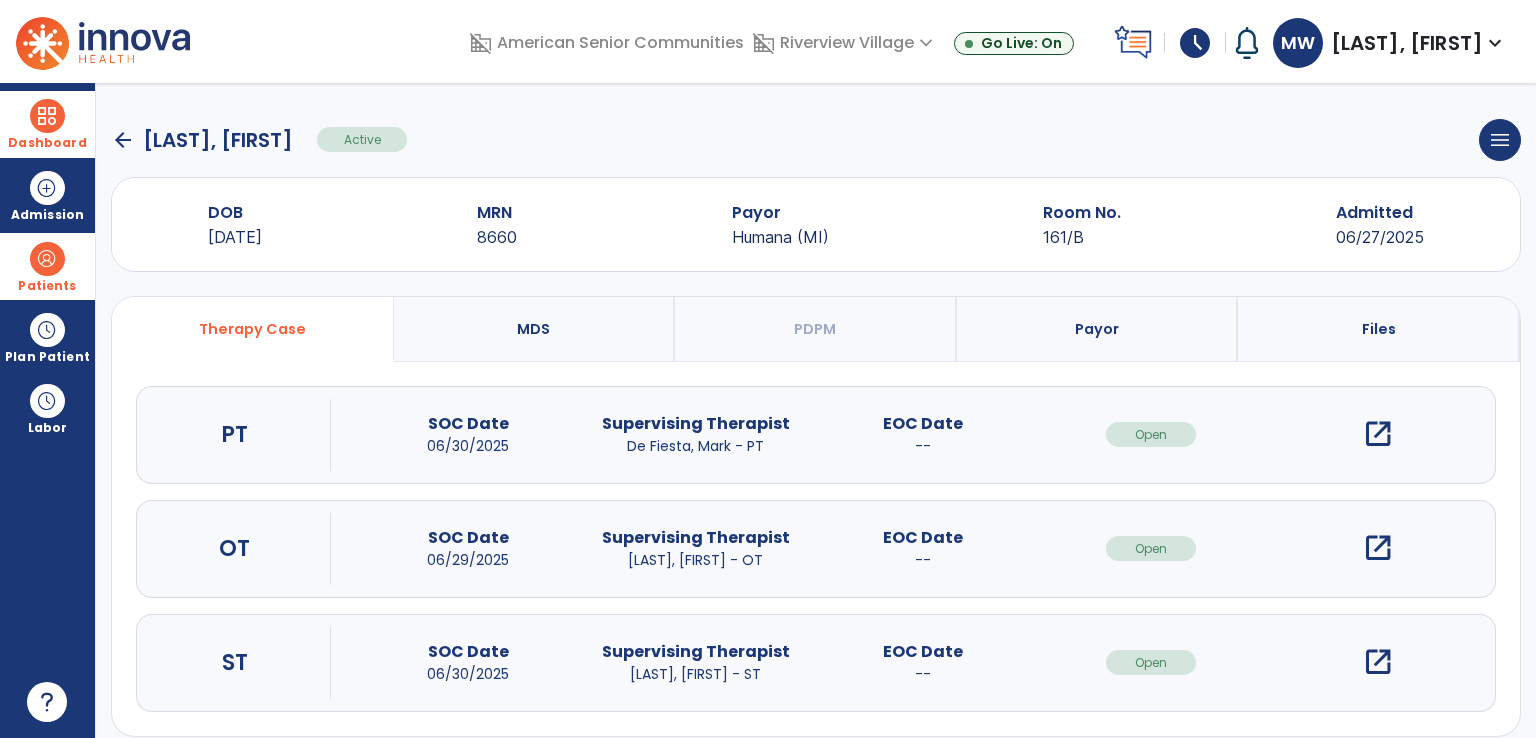 click on "open_in_new" at bounding box center [1378, 548] 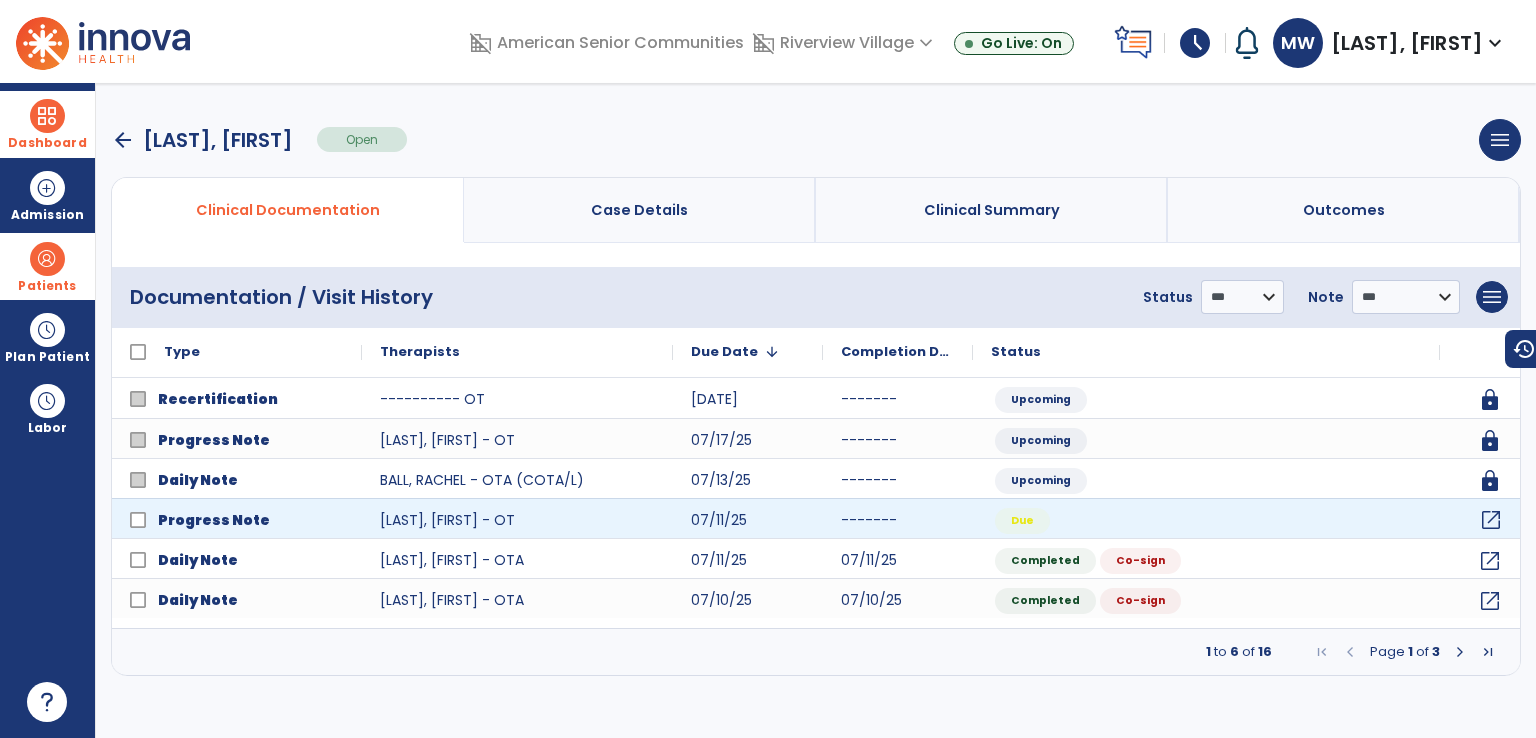 click on "open_in_new" 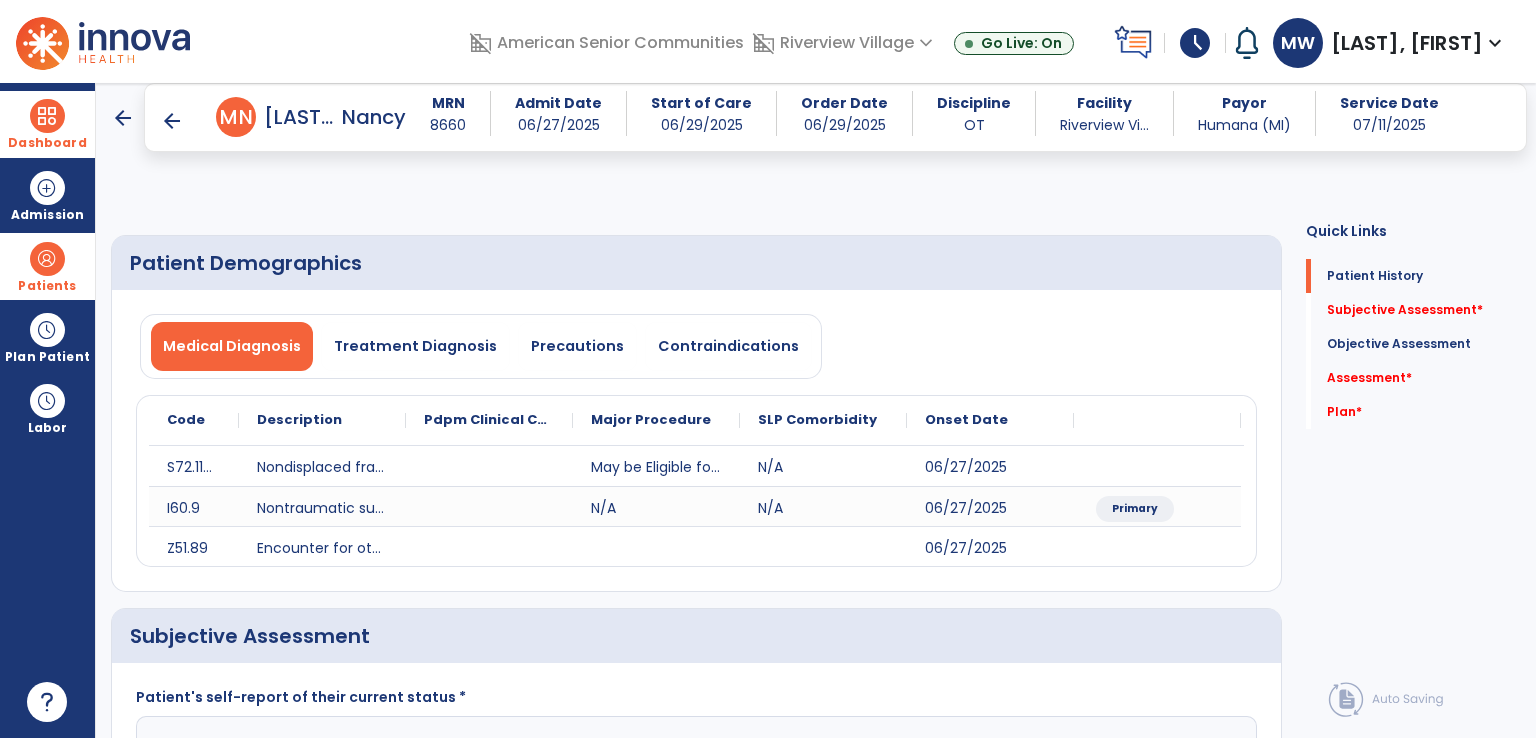scroll, scrollTop: 400, scrollLeft: 0, axis: vertical 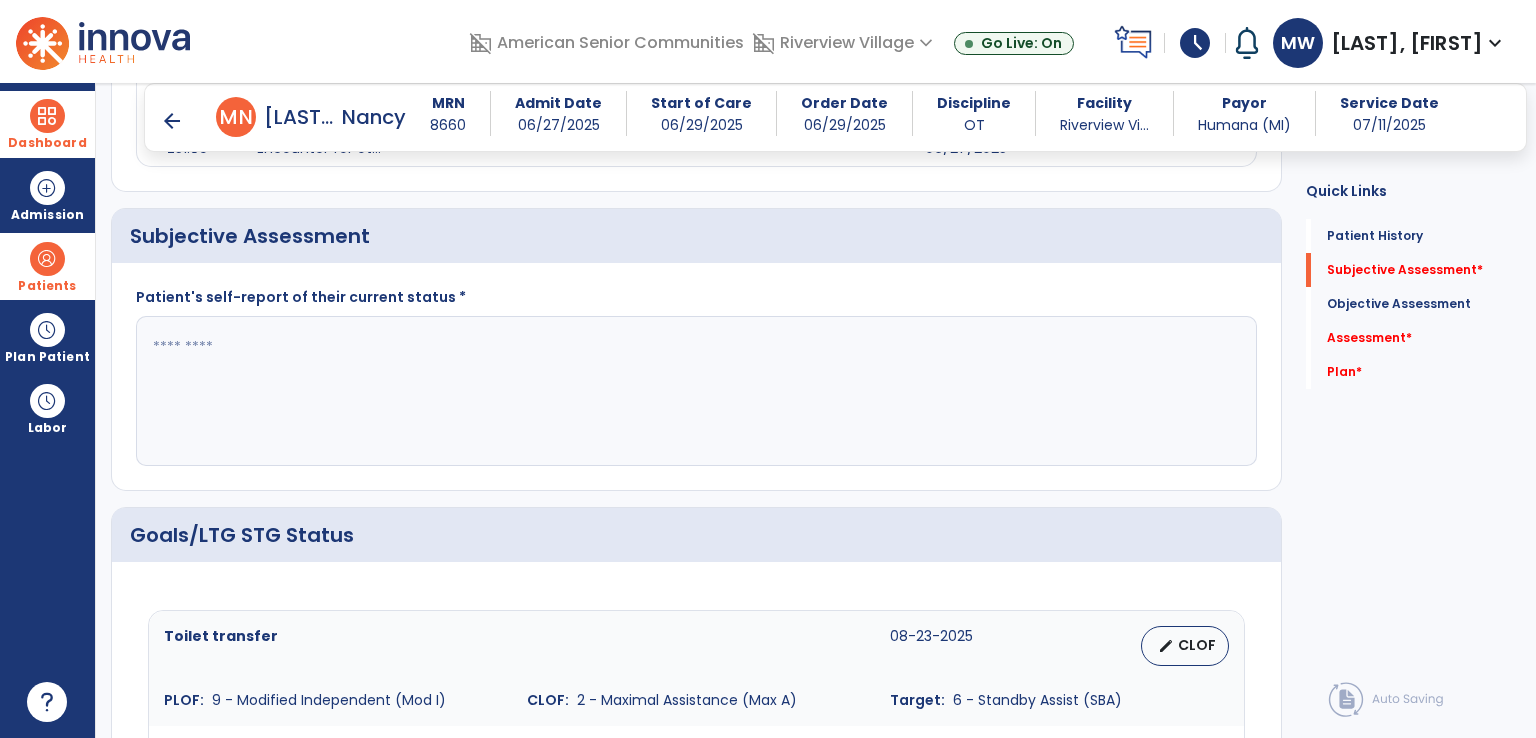 drag, startPoint x: 333, startPoint y: 424, endPoint x: 324, endPoint y: 395, distance: 30.364452 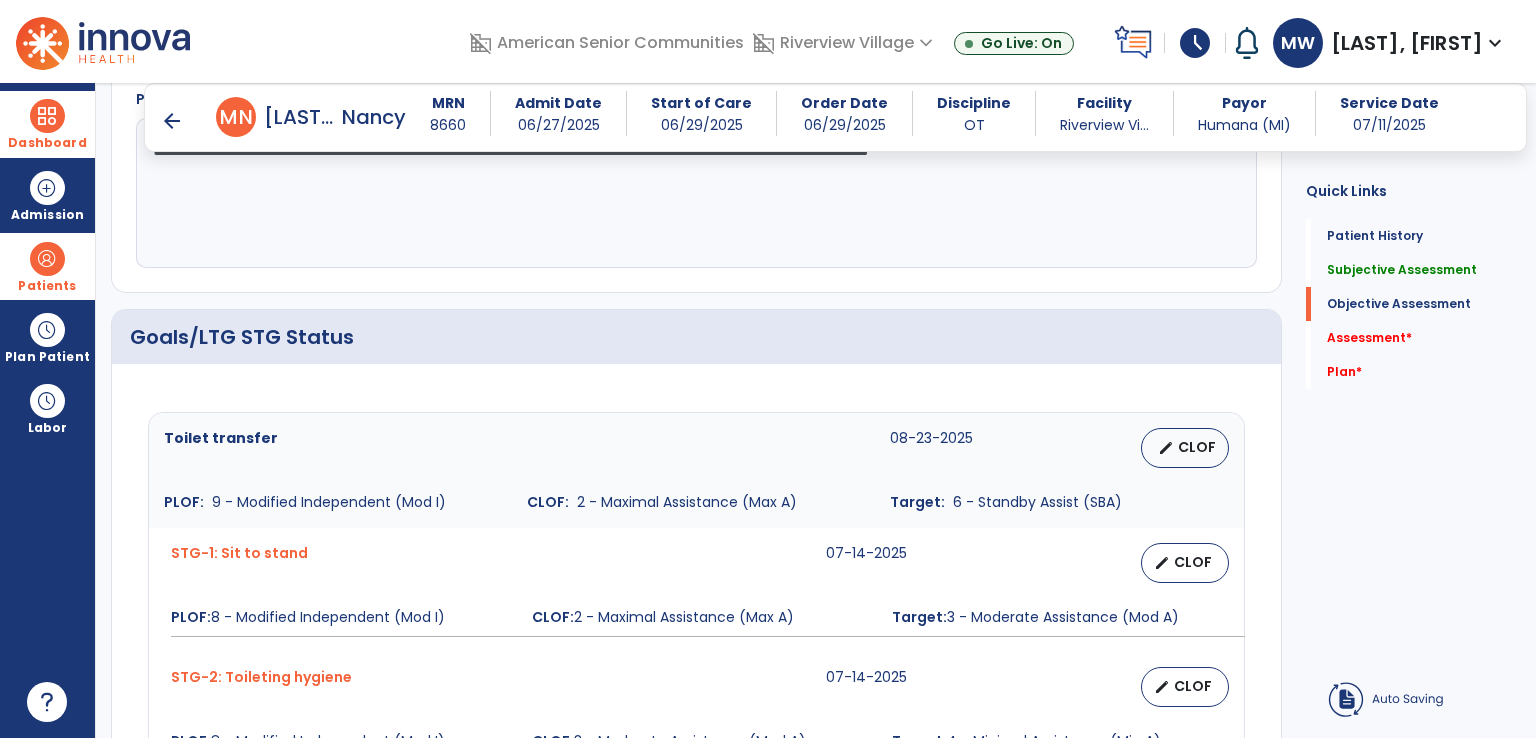 scroll, scrollTop: 600, scrollLeft: 0, axis: vertical 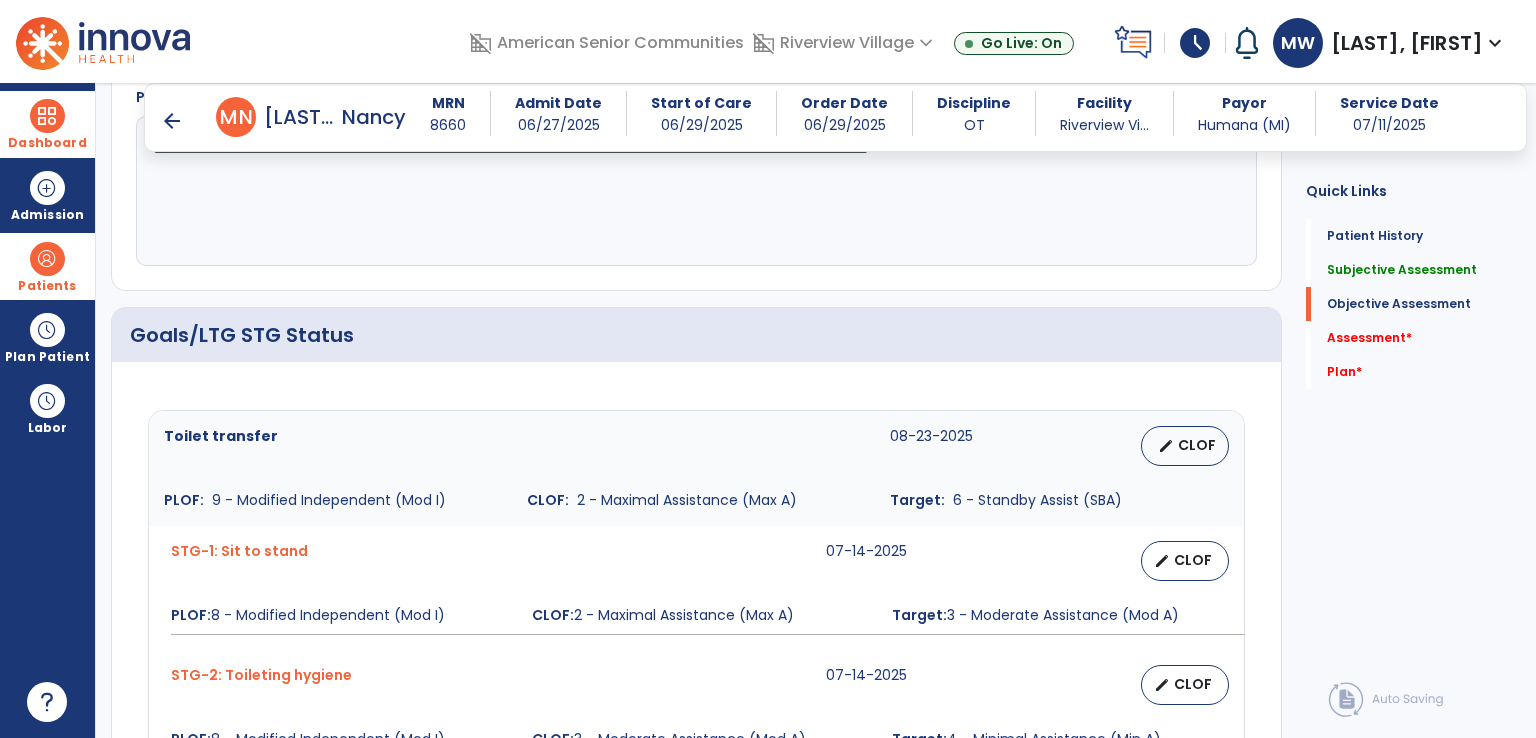 type on "**********" 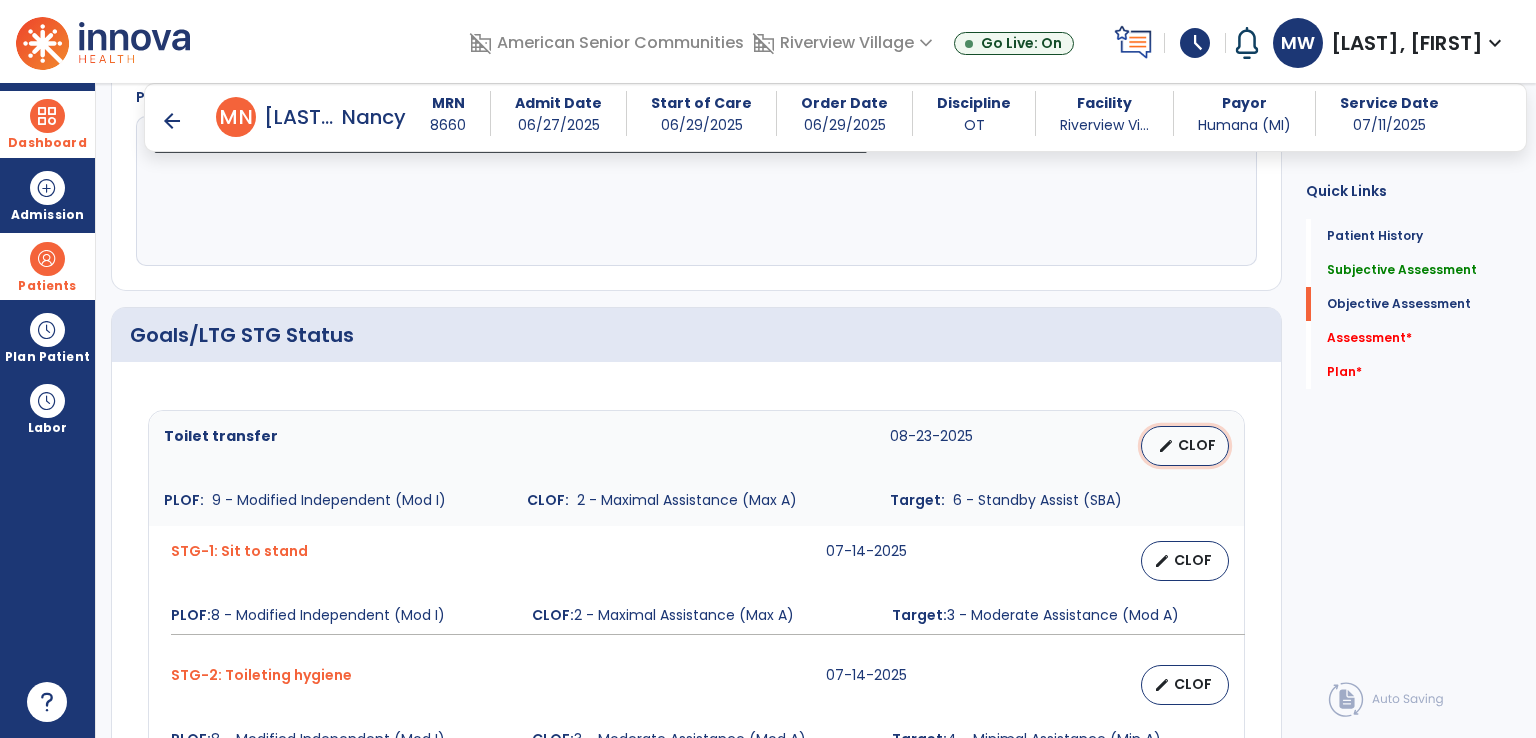 click on "edit" at bounding box center [1166, 446] 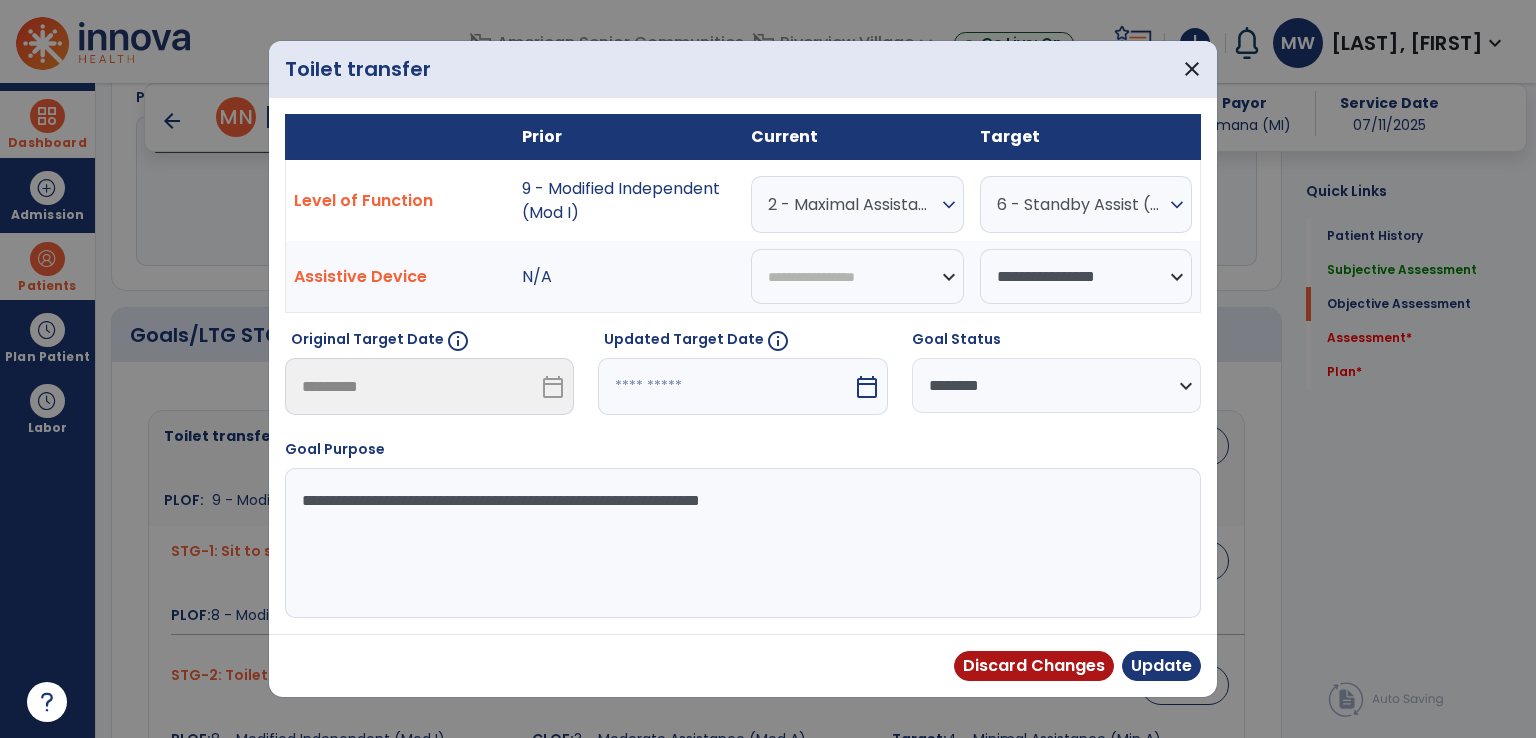 click on "2 - Maximal Assistance (Max A)" at bounding box center [852, 204] 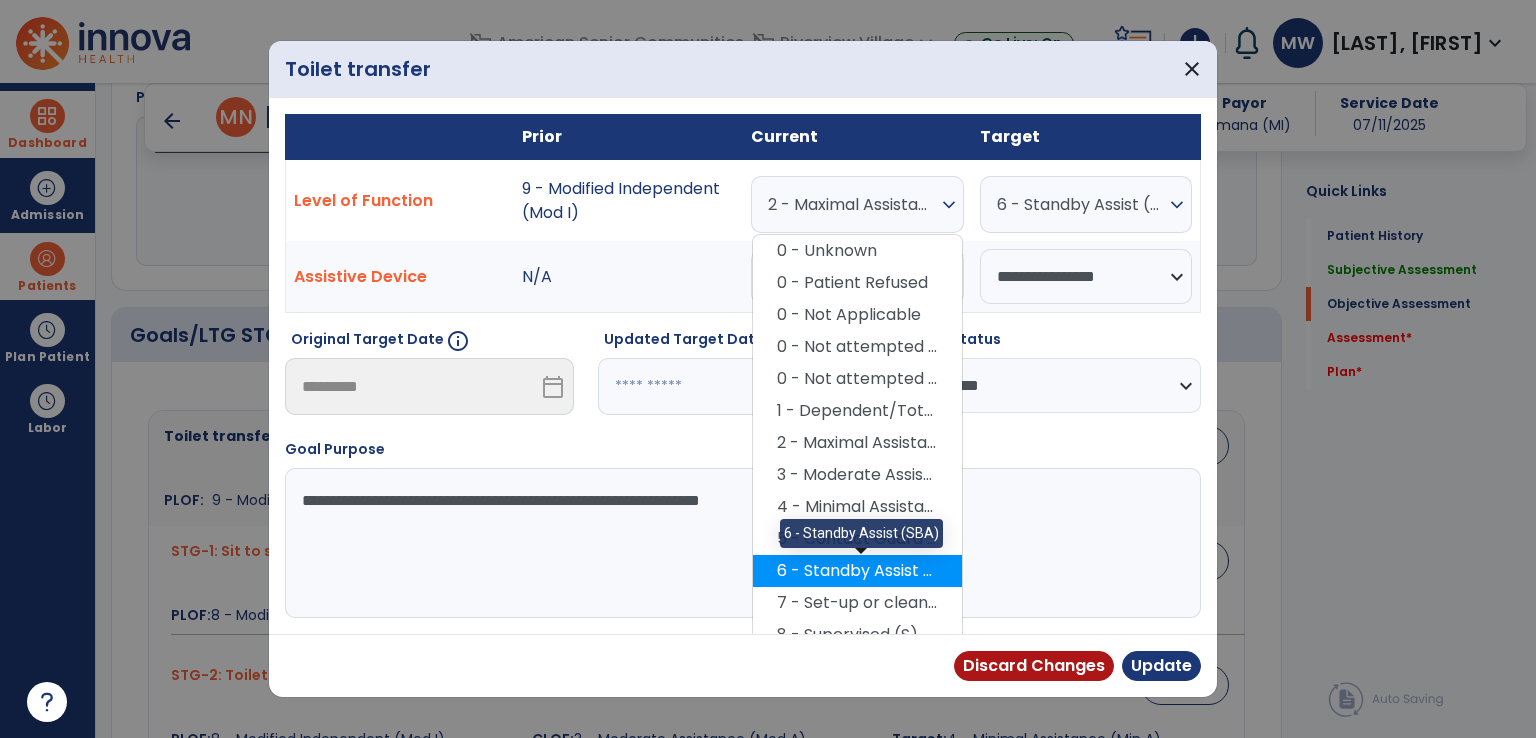 click on "6 - Standby Assist (SBA)" at bounding box center [857, 571] 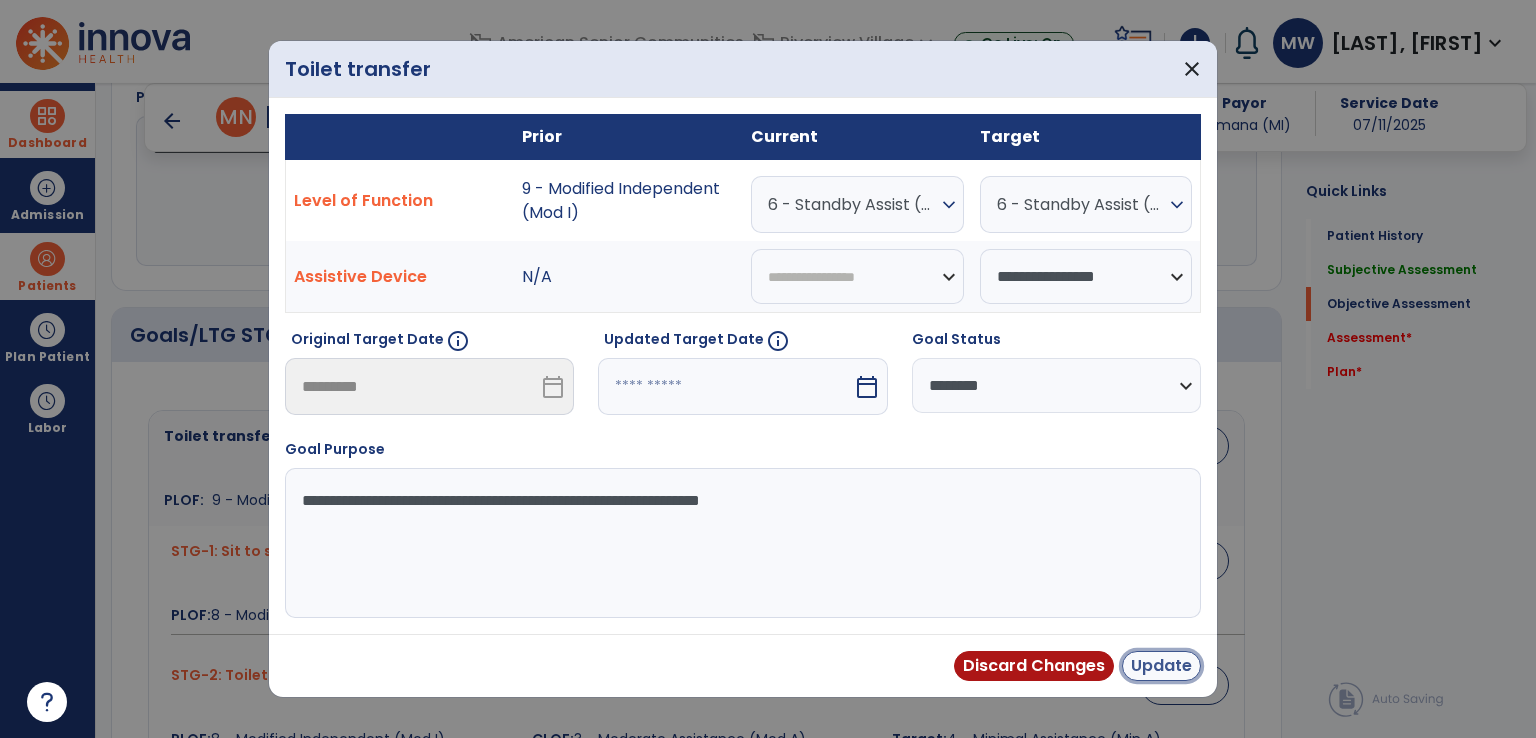 click on "Update" at bounding box center (1161, 666) 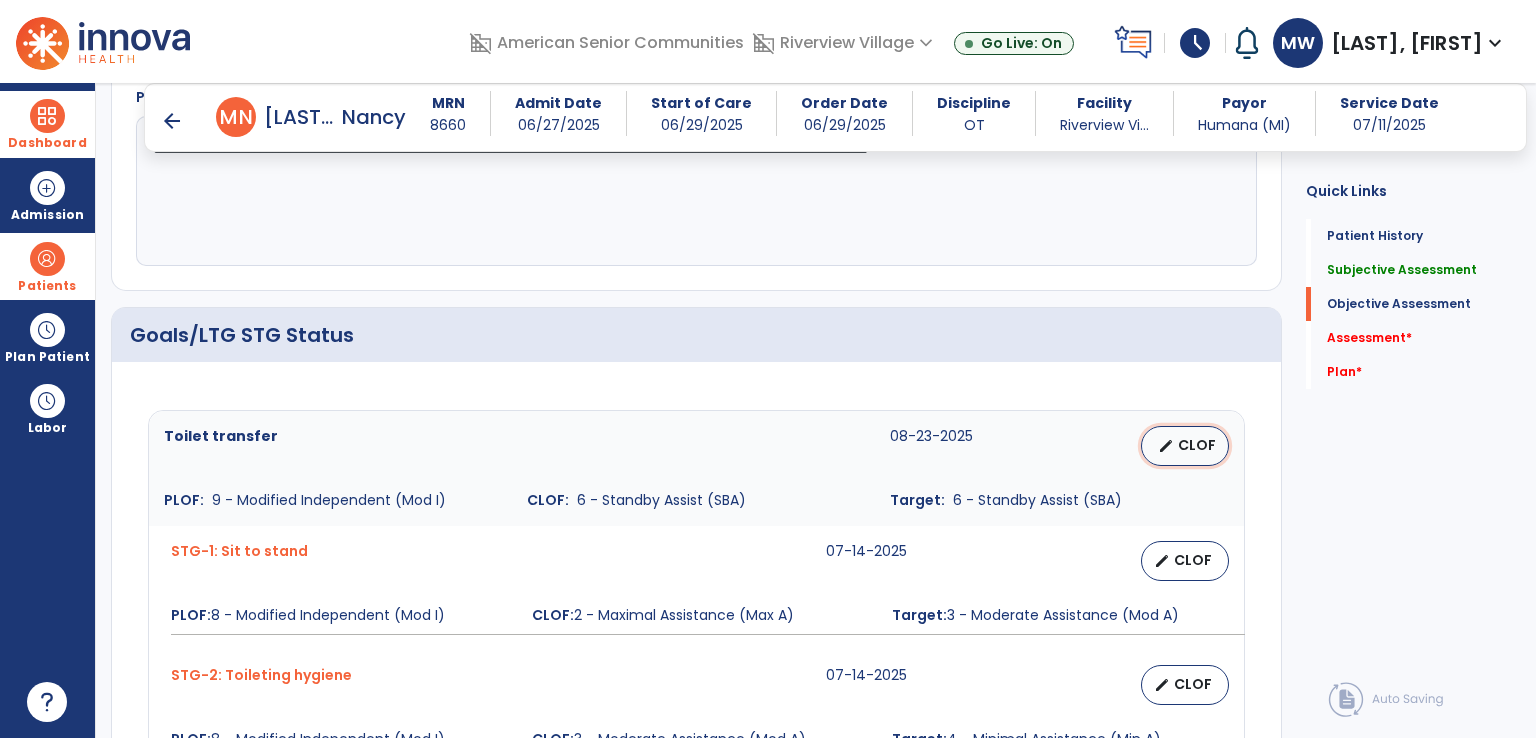 click on "edit   CLOF" at bounding box center [1185, 446] 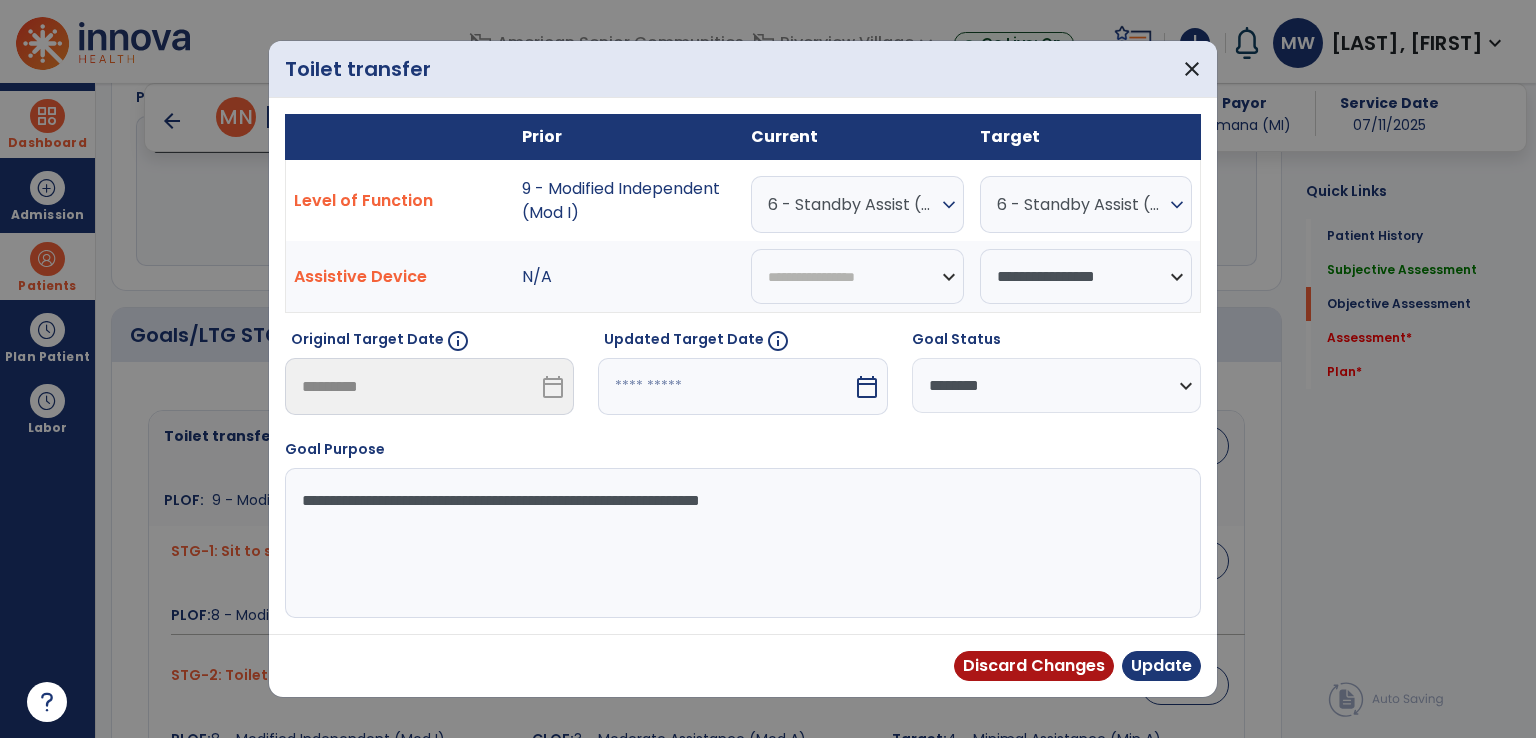 click on "6 - Standby Assist (SBA)" at bounding box center [852, 204] 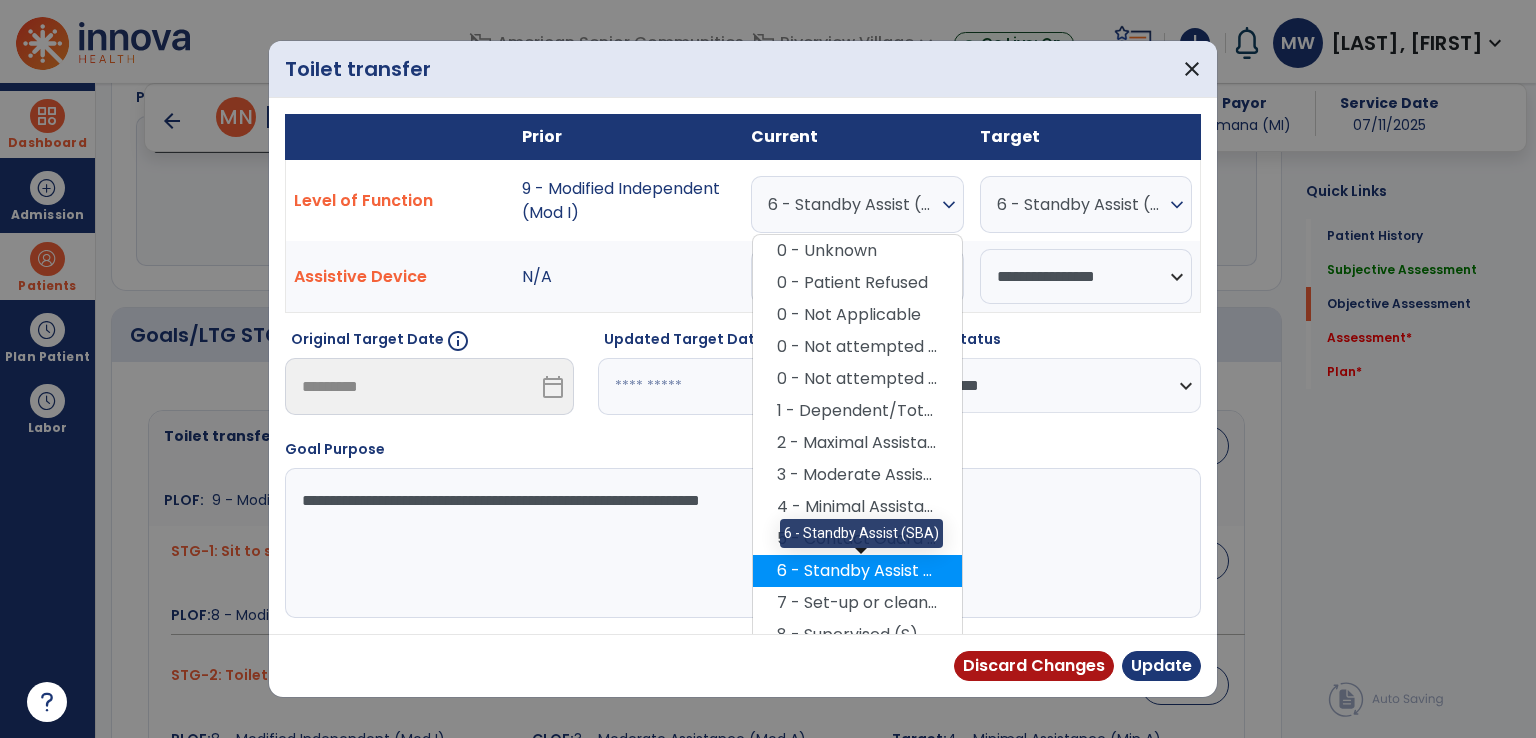 click on "6 - Standby Assist (SBA)" at bounding box center (857, 571) 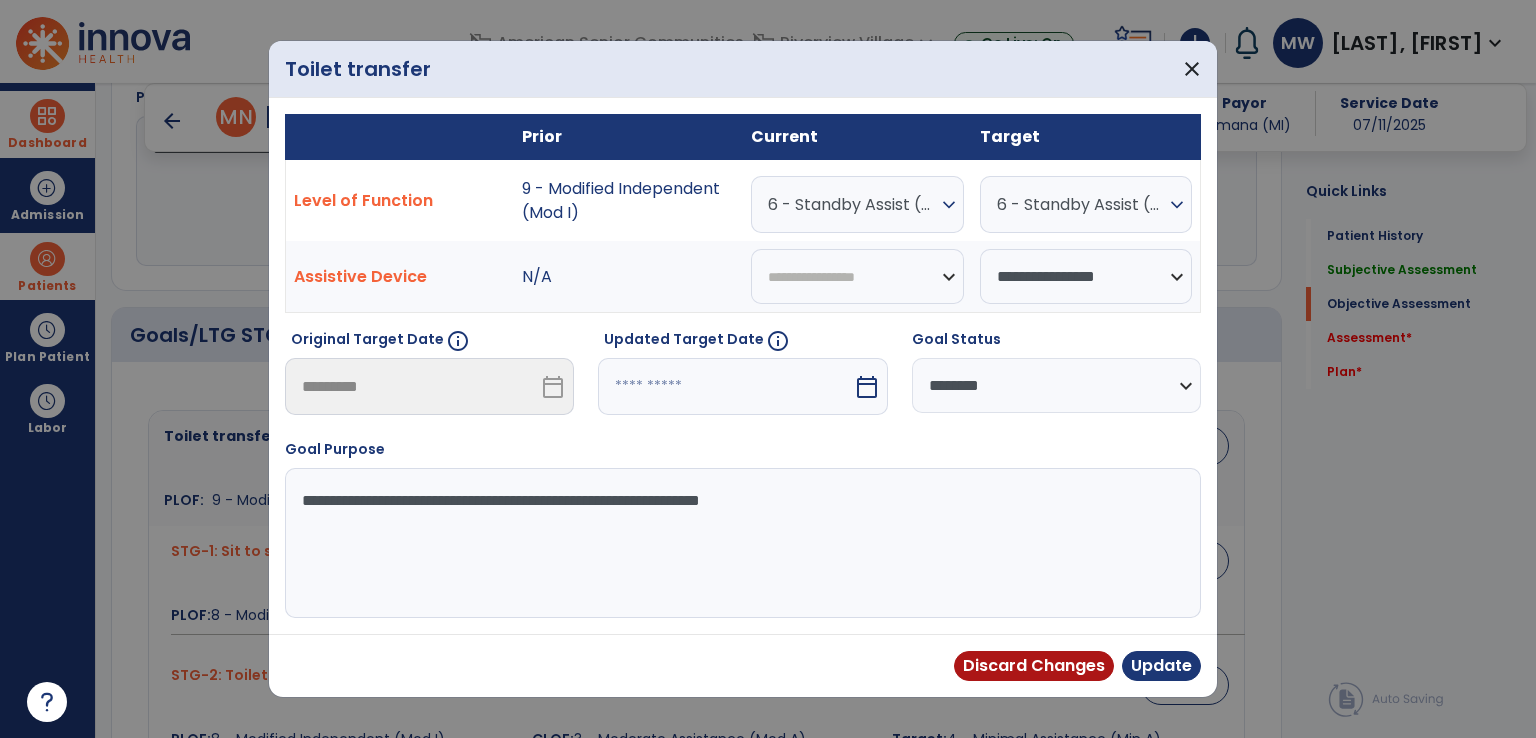 click on "expand_more" at bounding box center [949, 205] 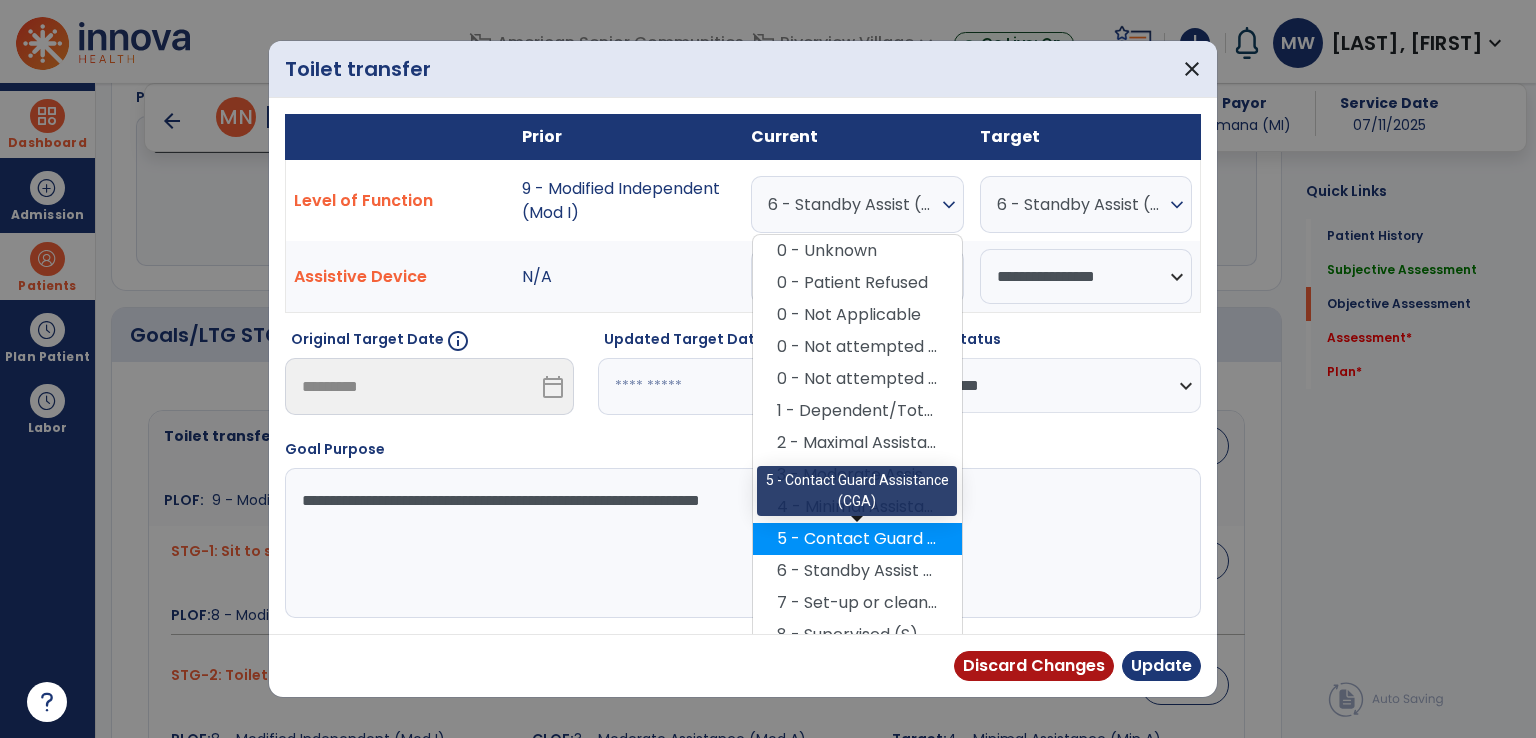 click on "5 - Contact Guard Assistance (CGA)" at bounding box center [857, 539] 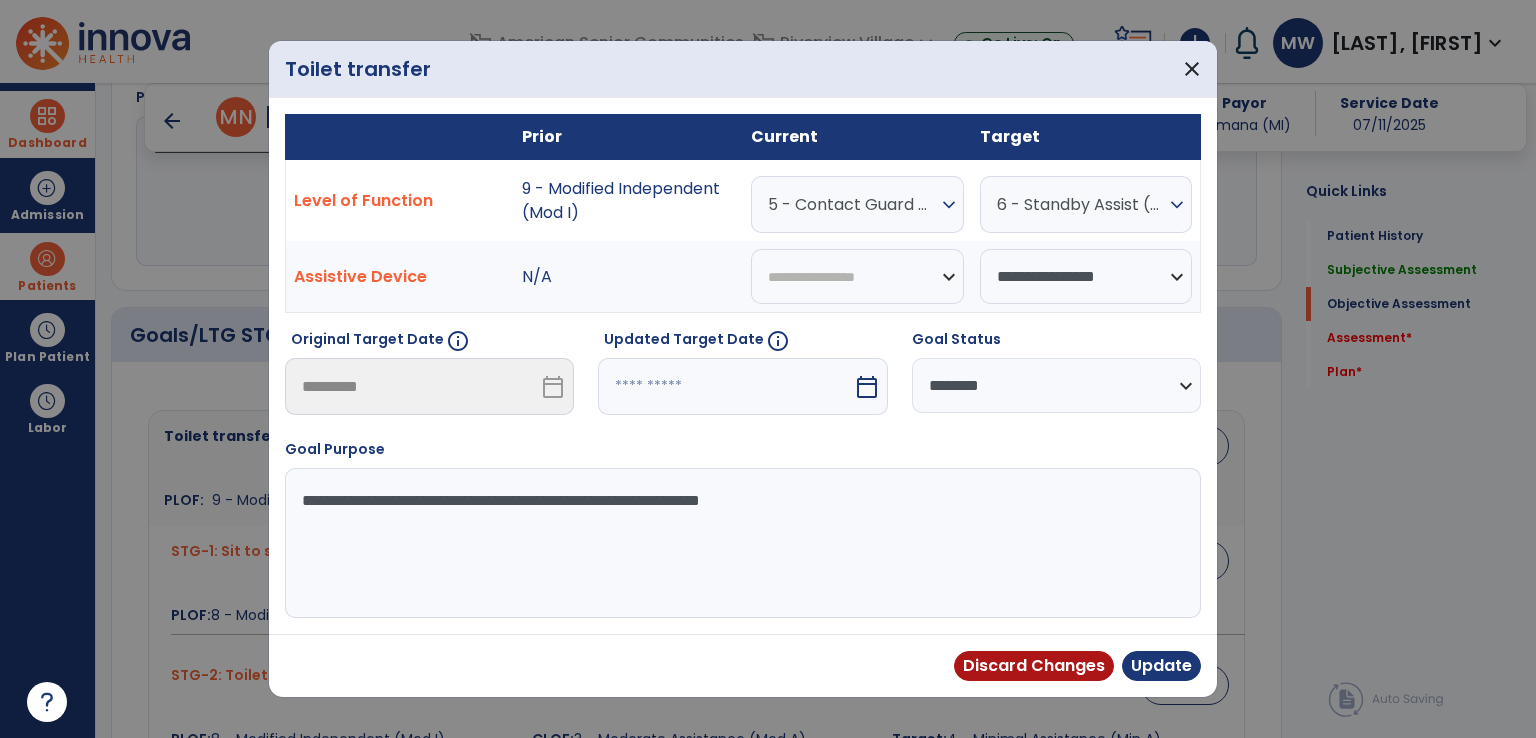 click on "expand_more" at bounding box center [949, 205] 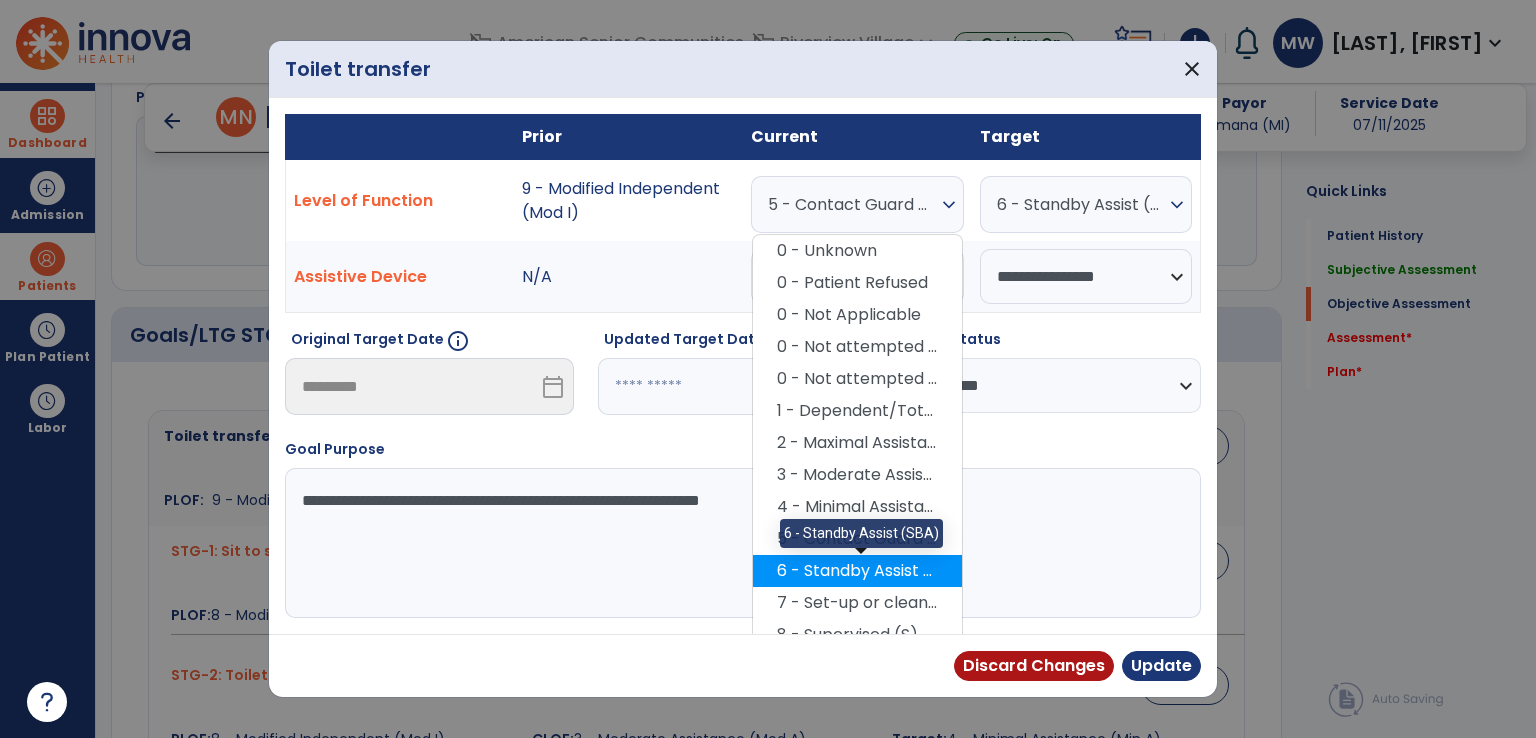 click on "6 - Standby Assist (SBA)" at bounding box center (857, 571) 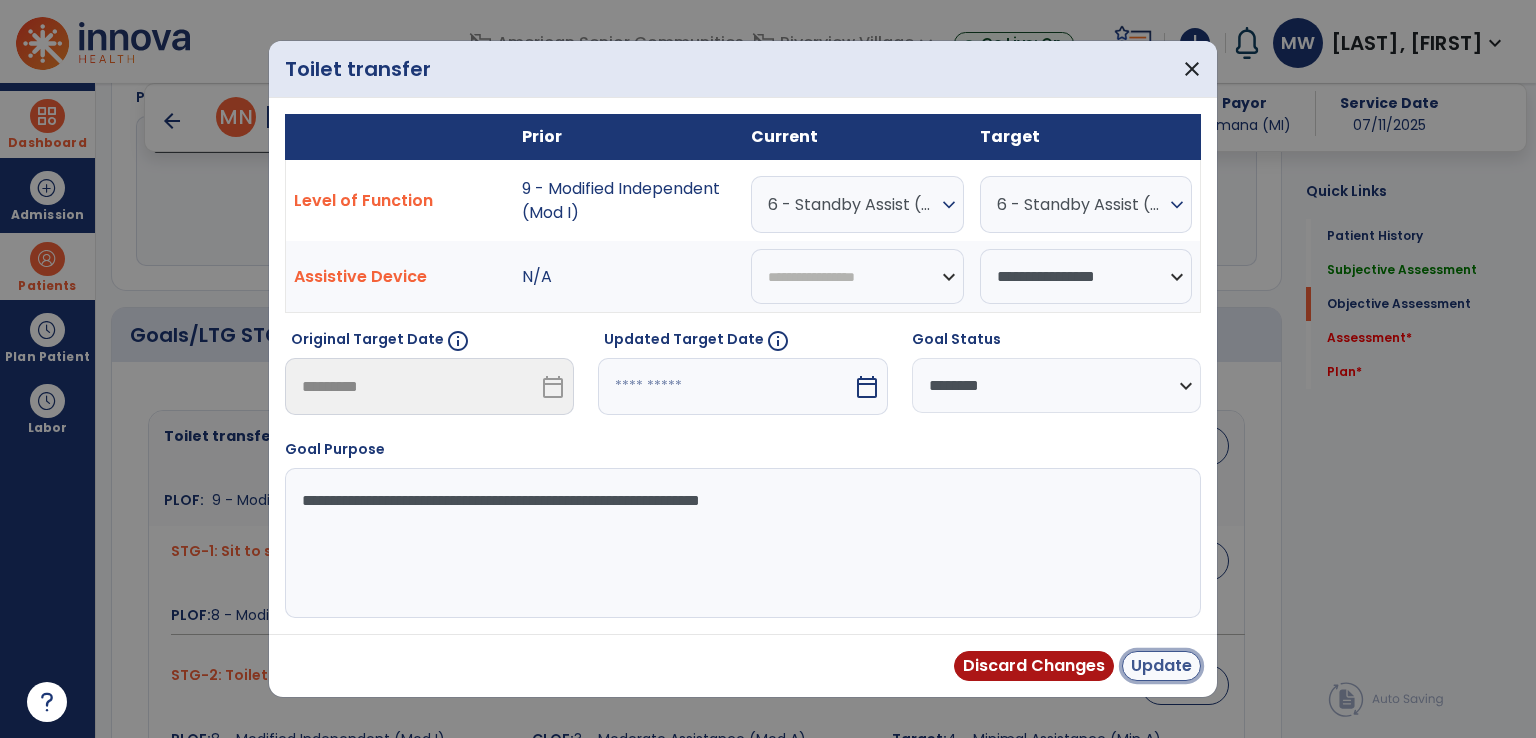 click on "Update" at bounding box center [1161, 666] 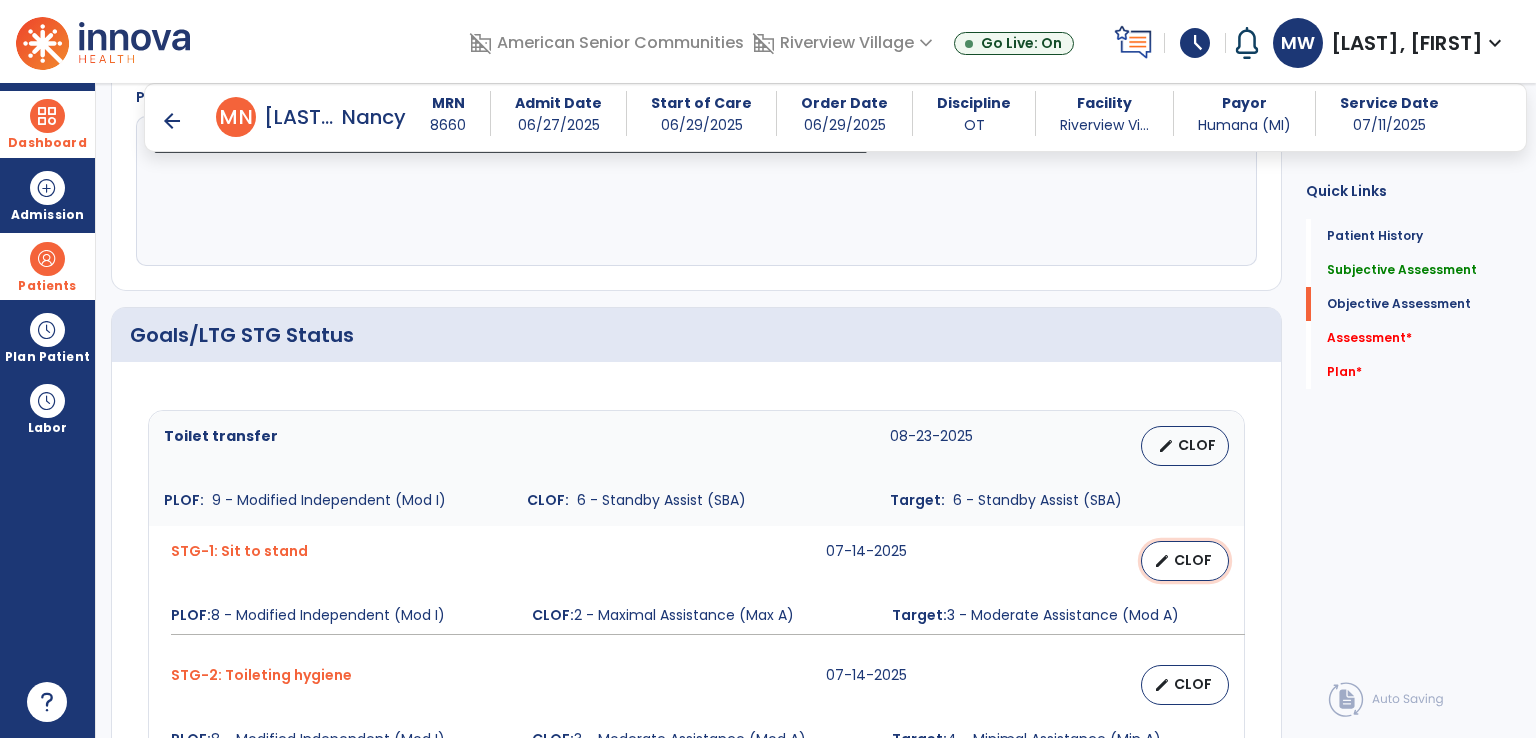 click on "edit" at bounding box center (1162, 561) 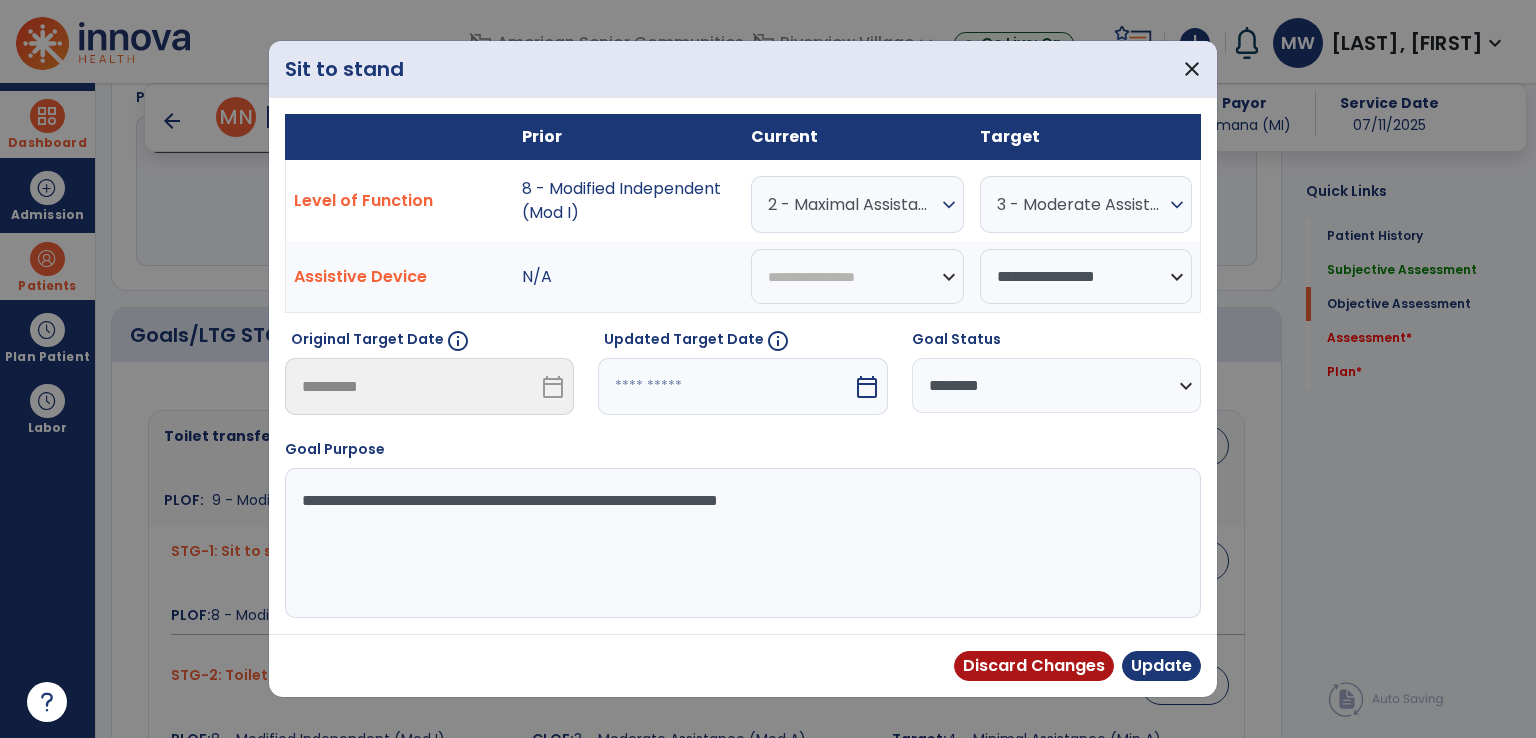 click on "expand_more" at bounding box center (949, 205) 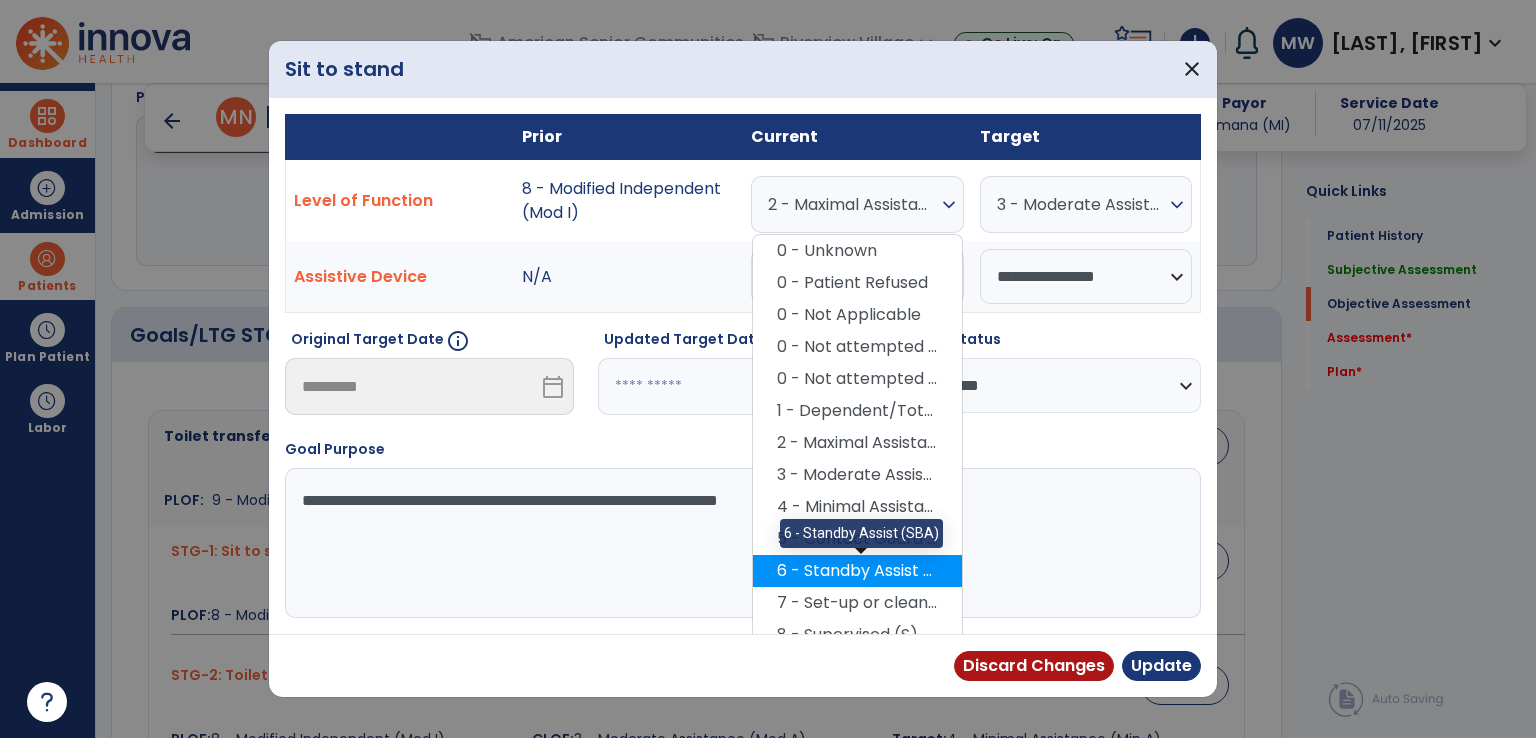 click on "6 - Standby Assist (SBA)" at bounding box center [857, 571] 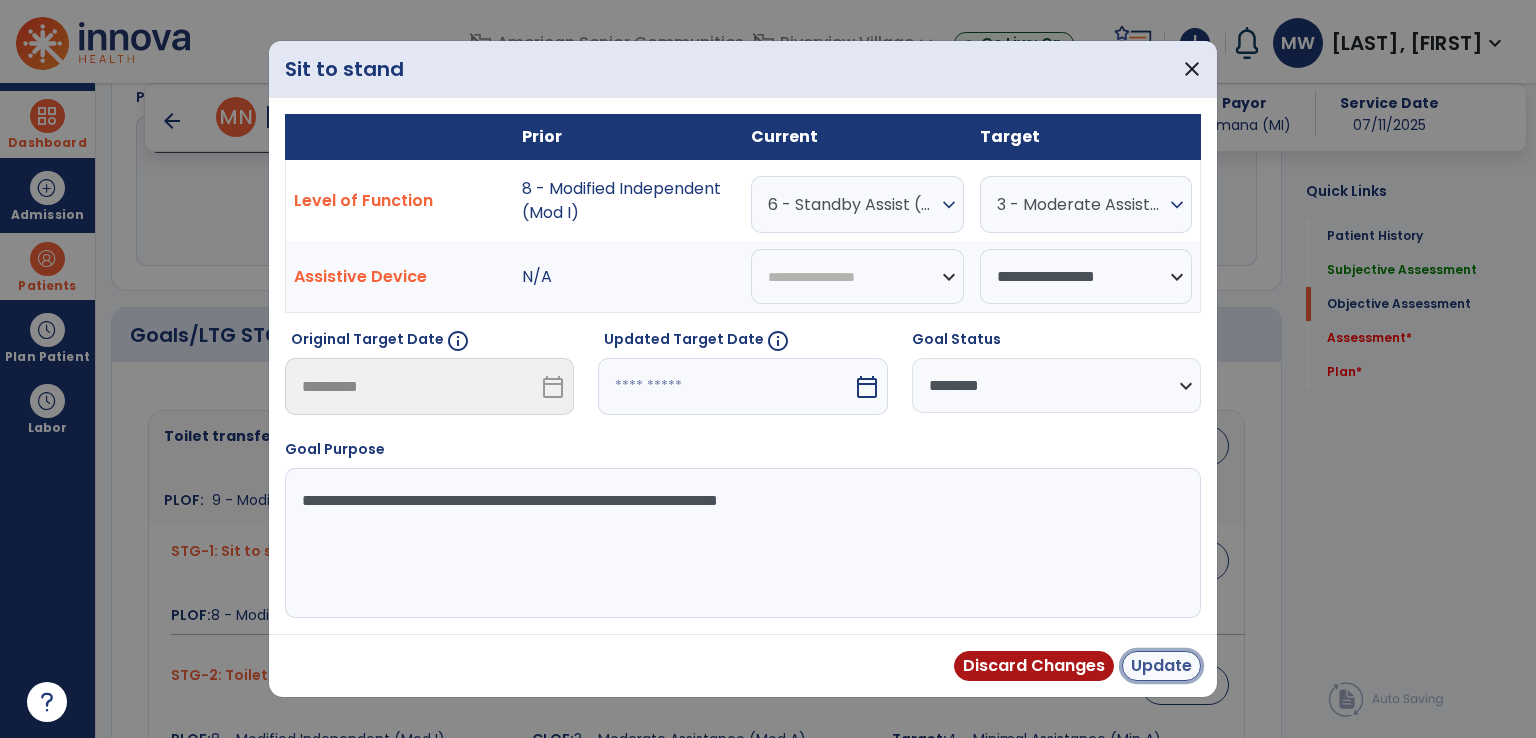 click on "Update" at bounding box center [1161, 666] 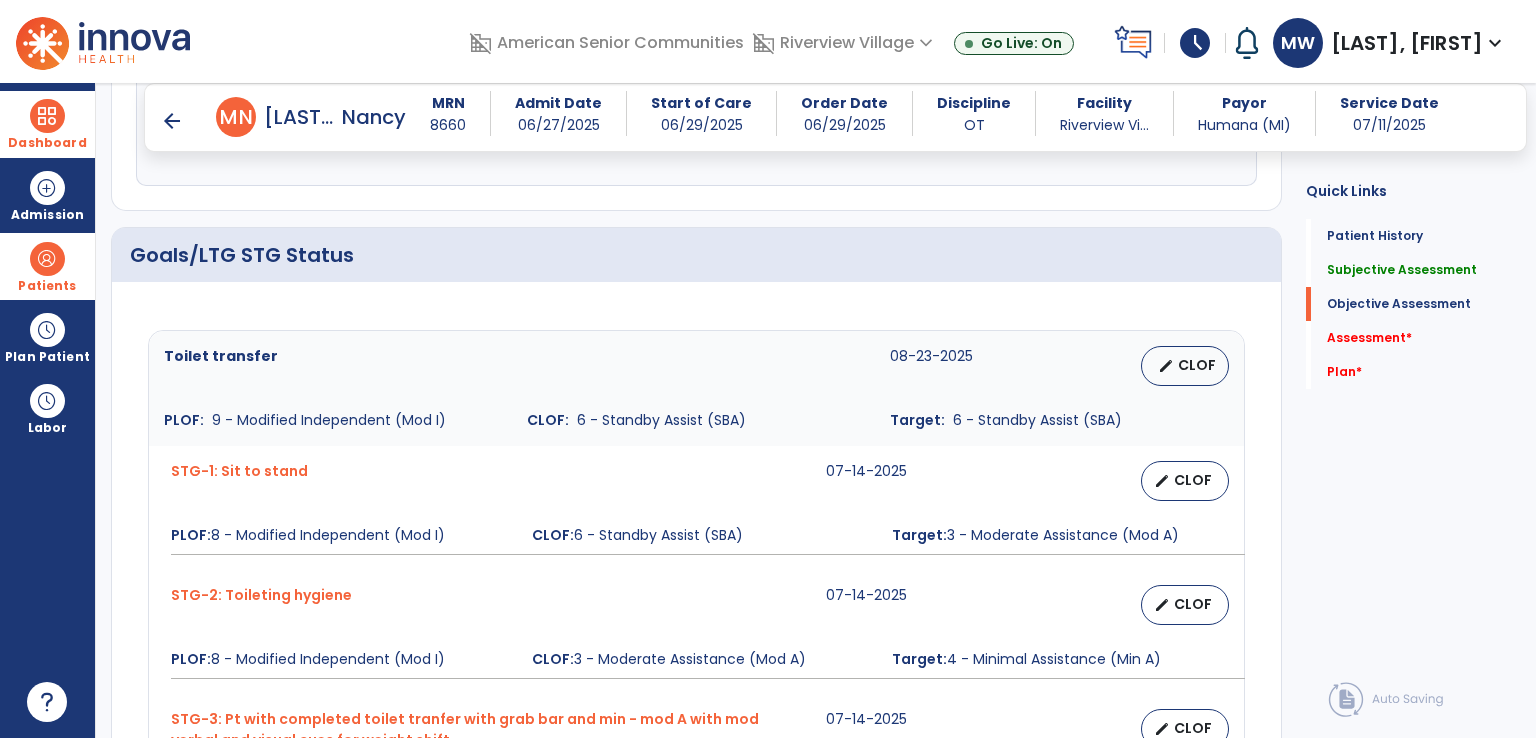 scroll, scrollTop: 900, scrollLeft: 0, axis: vertical 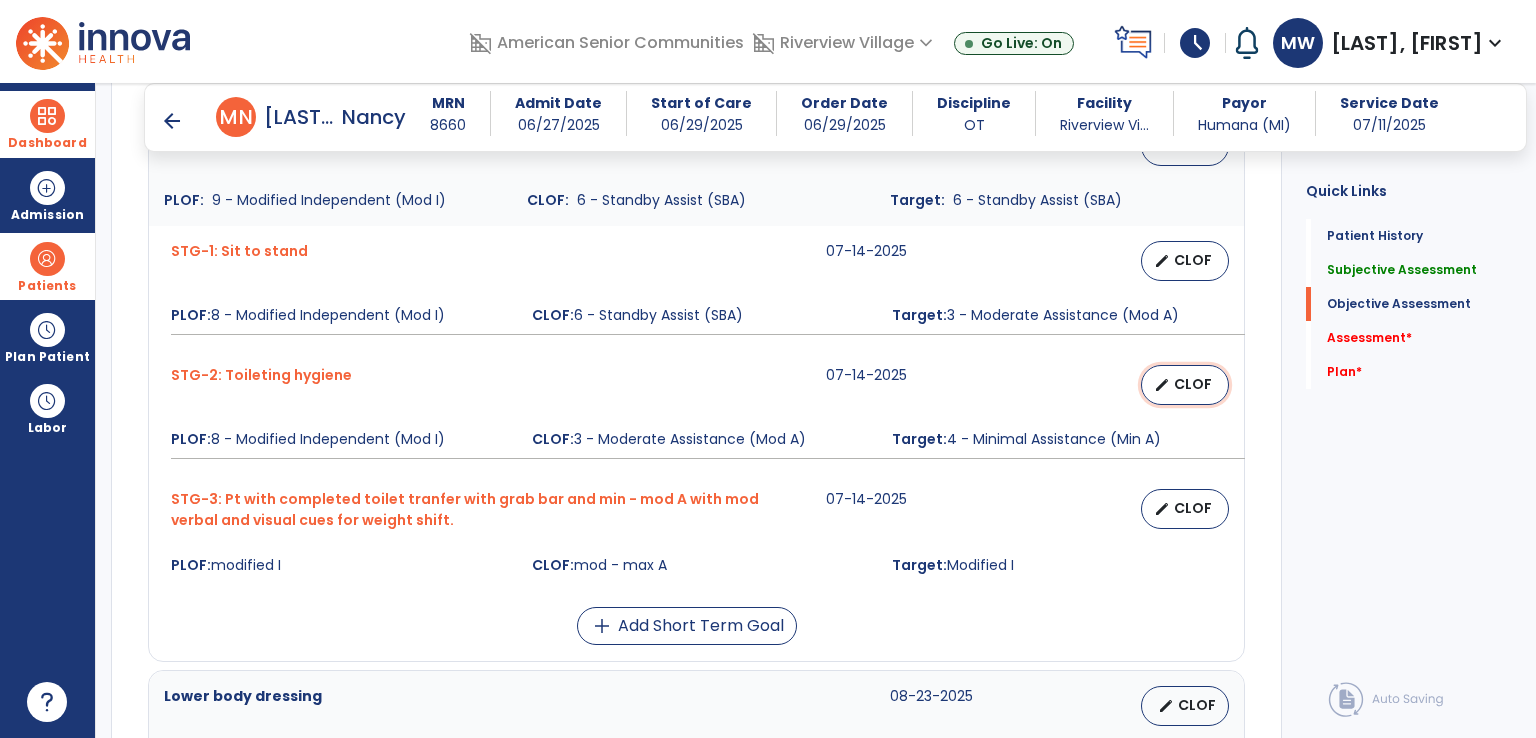 click on "edit" at bounding box center (1162, 385) 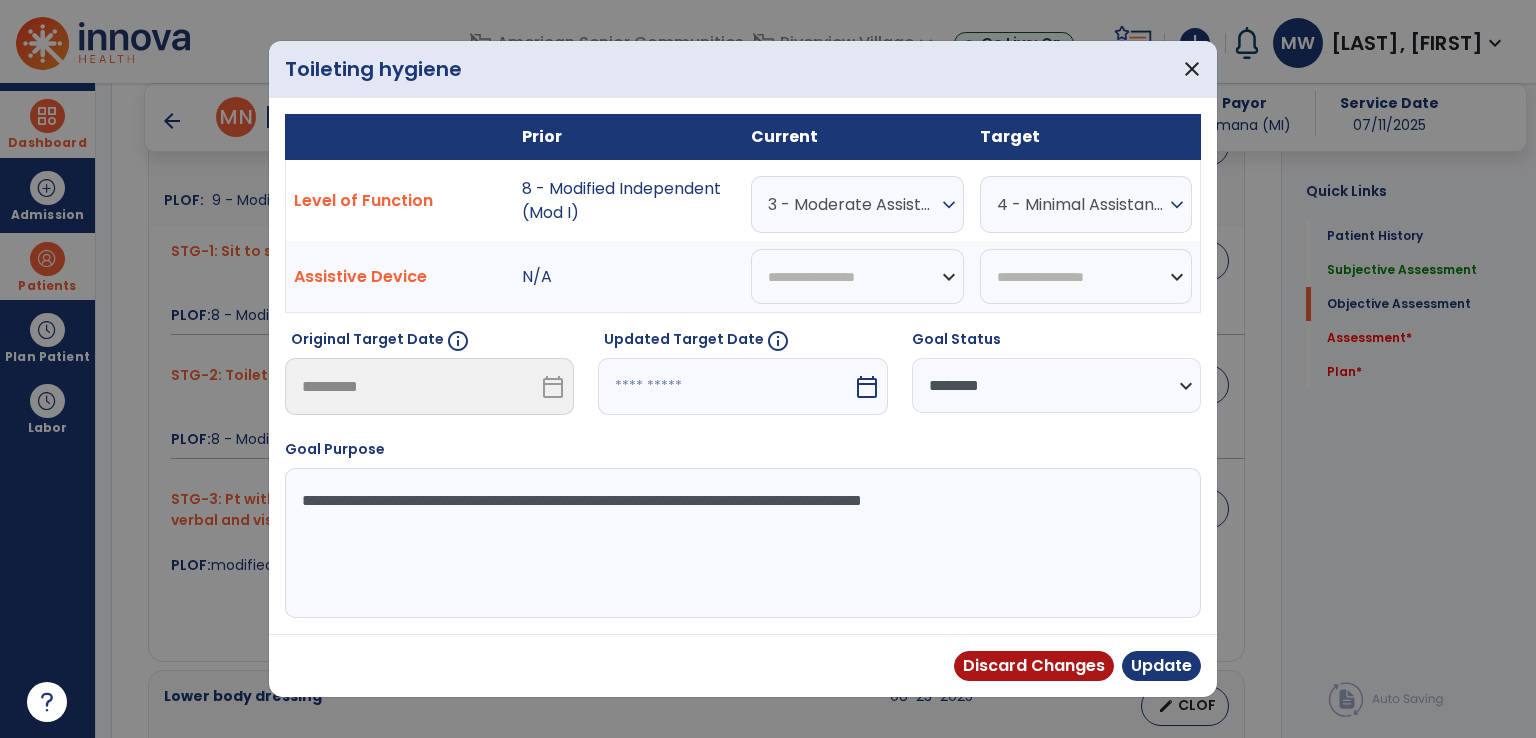 click on "calendar_today" at bounding box center (867, 387) 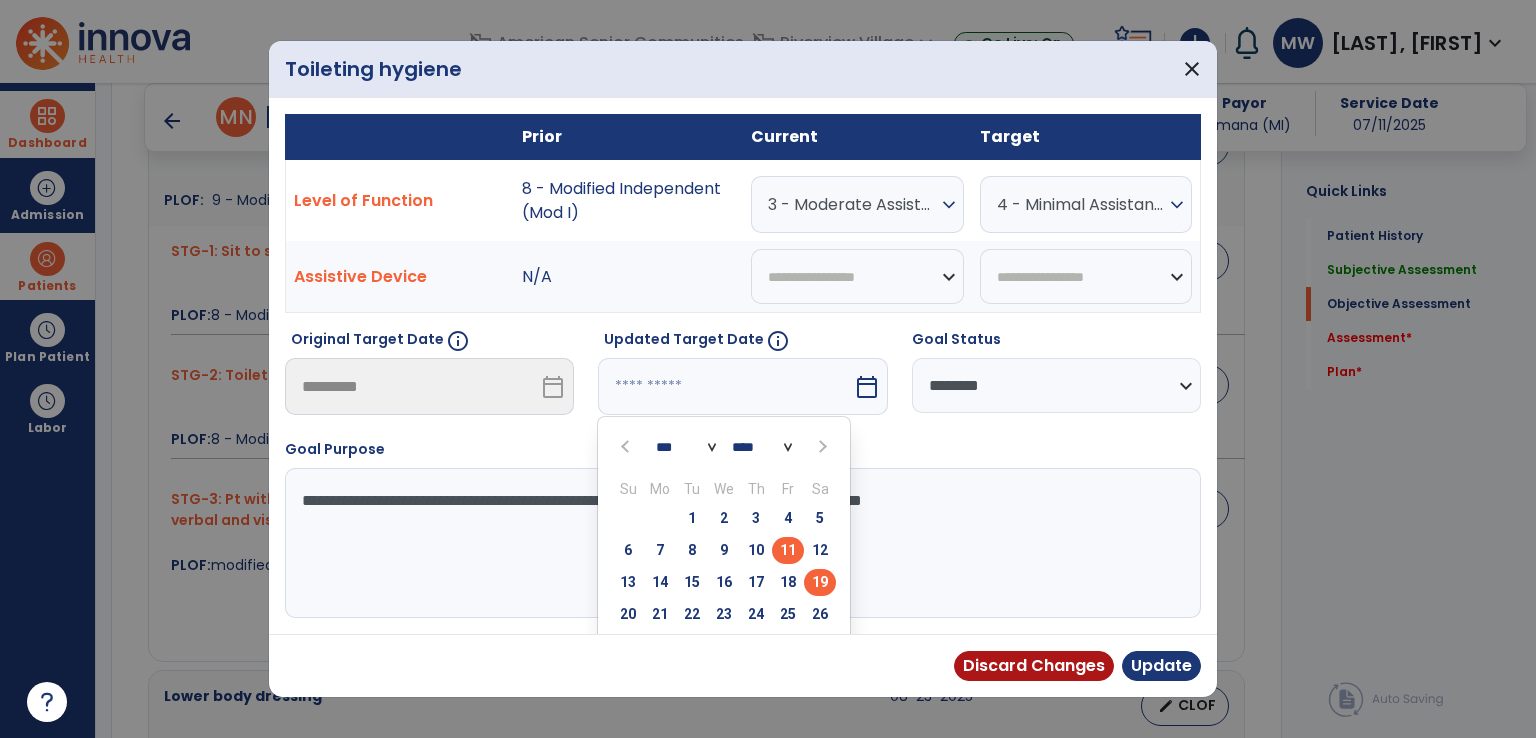 click on "19" at bounding box center (820, 582) 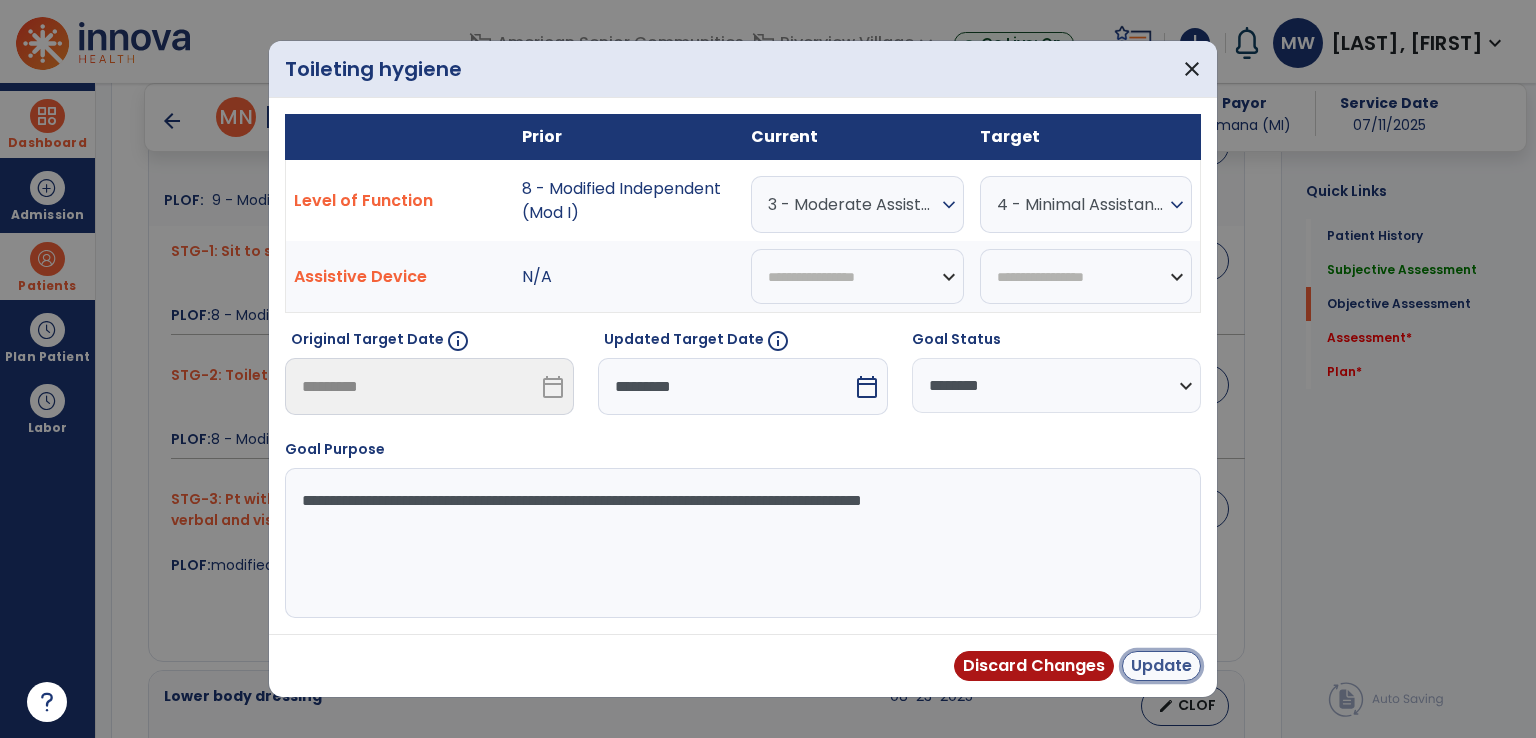 click on "Update" at bounding box center [1161, 666] 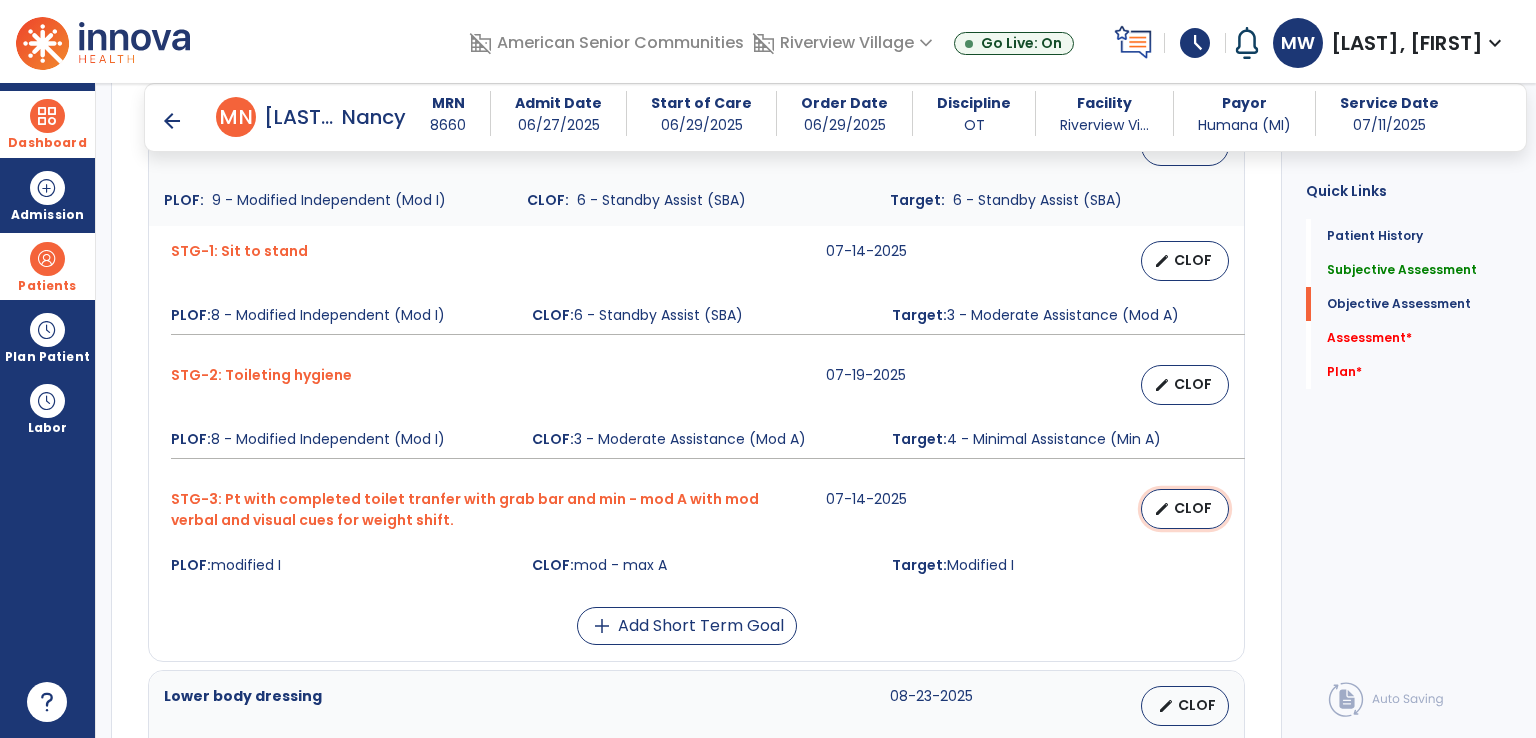 click on "edit" at bounding box center (1162, 509) 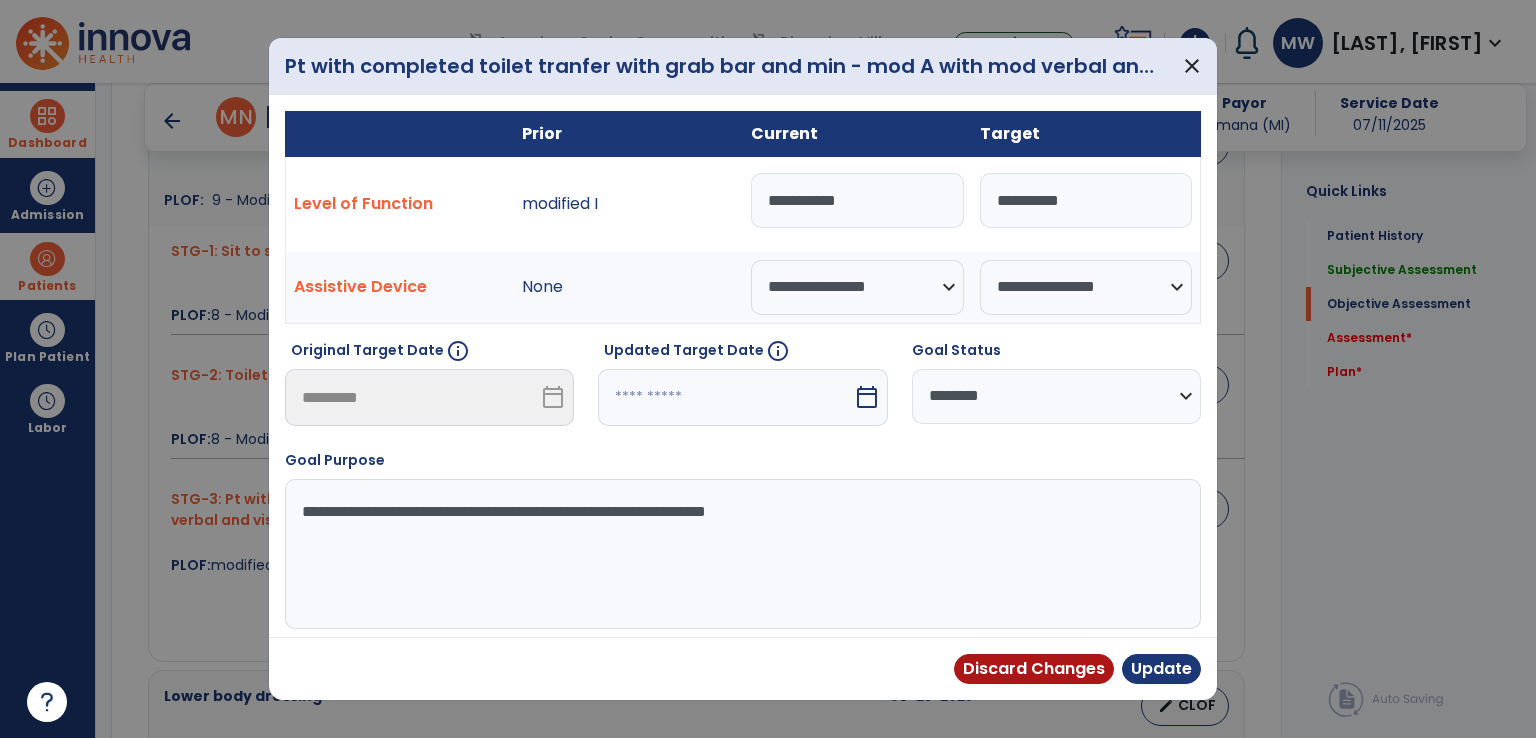 drag, startPoint x: 922, startPoint y: 205, endPoint x: 657, endPoint y: 205, distance: 265 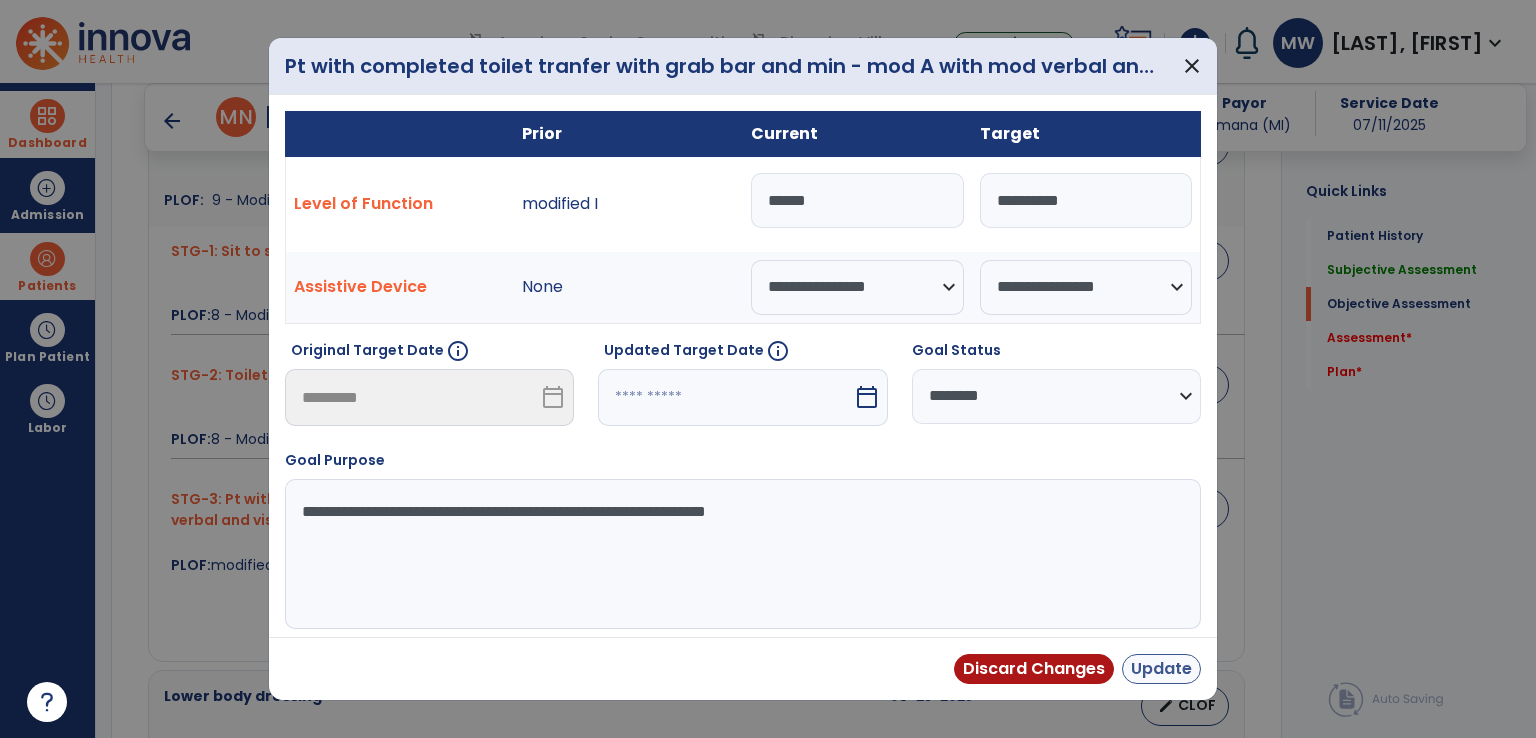 type on "******" 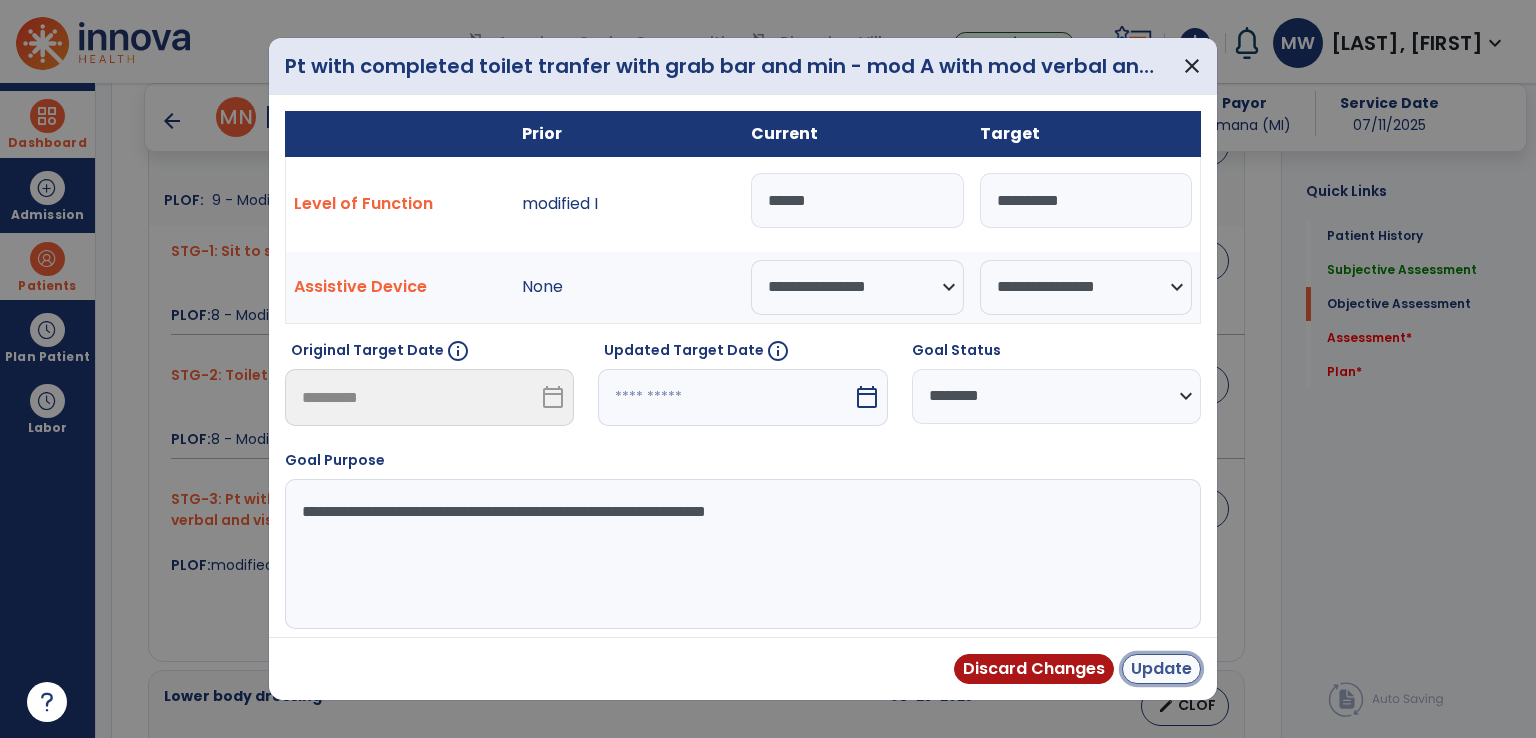 click on "Update" at bounding box center [1161, 669] 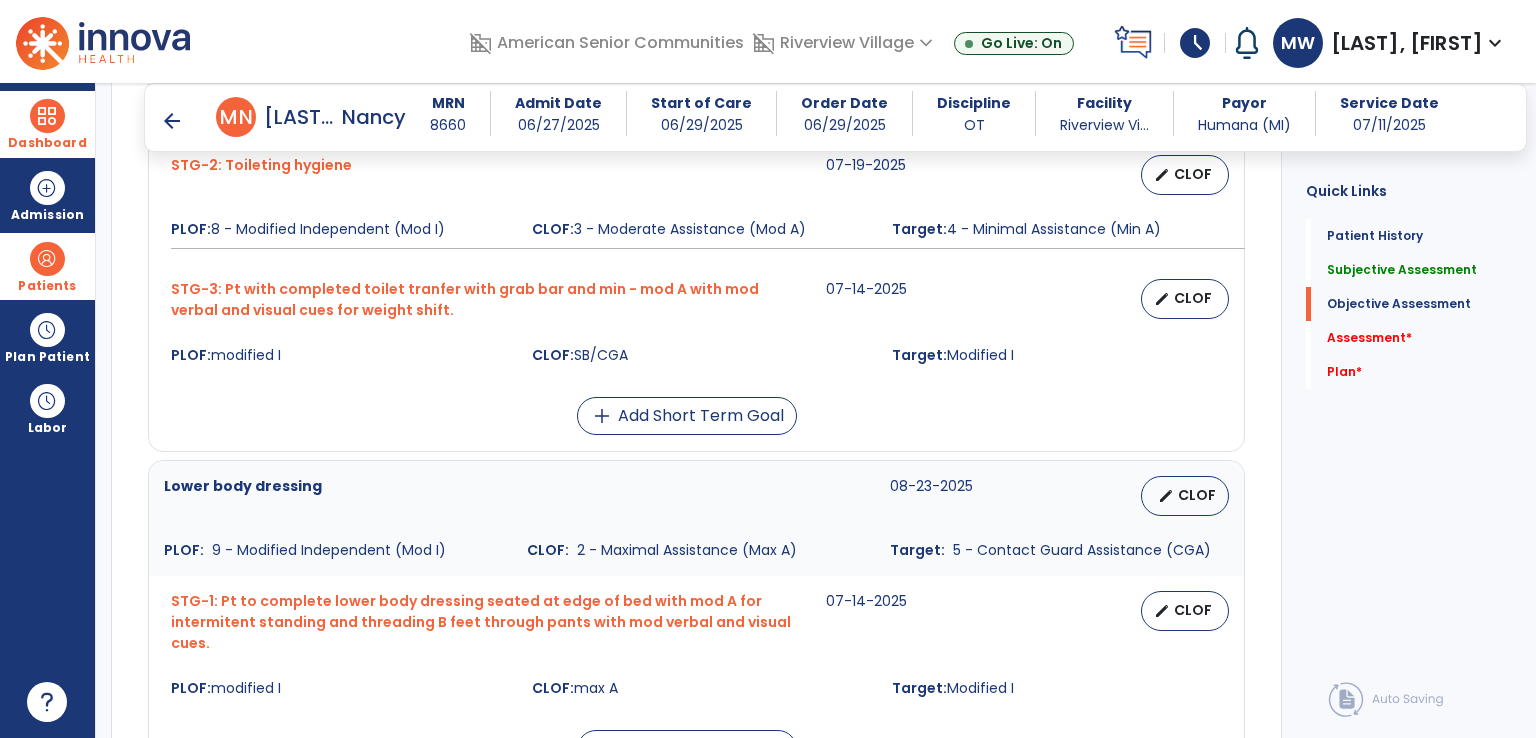 scroll, scrollTop: 1200, scrollLeft: 0, axis: vertical 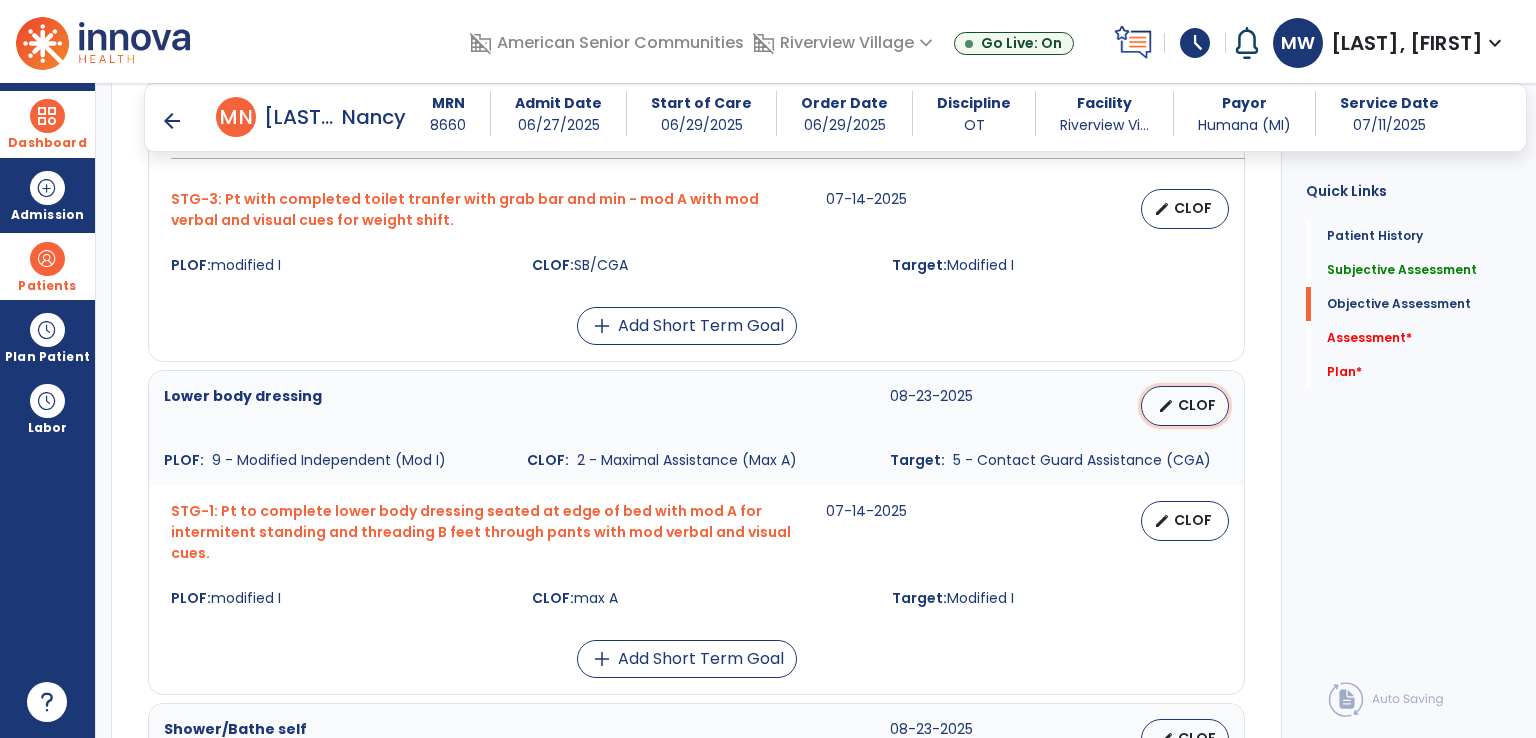 click on "edit" at bounding box center (1166, 406) 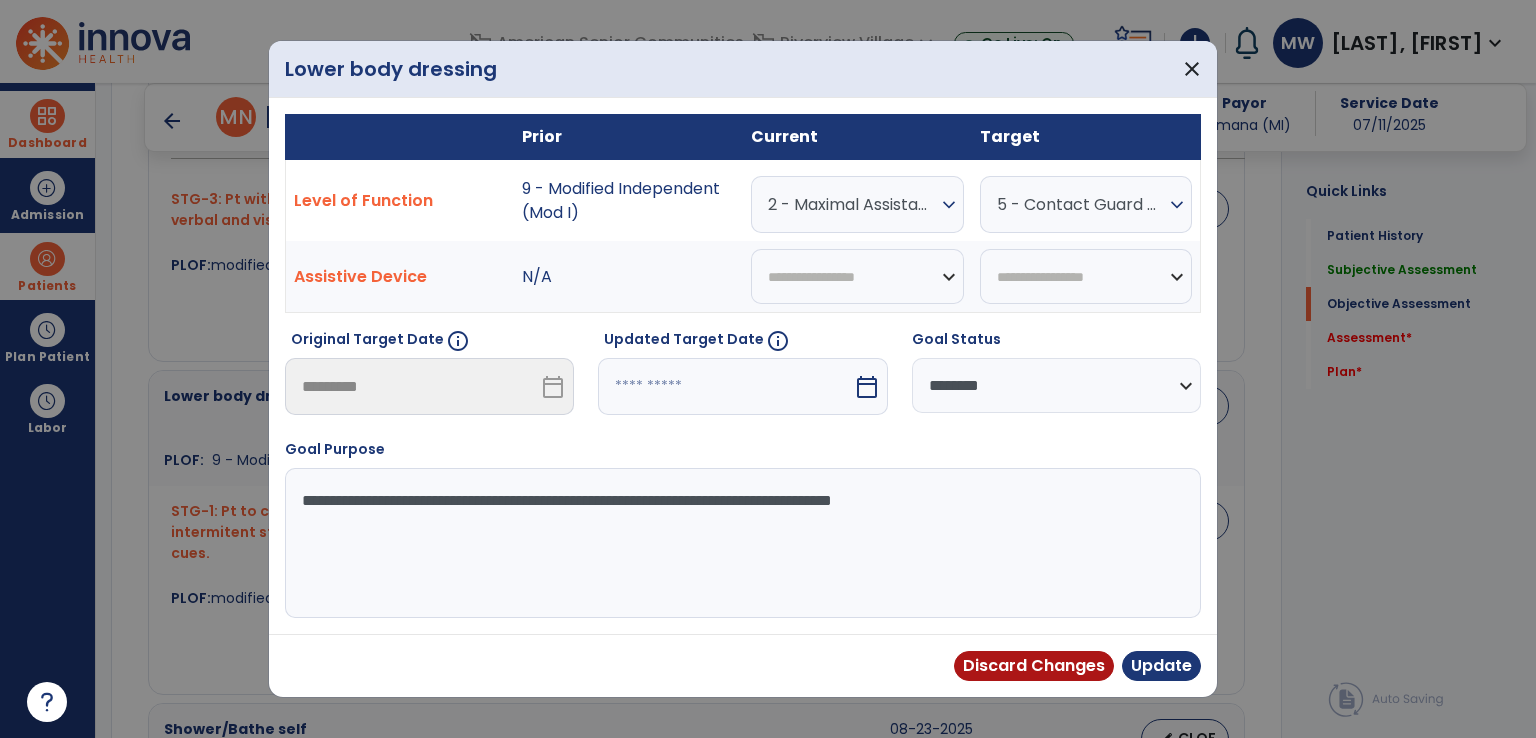 click on "expand_more" at bounding box center [949, 205] 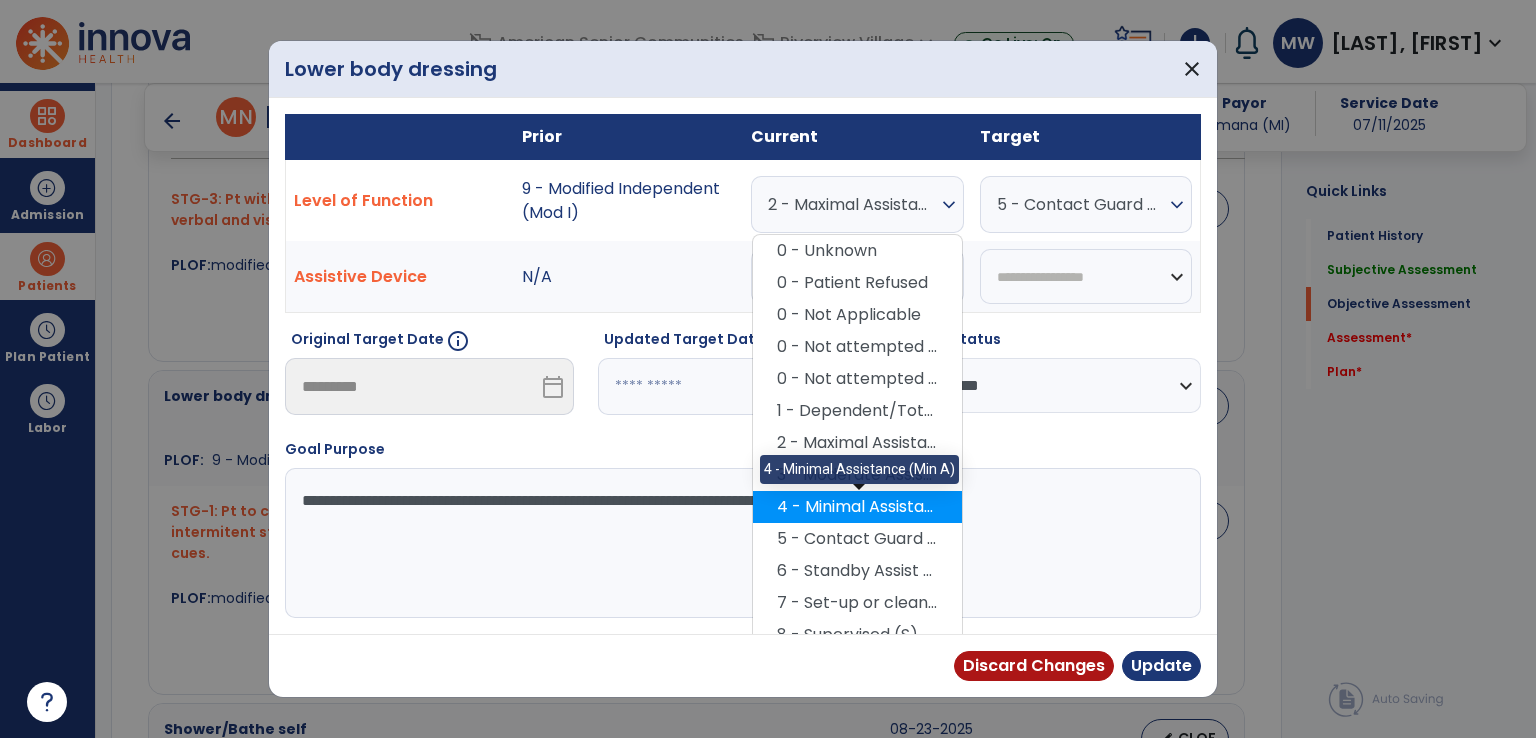 click on "4 - Minimal Assistance (Min A)" at bounding box center [857, 507] 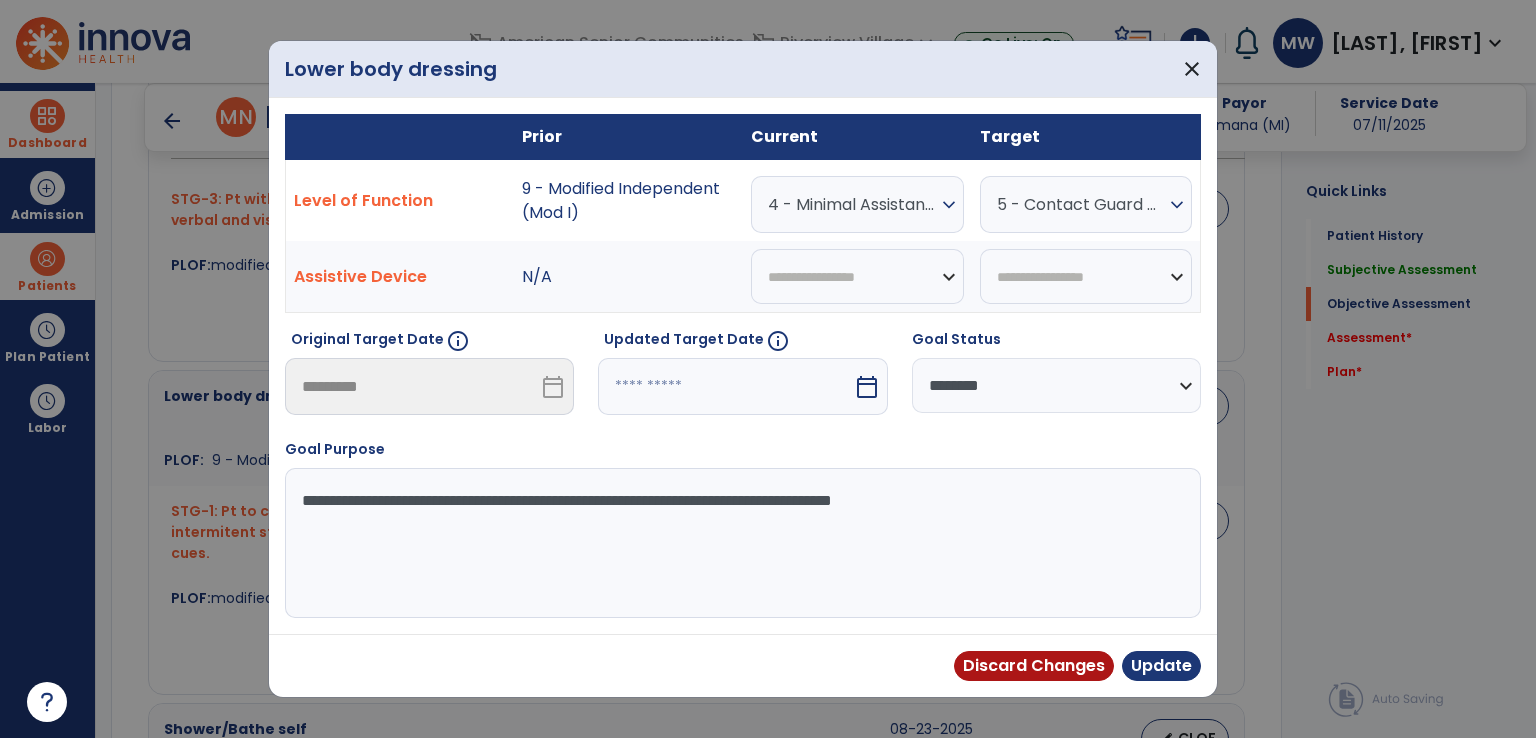 click on "Discard Changes  Update" at bounding box center (1077, 666) 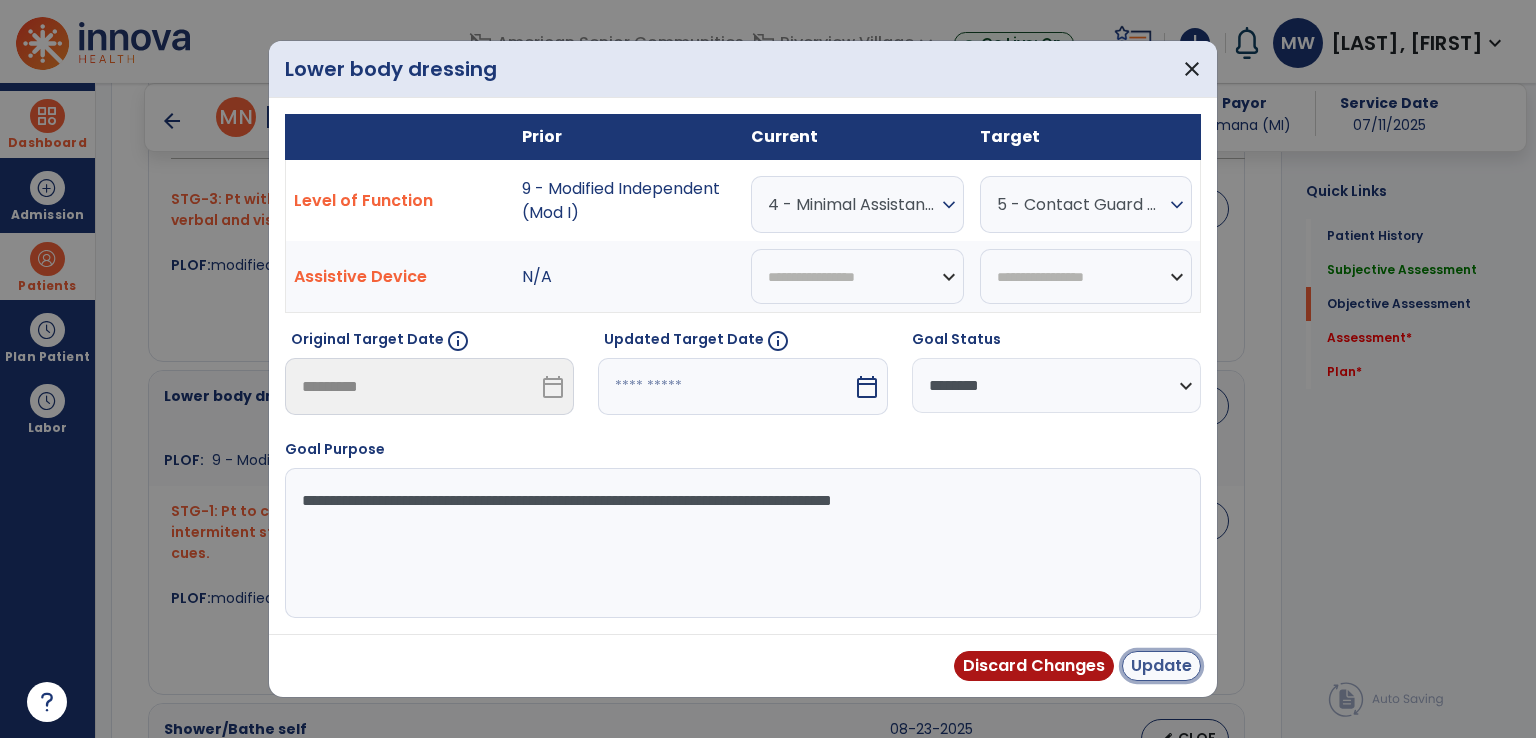 click on "Update" at bounding box center [1161, 666] 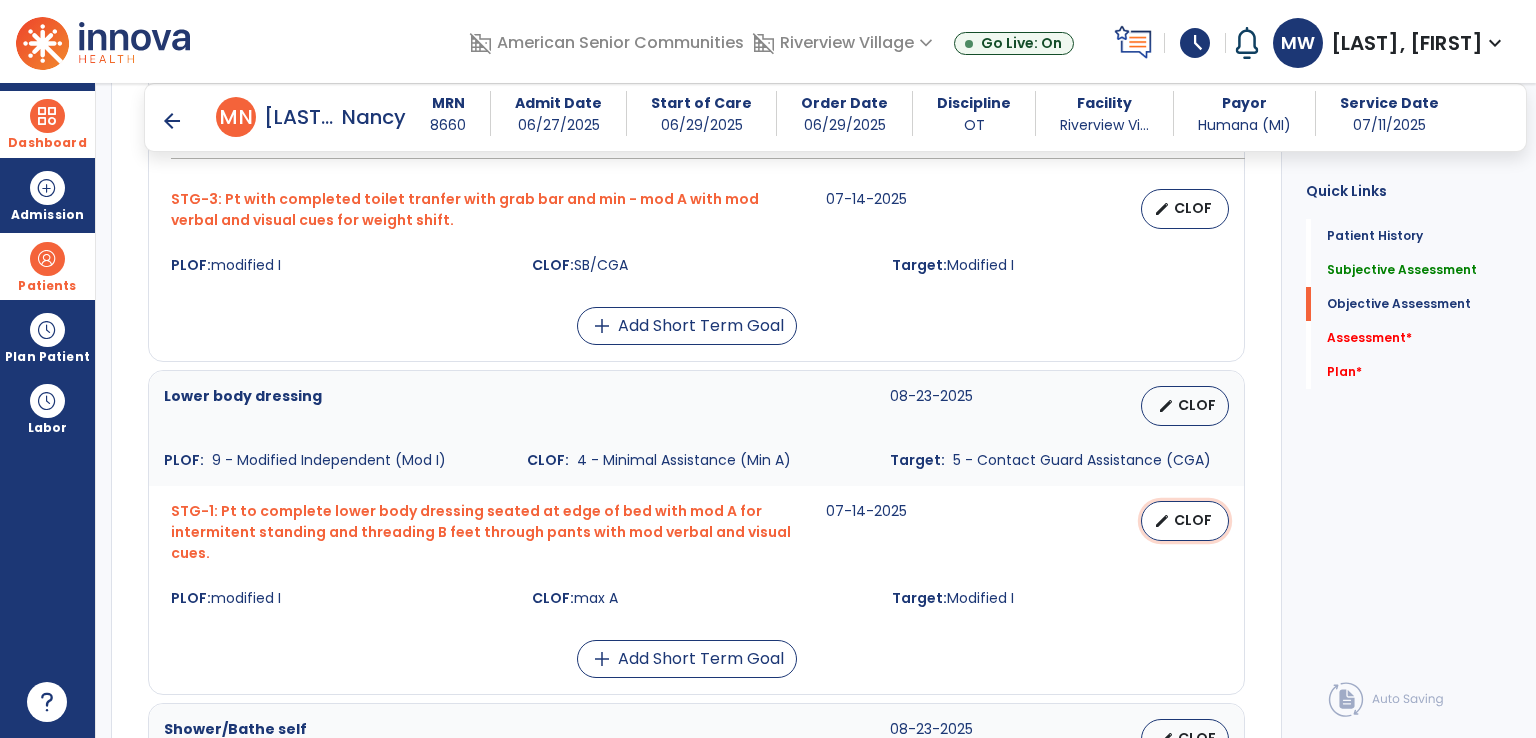 click on "edit   CLOF" at bounding box center (1185, 521) 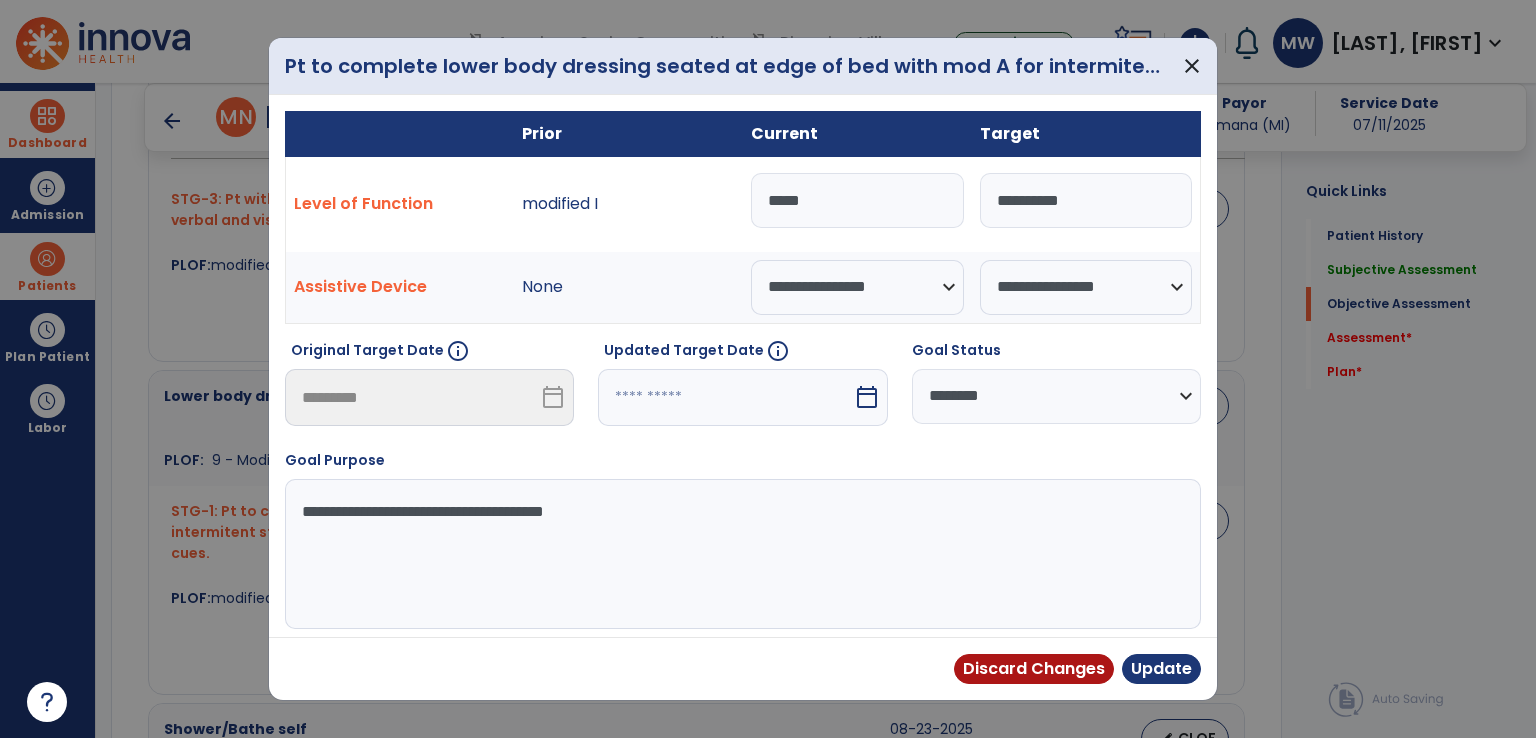drag, startPoint x: 880, startPoint y: 207, endPoint x: 722, endPoint y: 209, distance: 158.01266 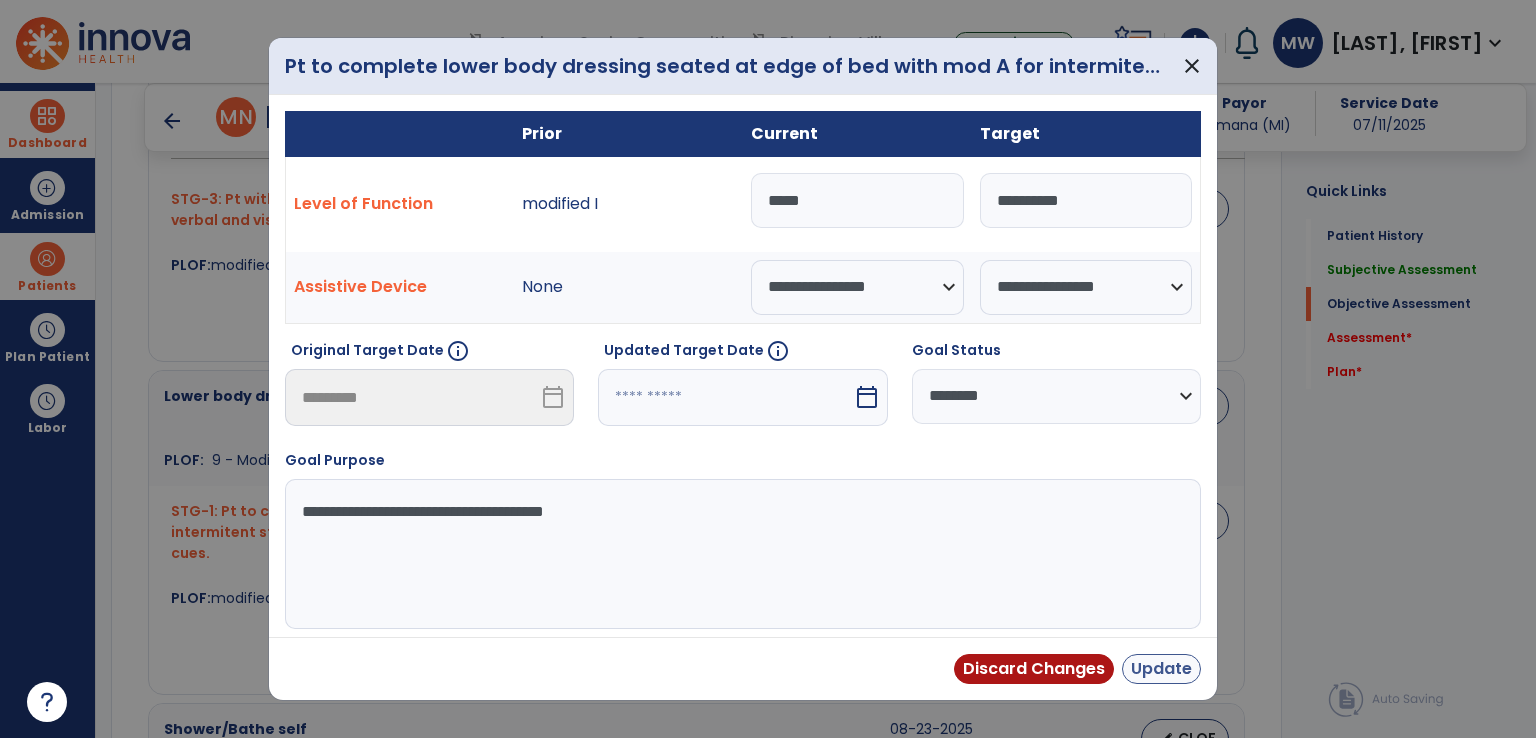 type on "*****" 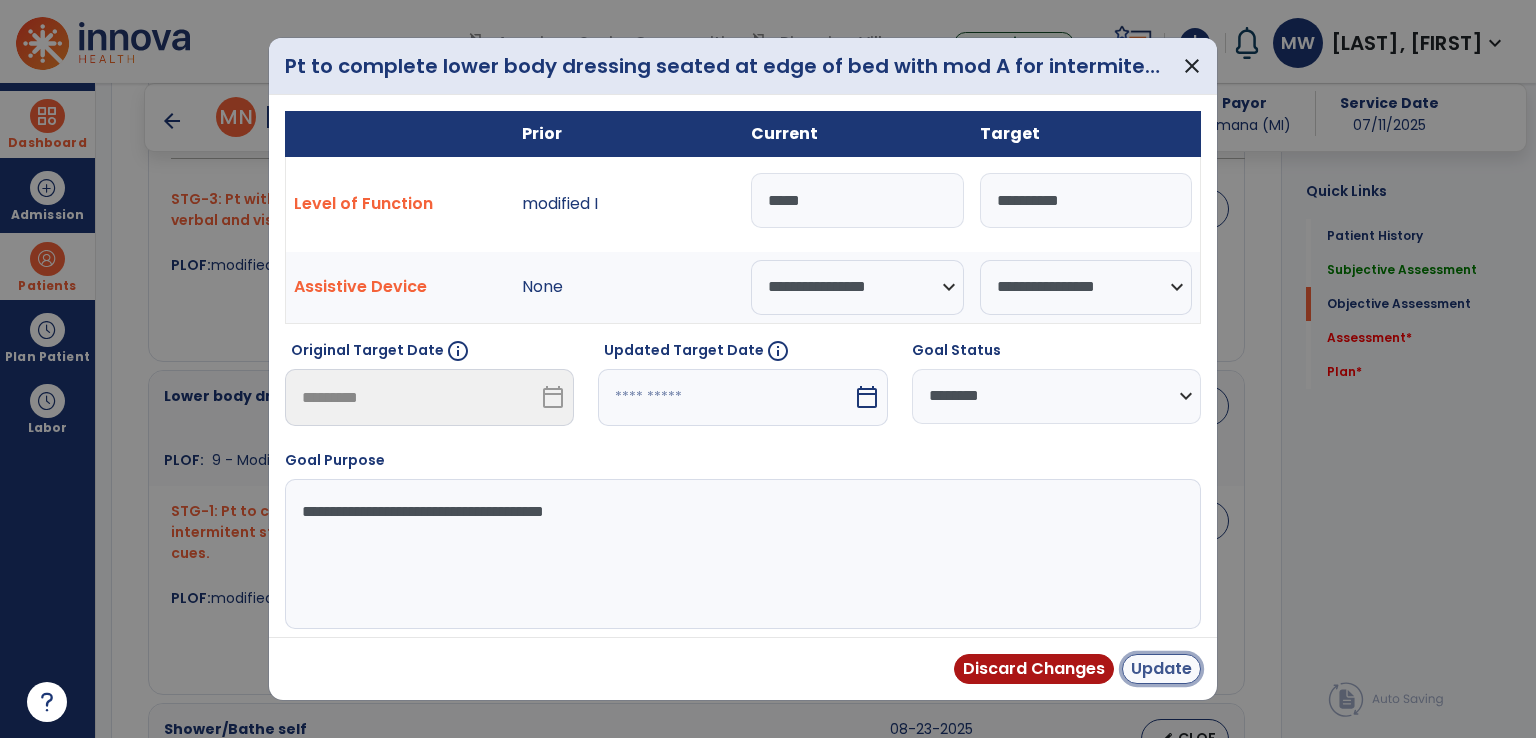 click on "Update" at bounding box center [1161, 669] 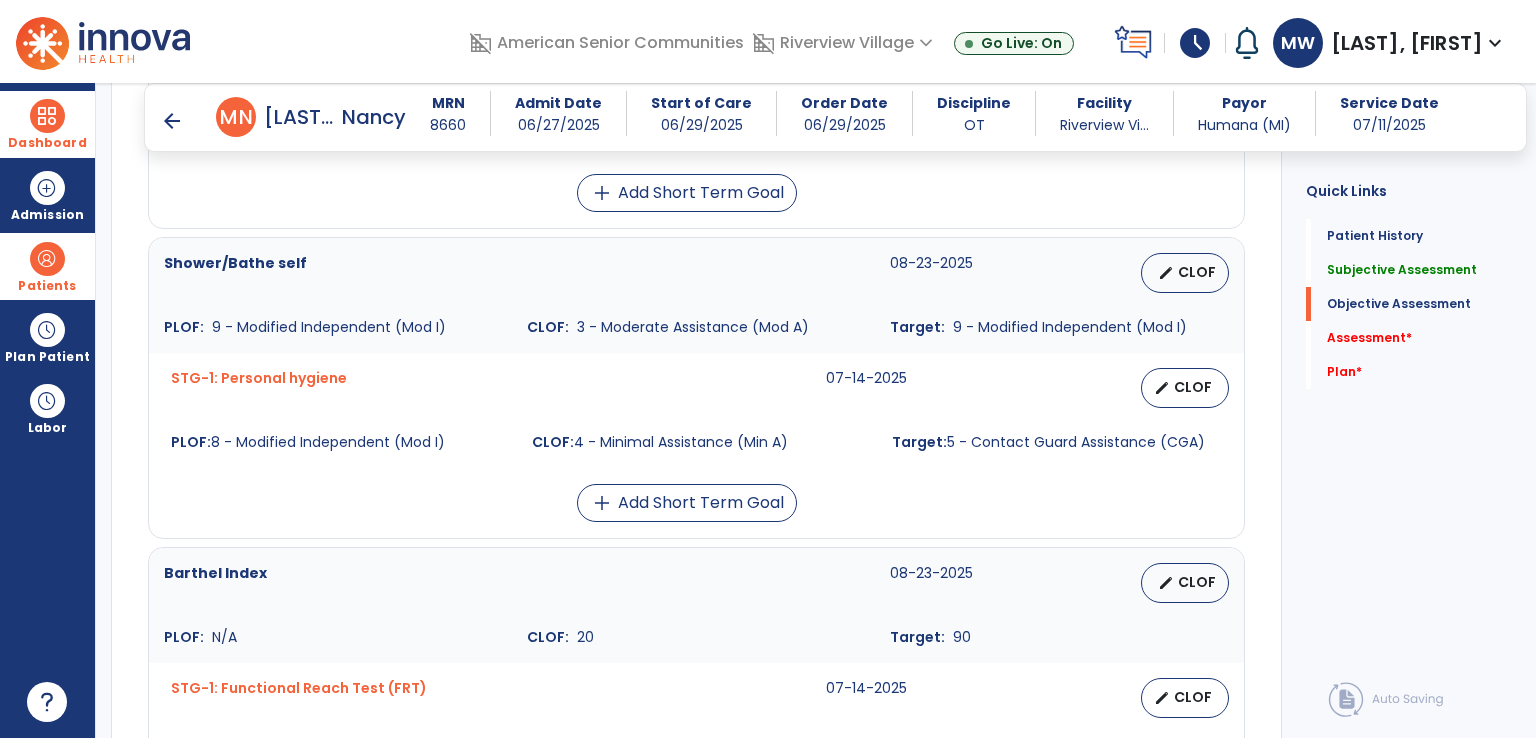 scroll, scrollTop: 1700, scrollLeft: 0, axis: vertical 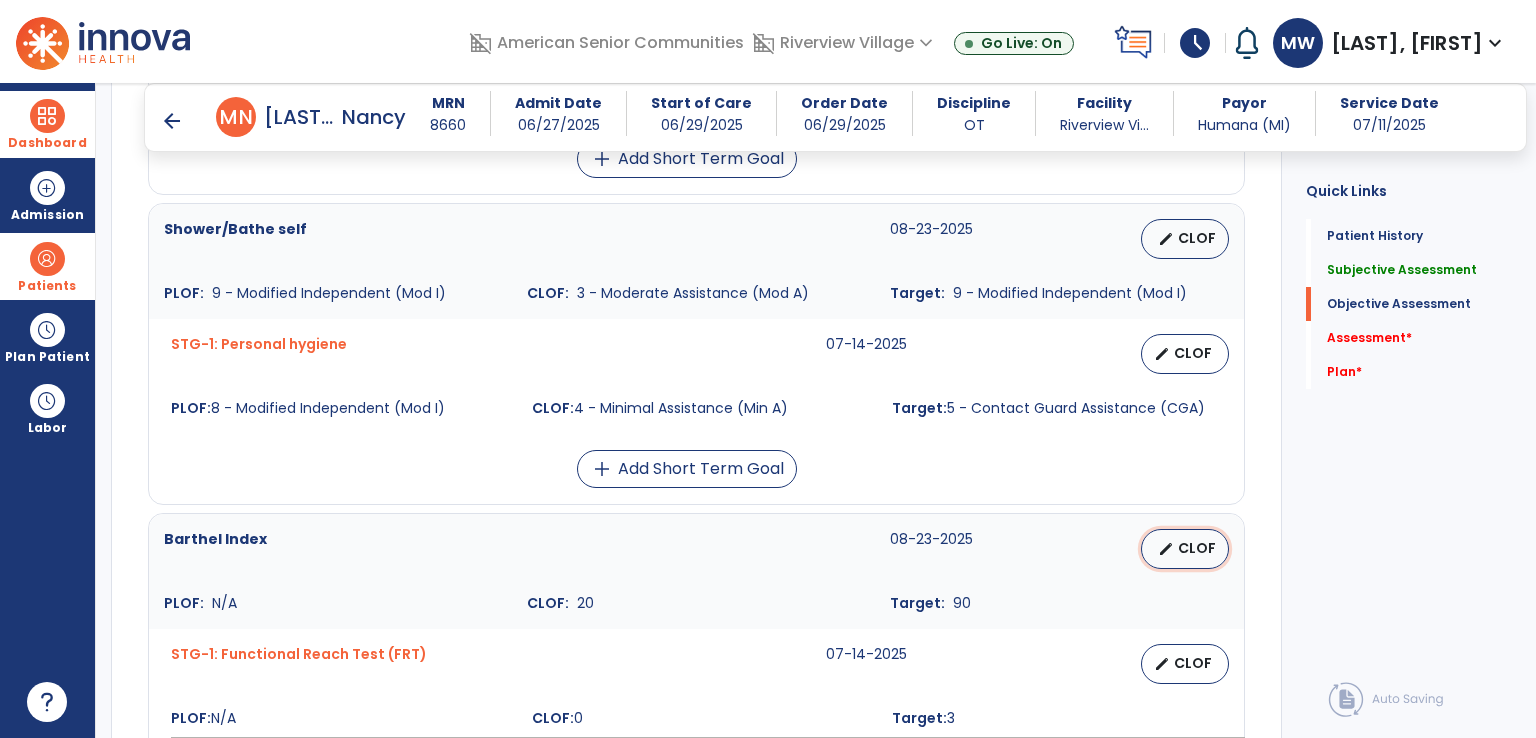 click on "edit" at bounding box center [1166, 549] 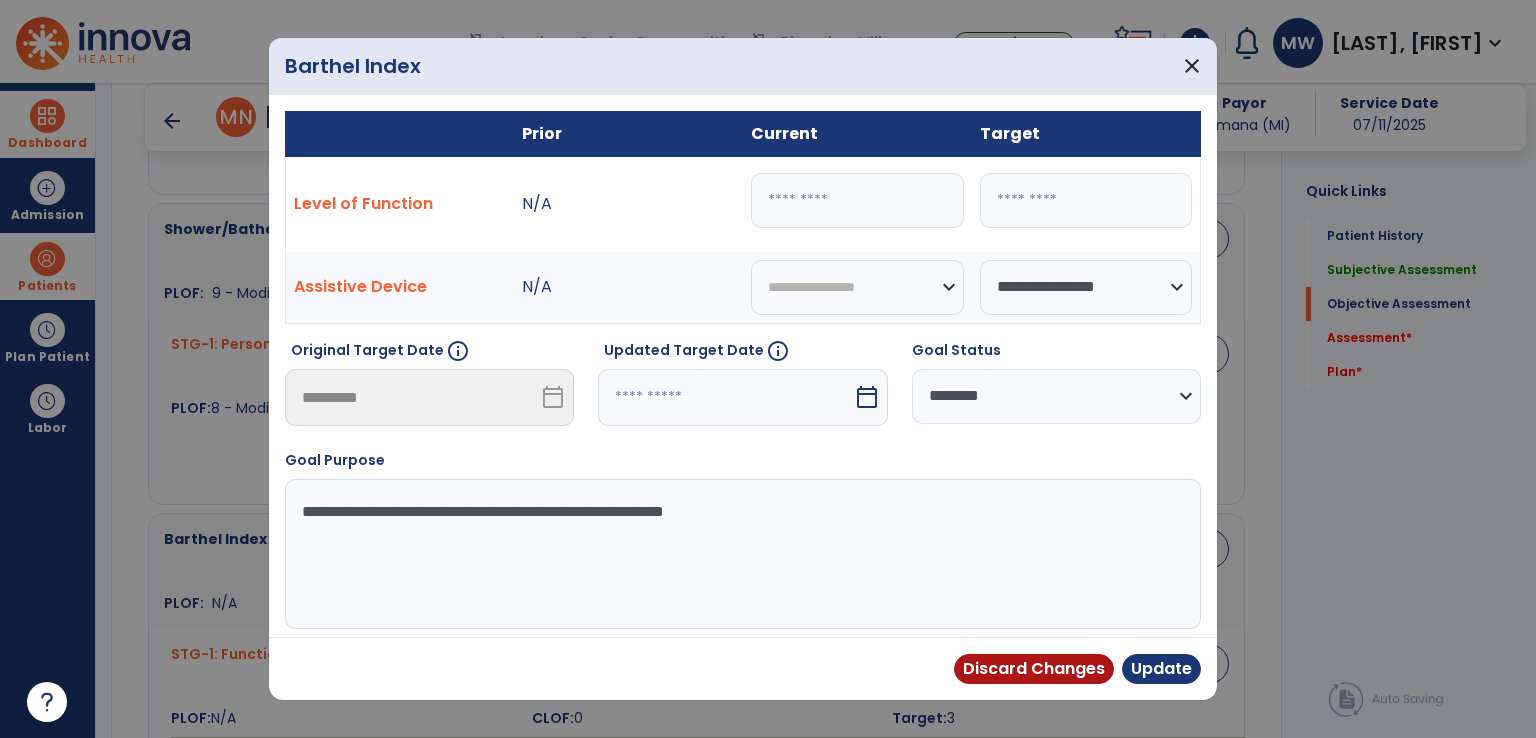 drag, startPoint x: 787, startPoint y: 204, endPoint x: 763, endPoint y: 201, distance: 24.186773 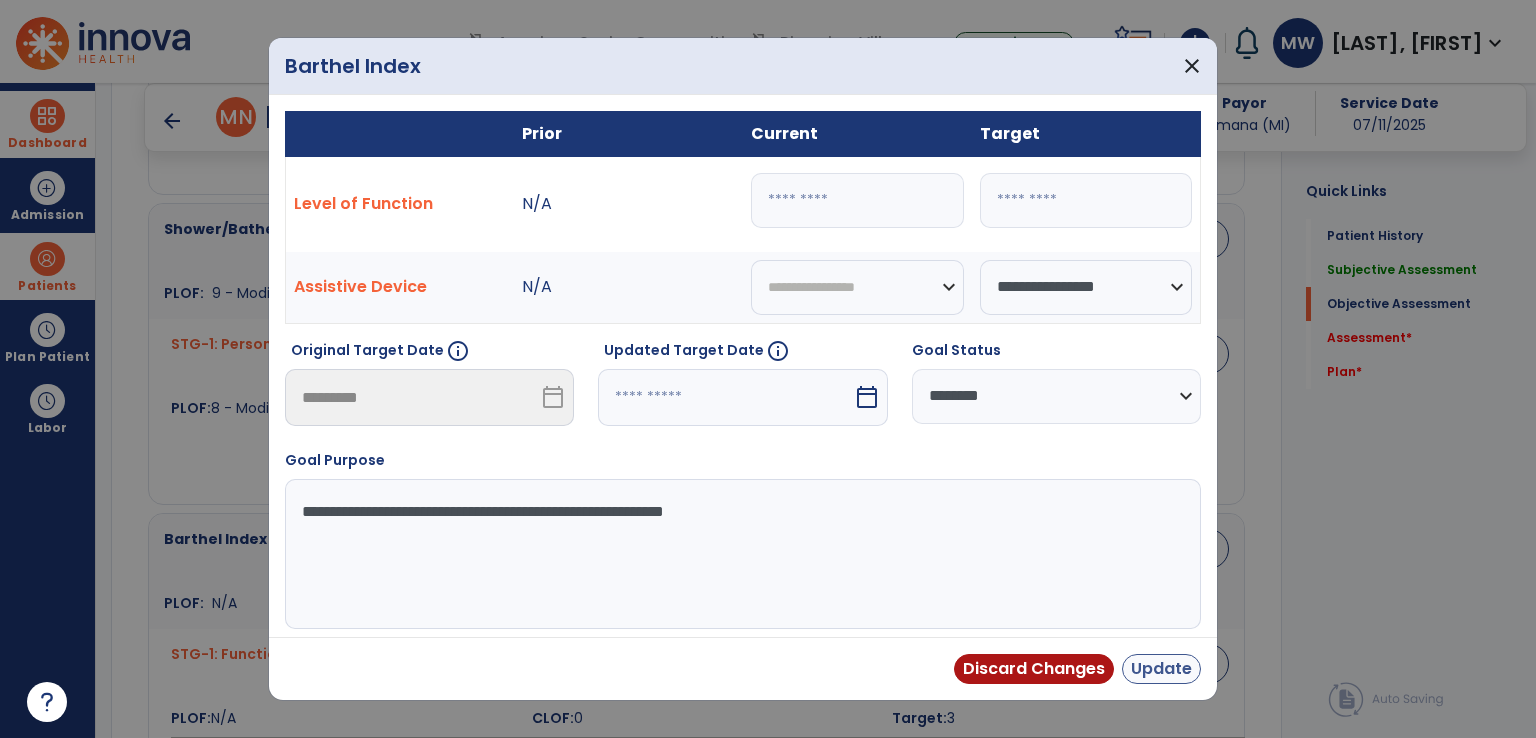 type on "**" 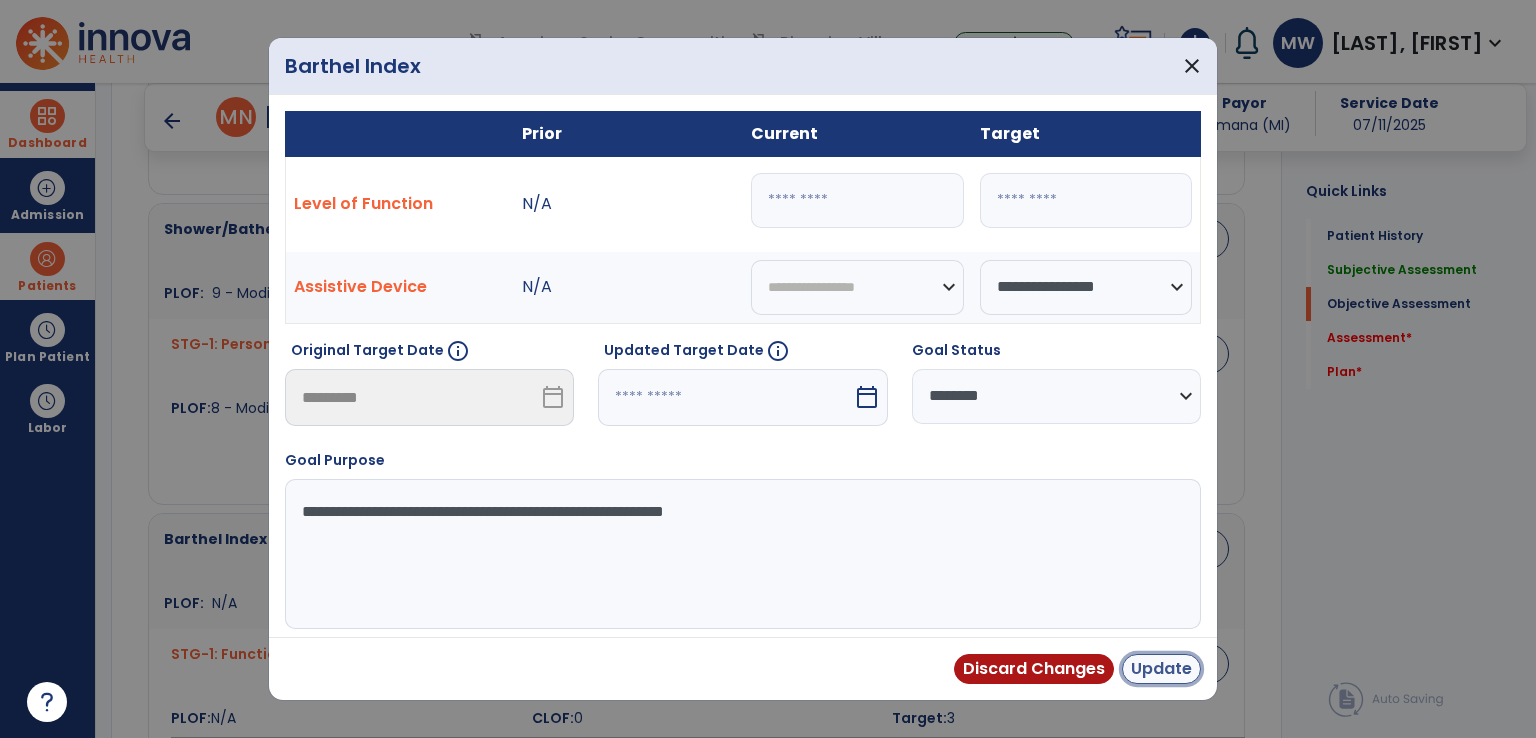 click on "Update" at bounding box center (1161, 669) 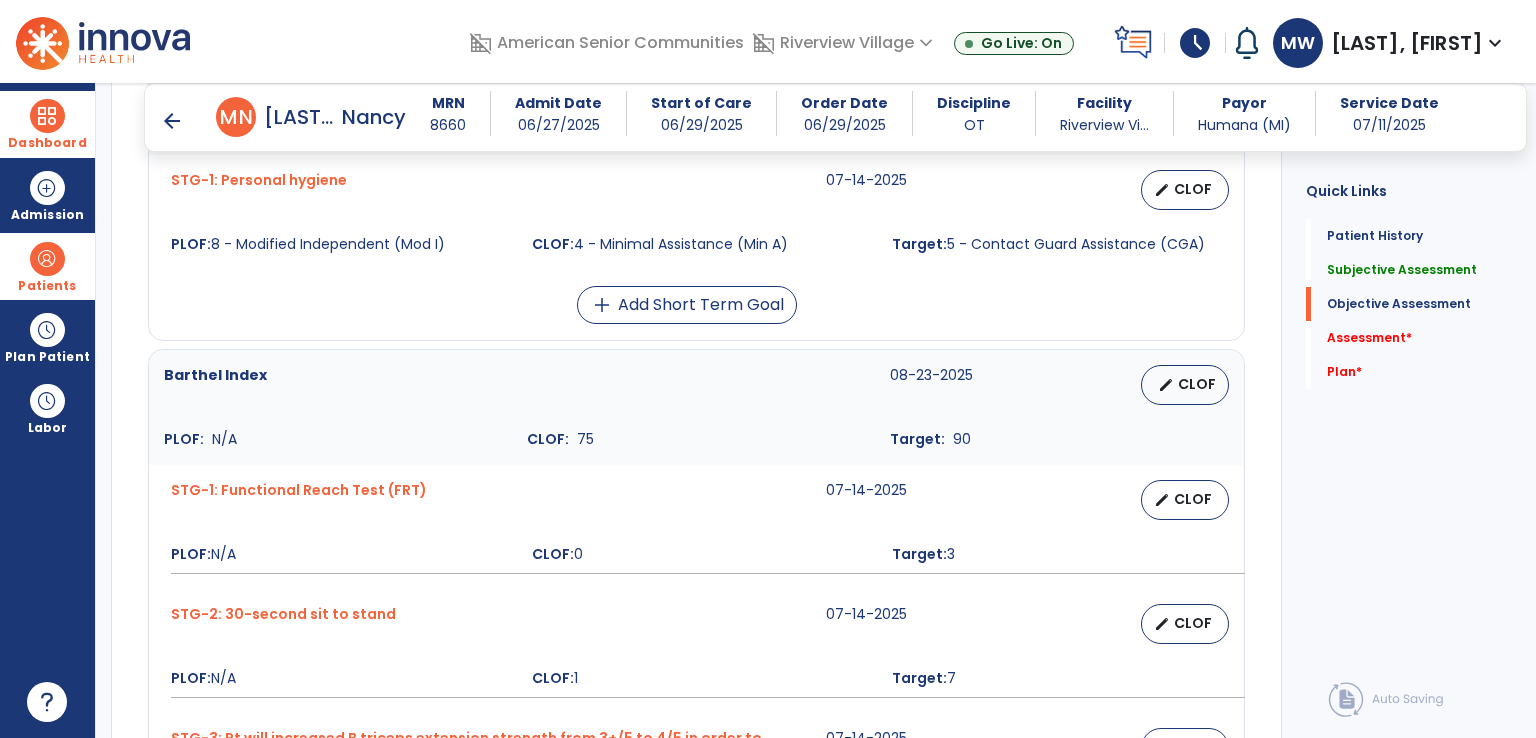 scroll, scrollTop: 1900, scrollLeft: 0, axis: vertical 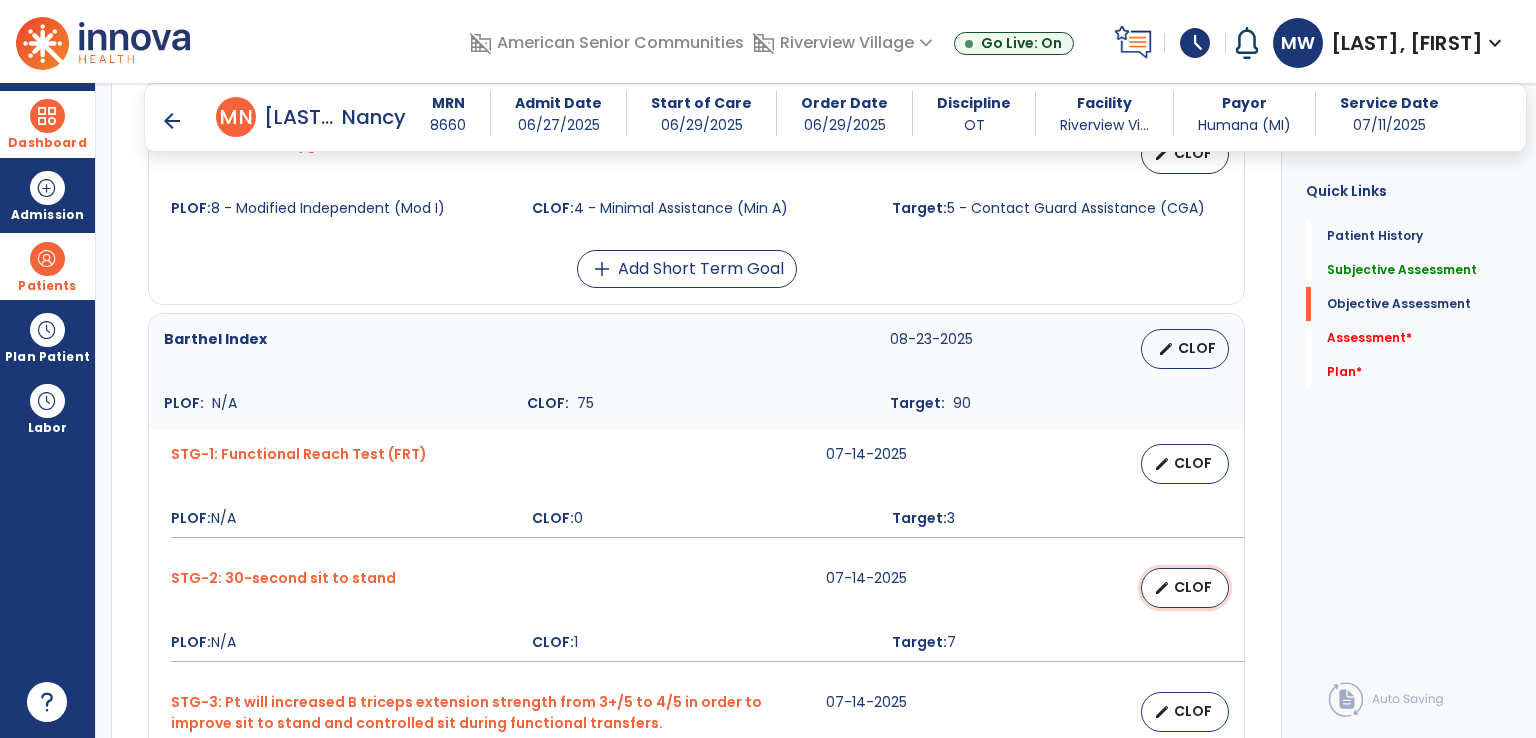 click on "edit" at bounding box center [1162, 588] 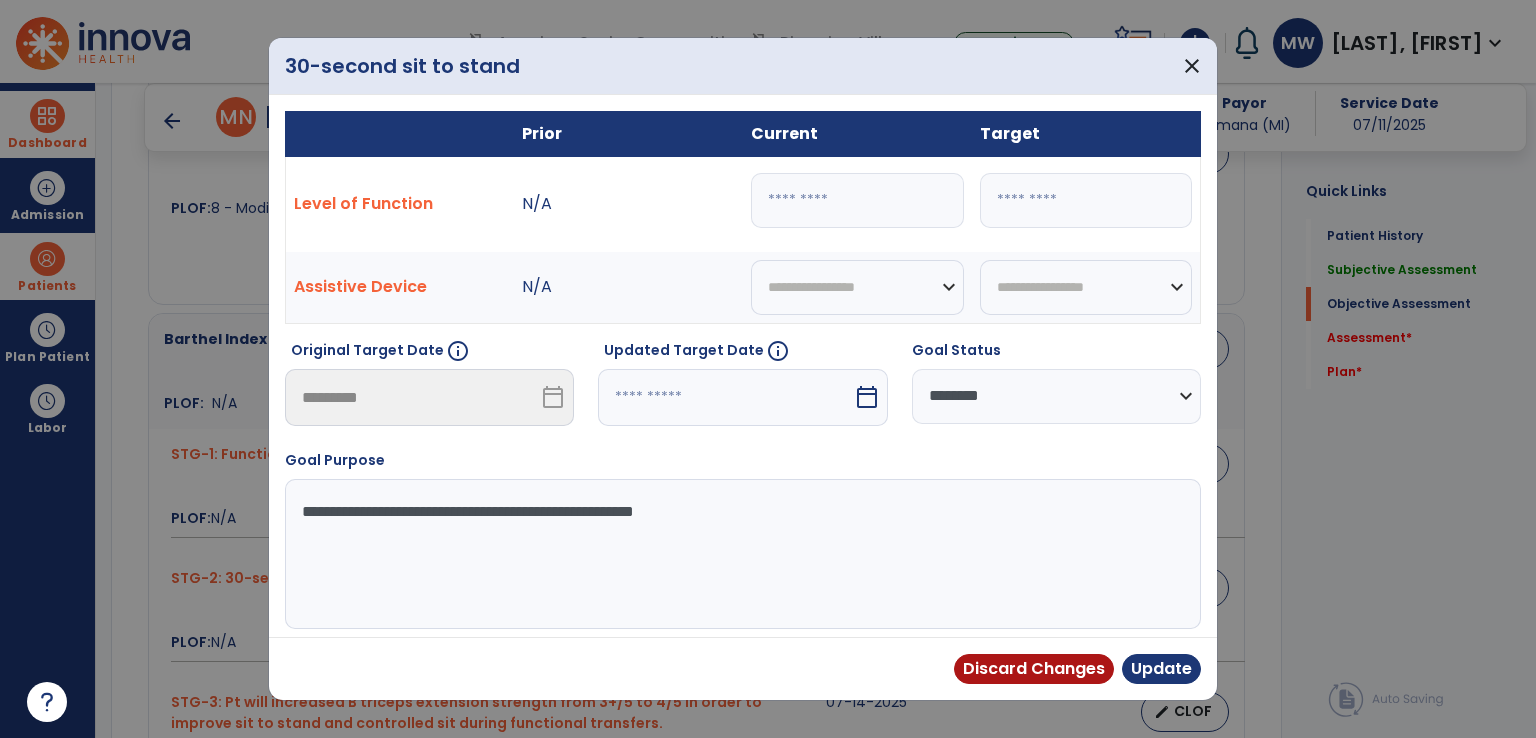 drag, startPoint x: 783, startPoint y: 197, endPoint x: 756, endPoint y: 194, distance: 27.166155 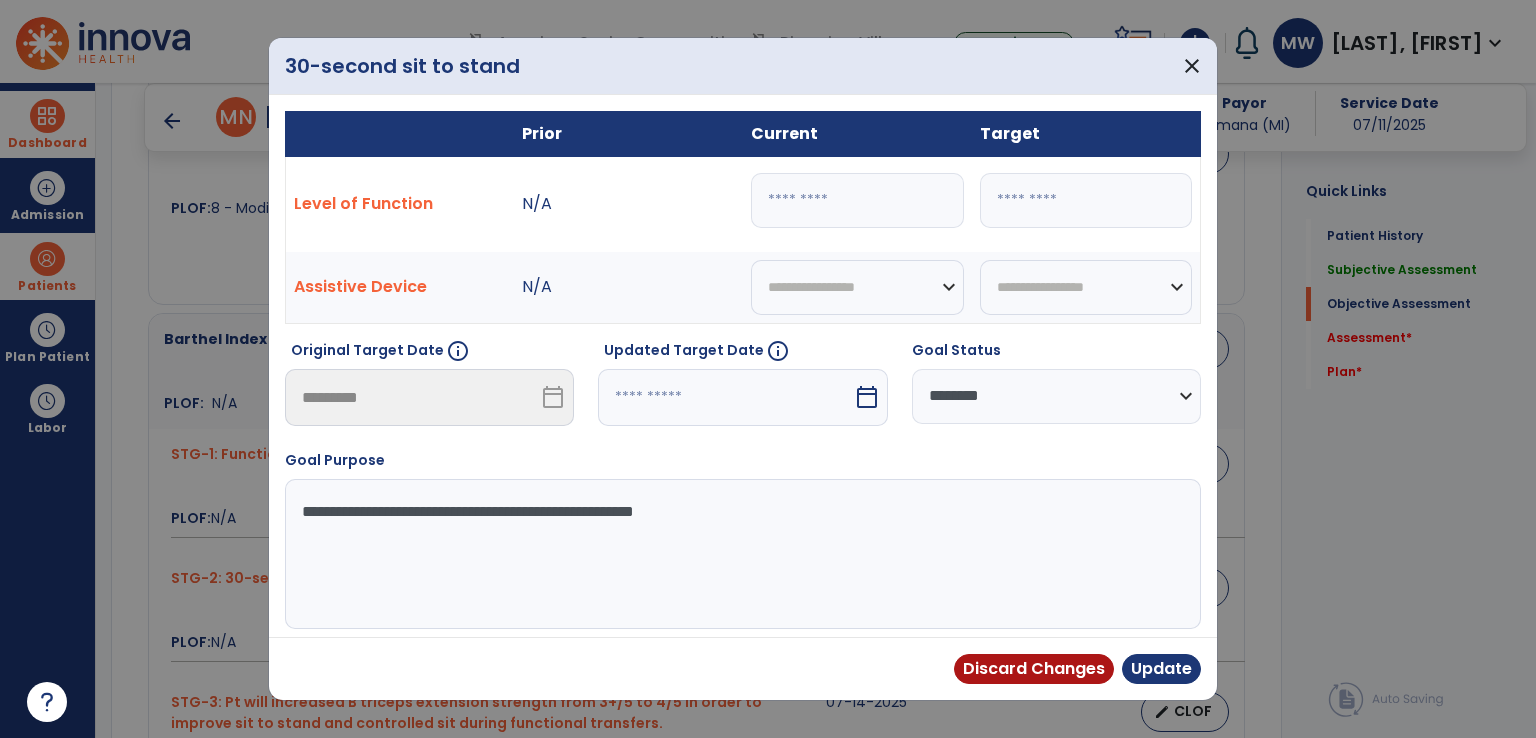 click on "*" at bounding box center [857, 200] 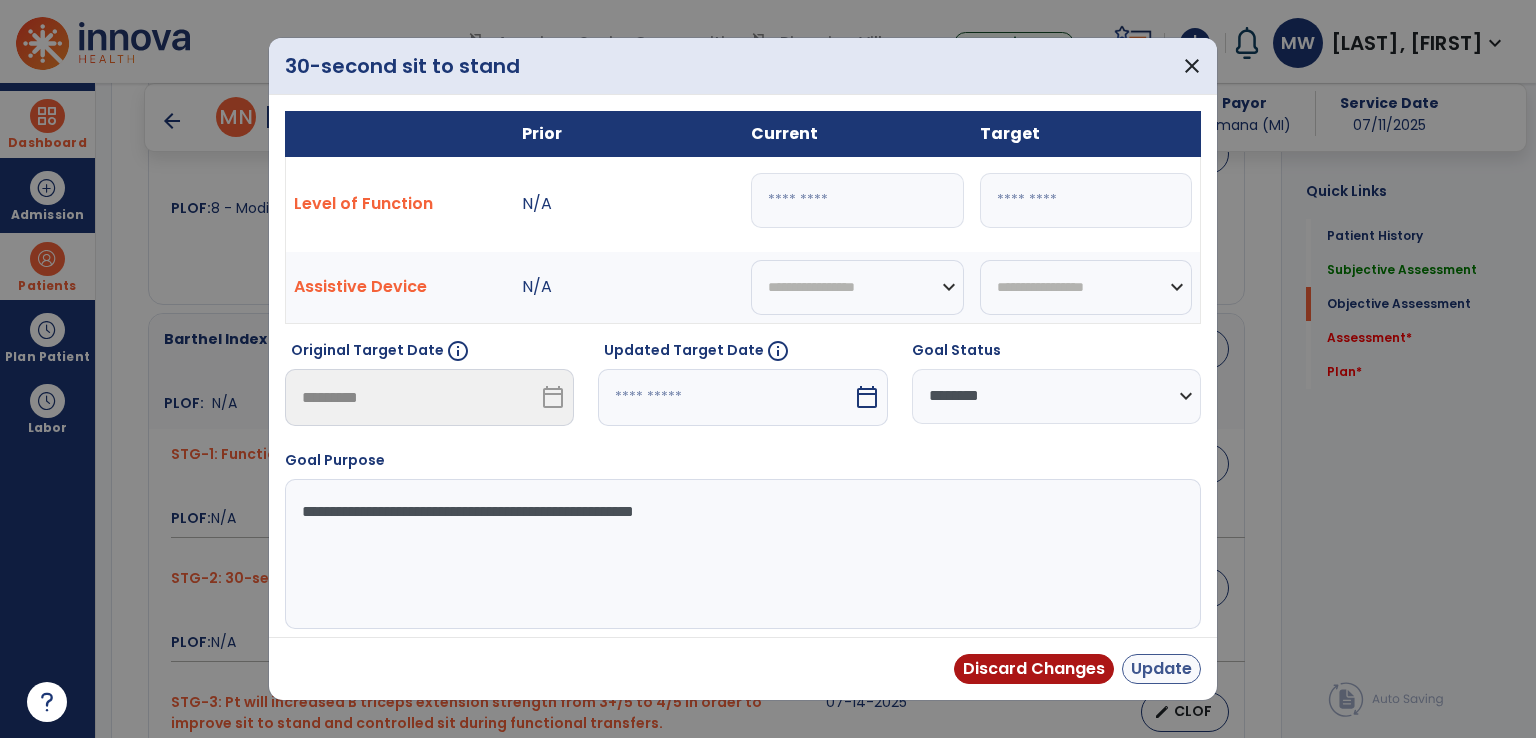 type on "*" 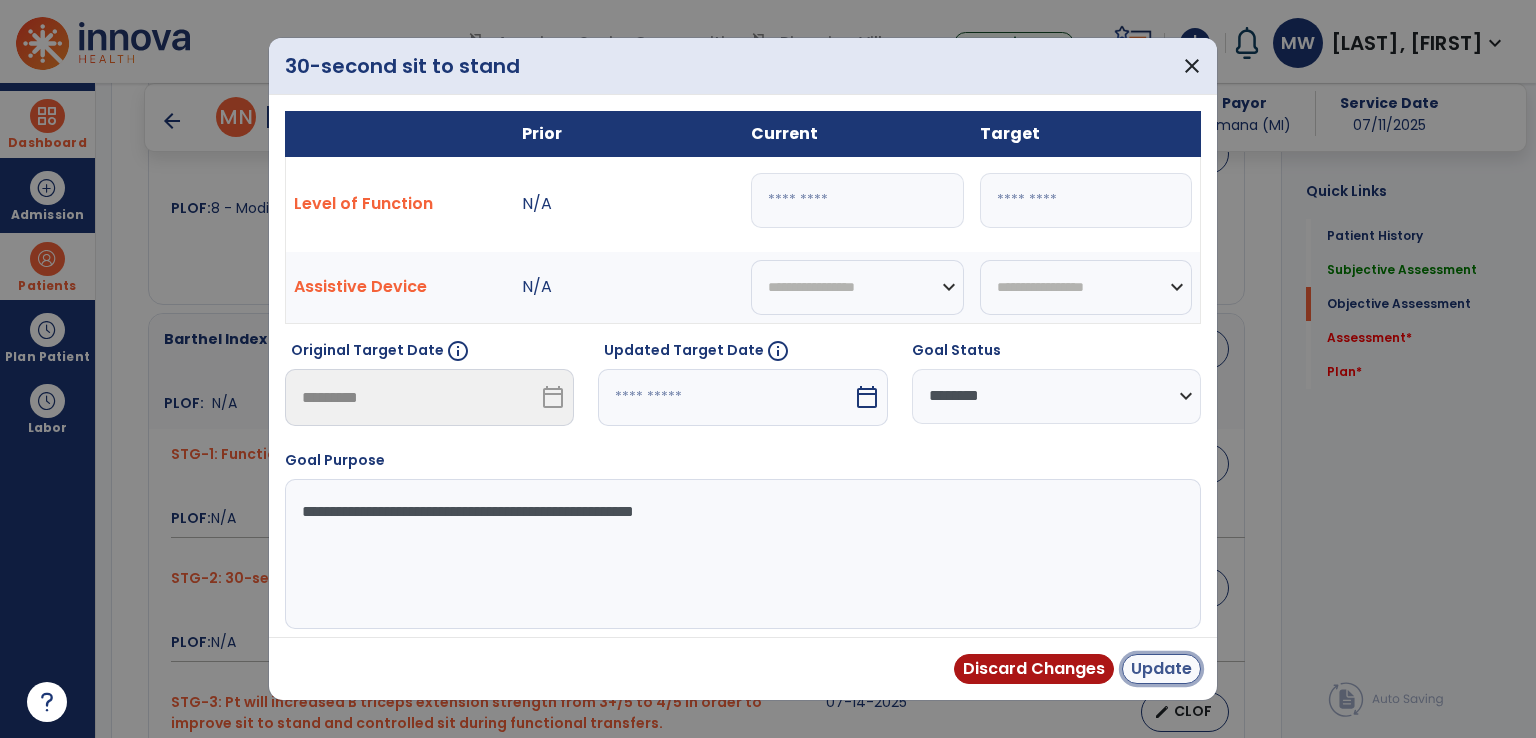 click on "Update" at bounding box center (1161, 669) 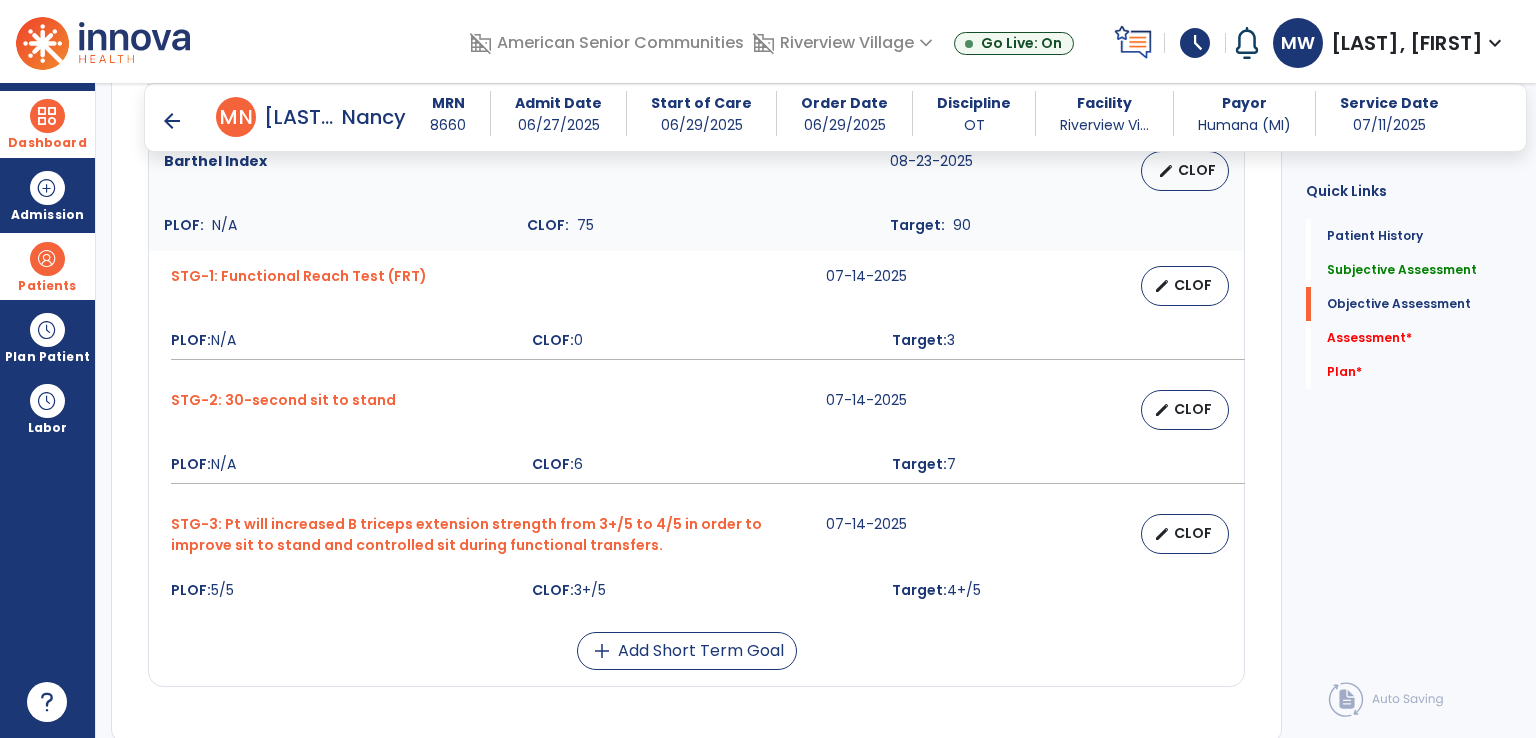 scroll, scrollTop: 2100, scrollLeft: 0, axis: vertical 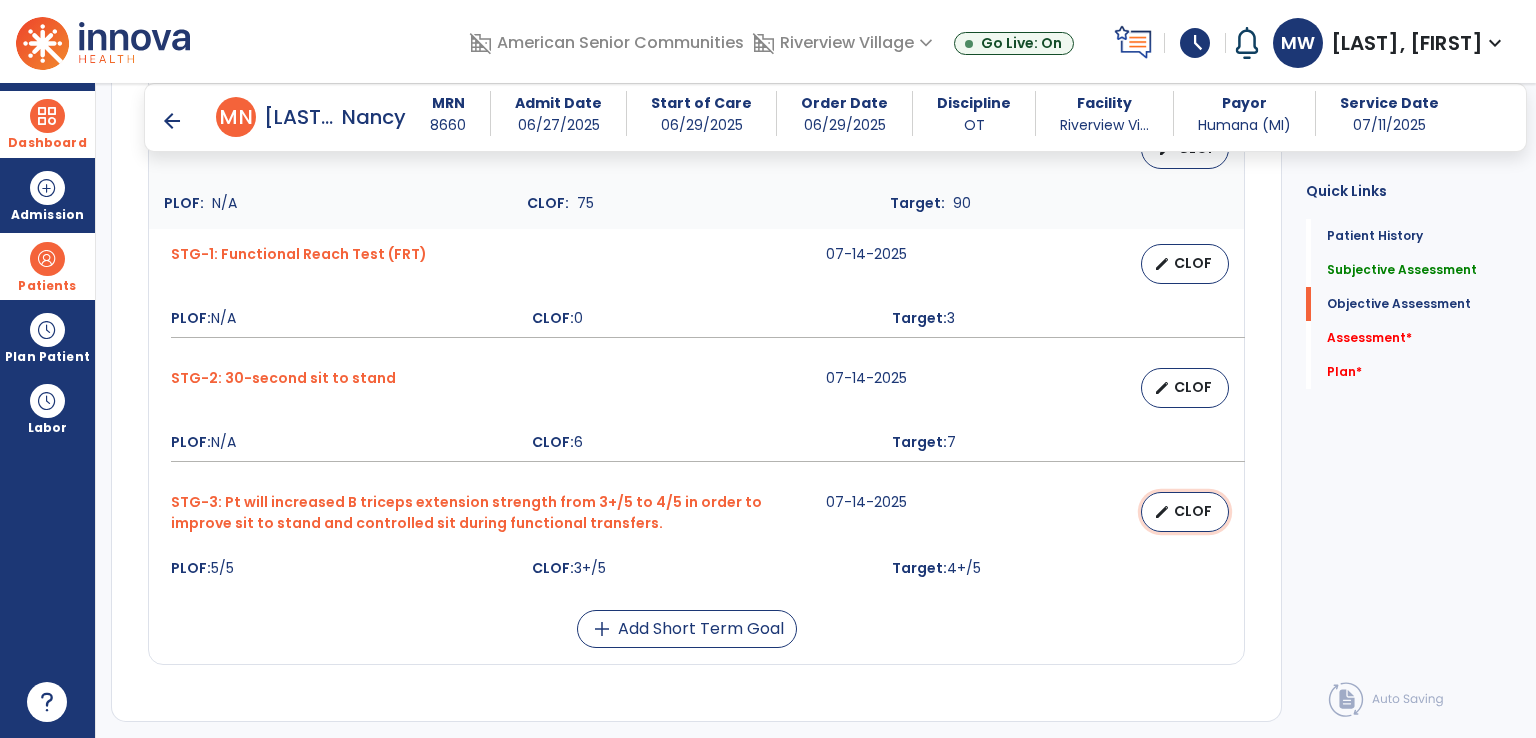 click on "CLOF" at bounding box center [1193, 511] 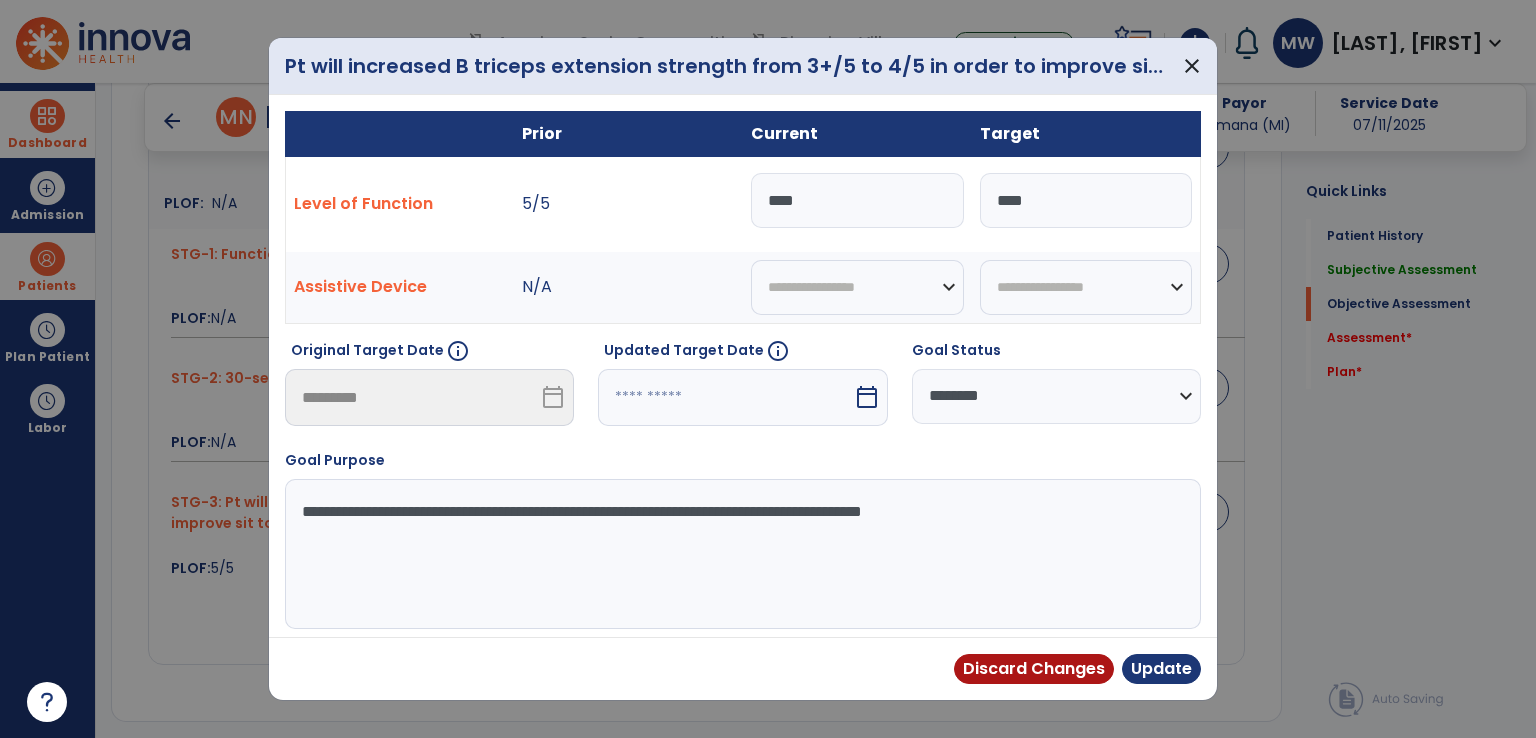 drag, startPoint x: 827, startPoint y: 207, endPoint x: 743, endPoint y: 204, distance: 84.05355 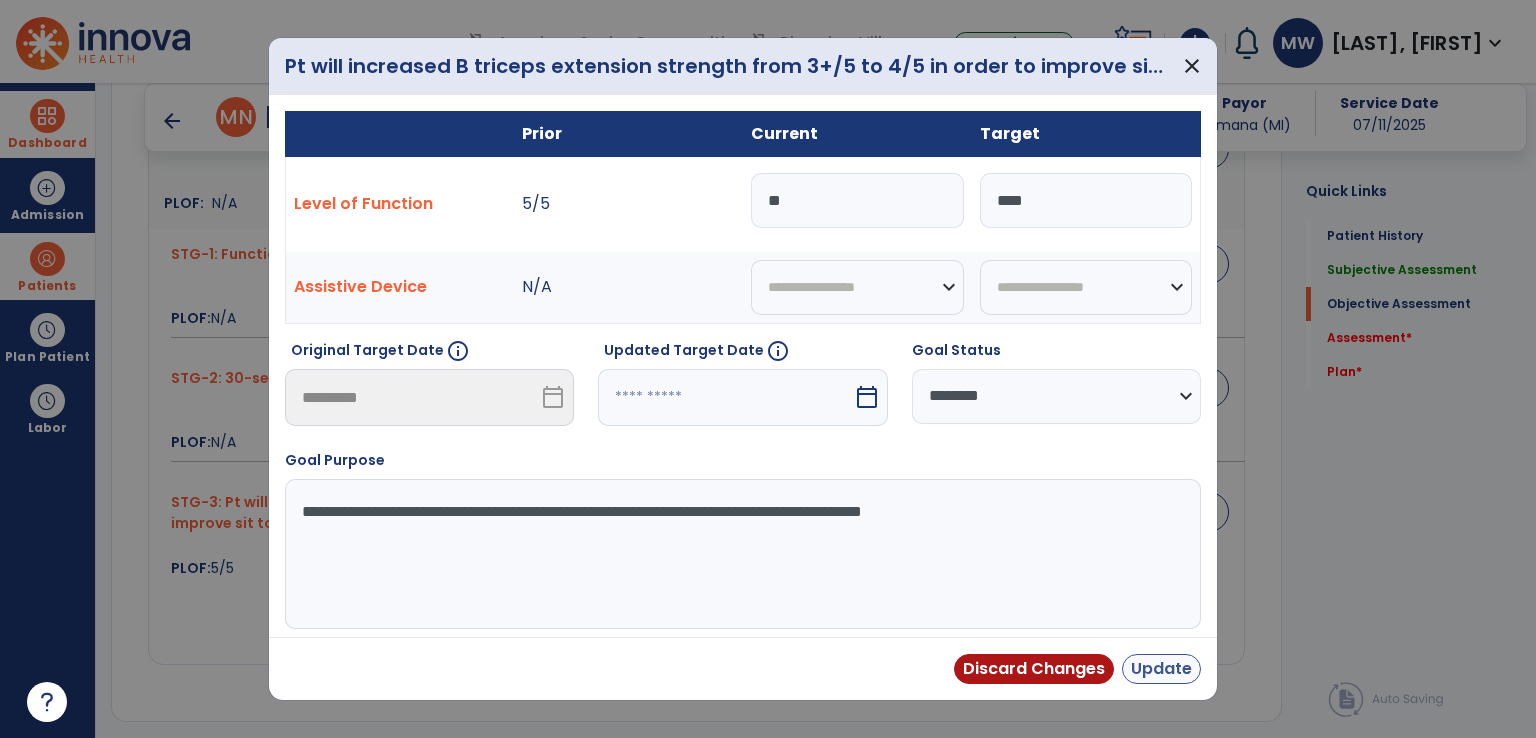 type on "**" 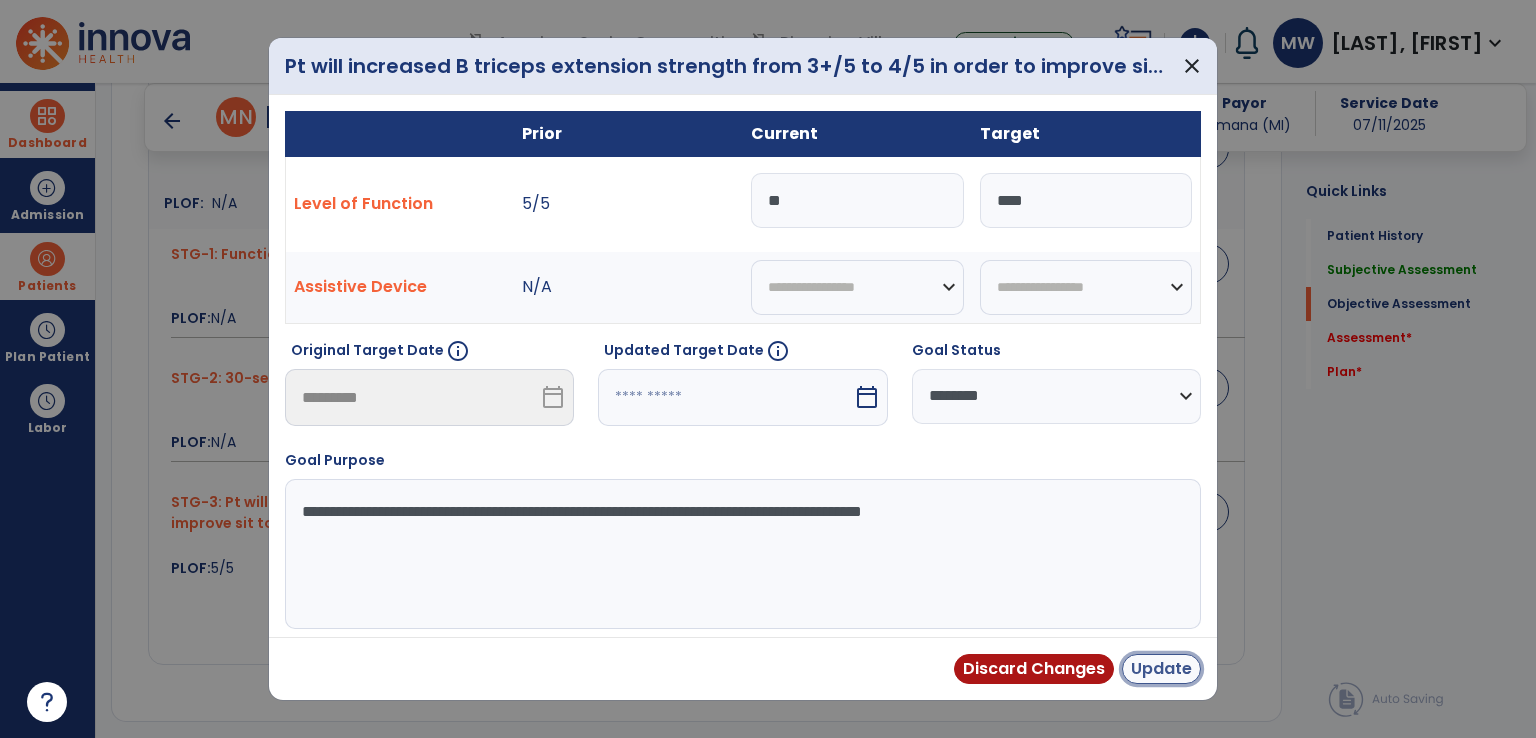 click on "Update" at bounding box center (1161, 669) 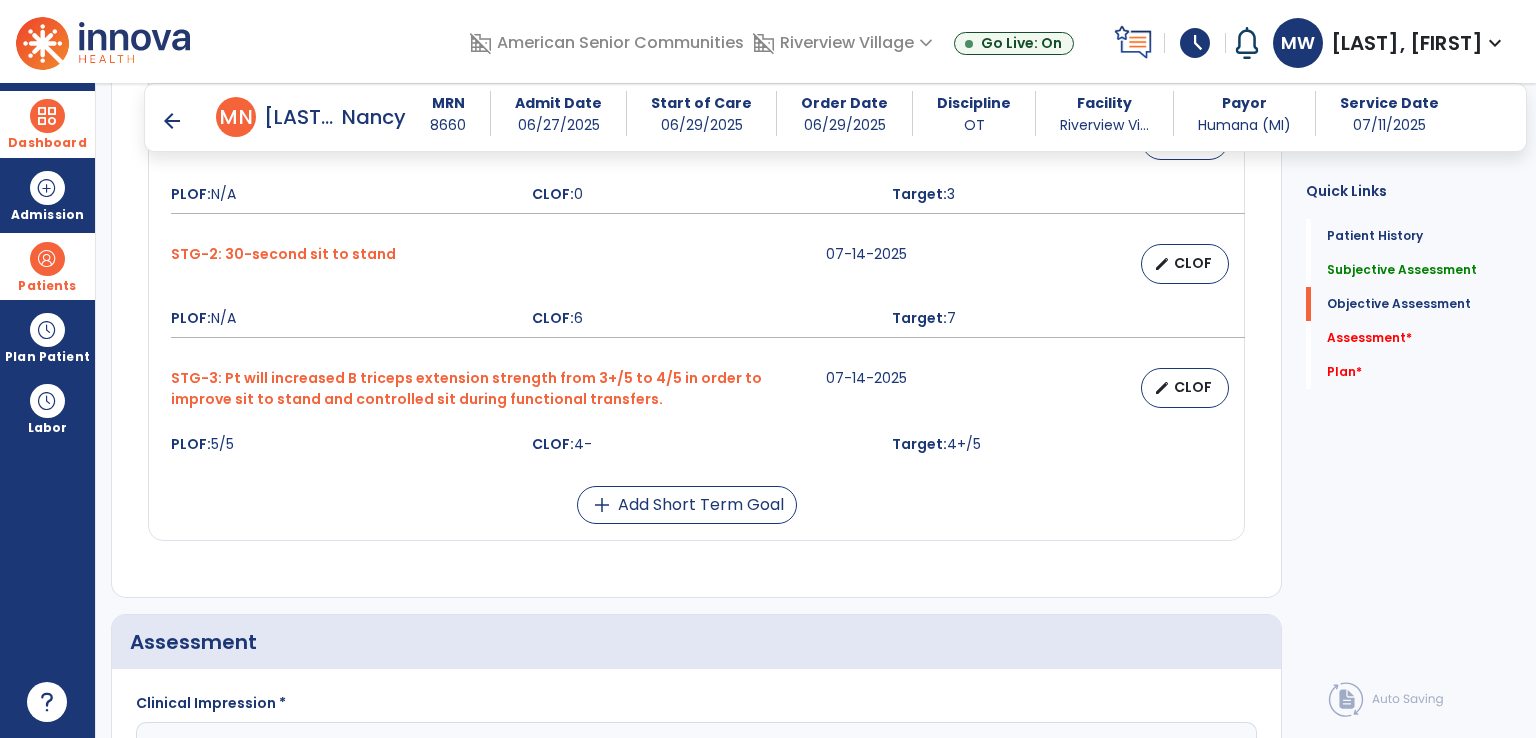 scroll, scrollTop: 2400, scrollLeft: 0, axis: vertical 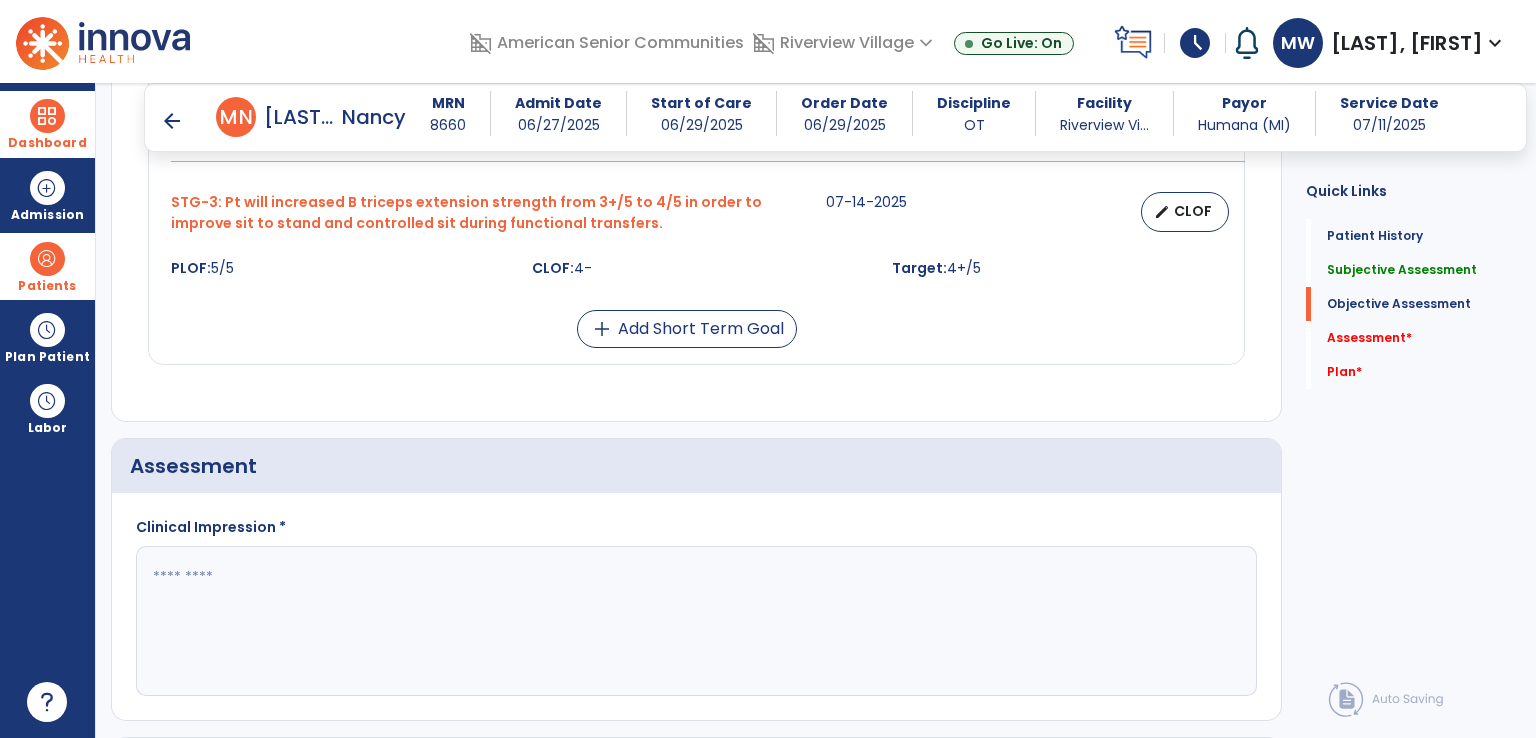 click 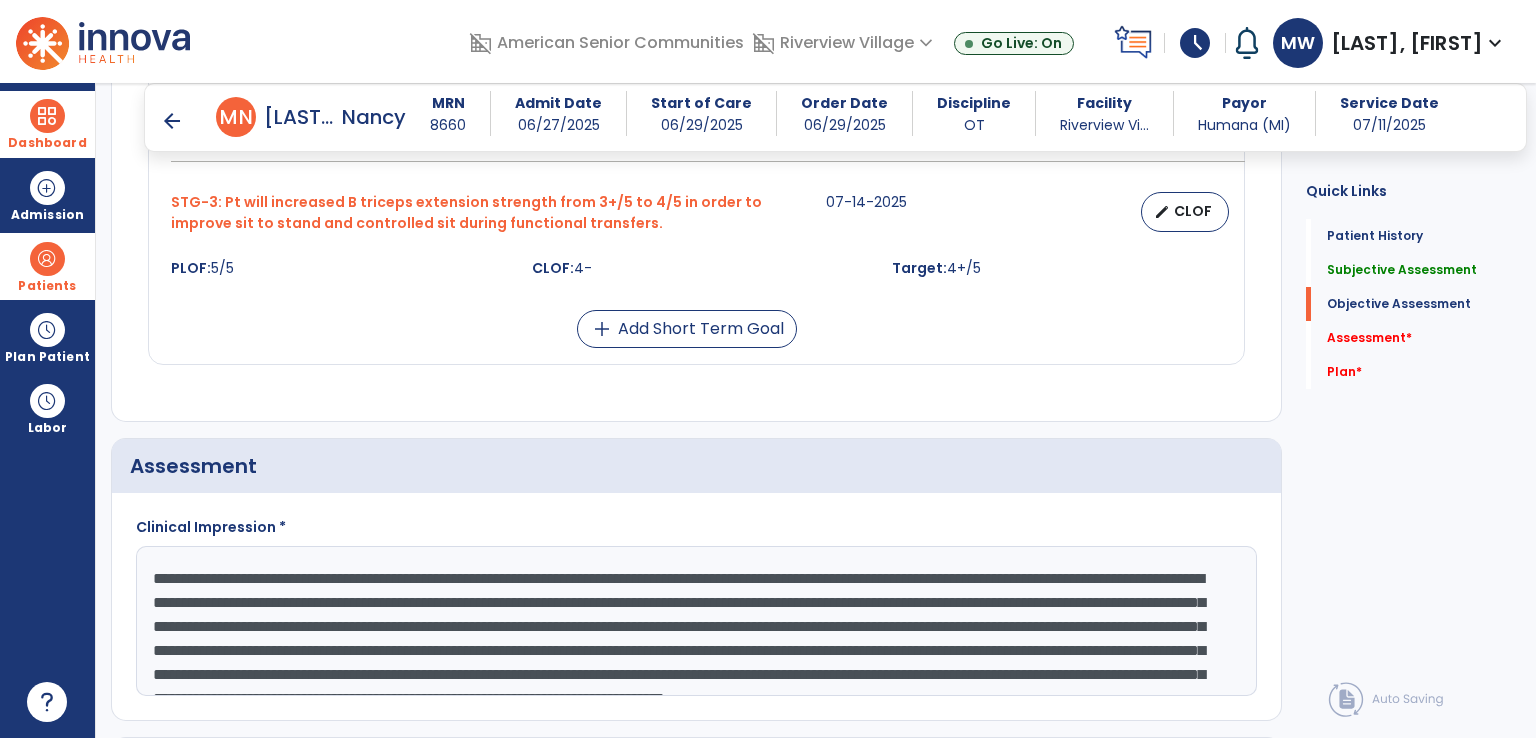 scroll, scrollTop: 64, scrollLeft: 0, axis: vertical 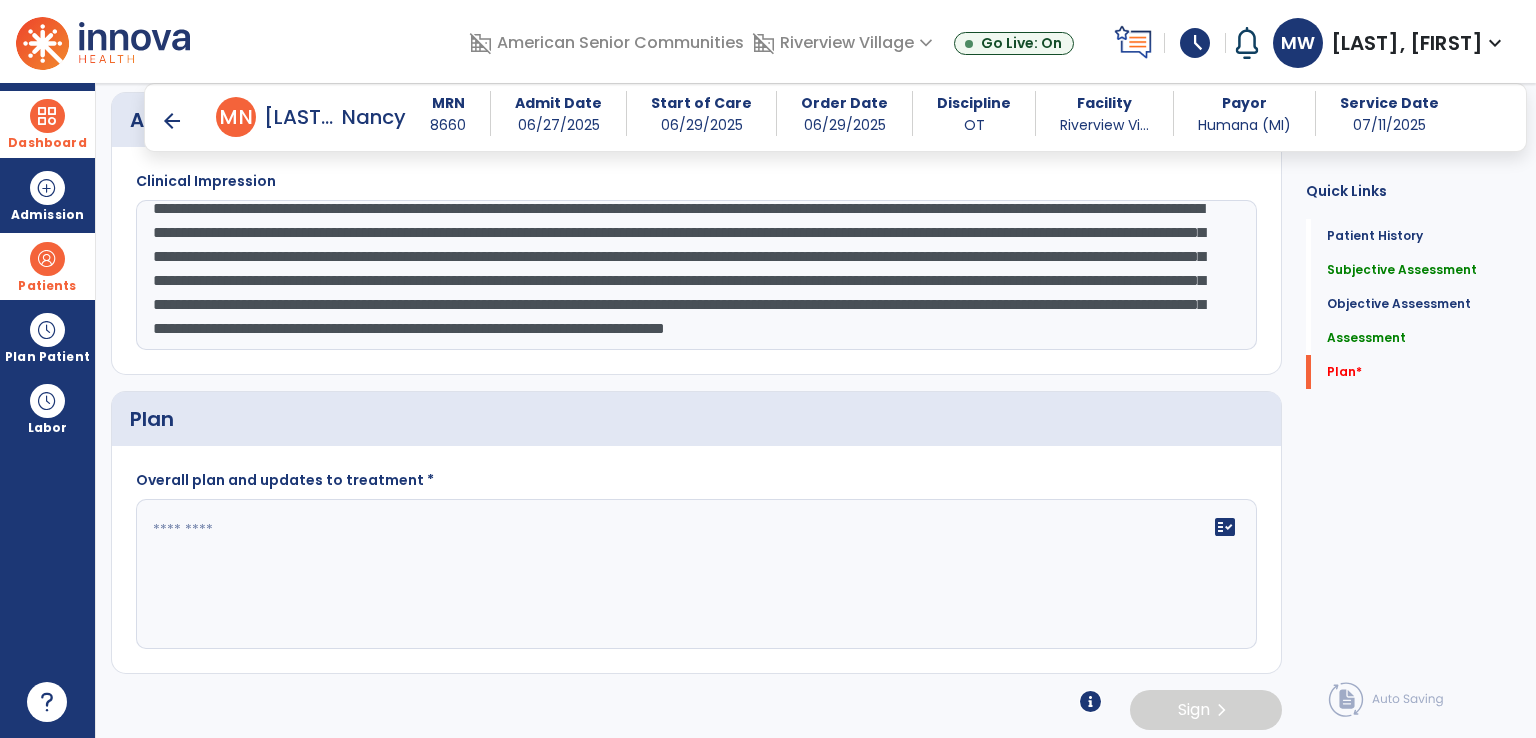 drag, startPoint x: 152, startPoint y: 473, endPoint x: 1422, endPoint y: 768, distance: 1303.8118 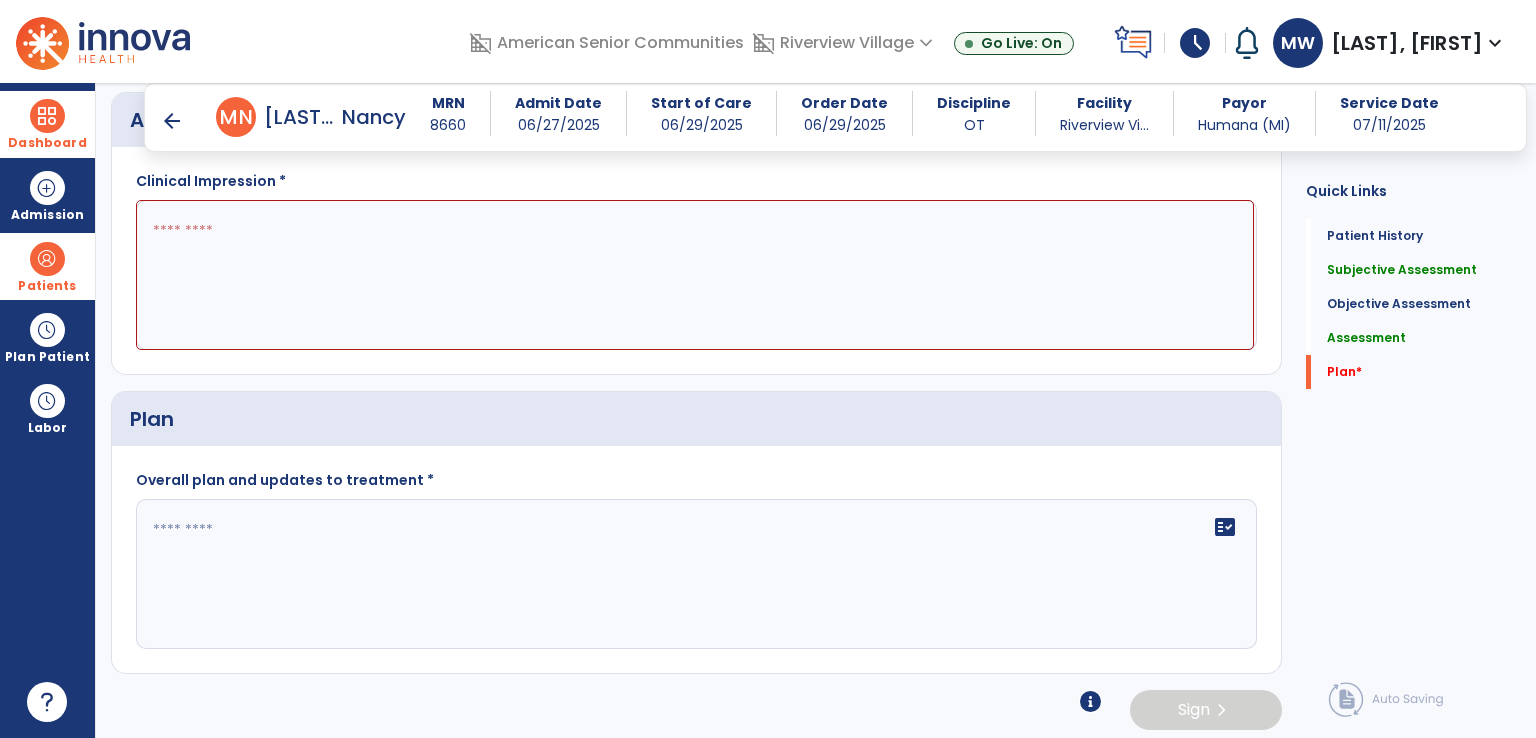 scroll, scrollTop: 0, scrollLeft: 0, axis: both 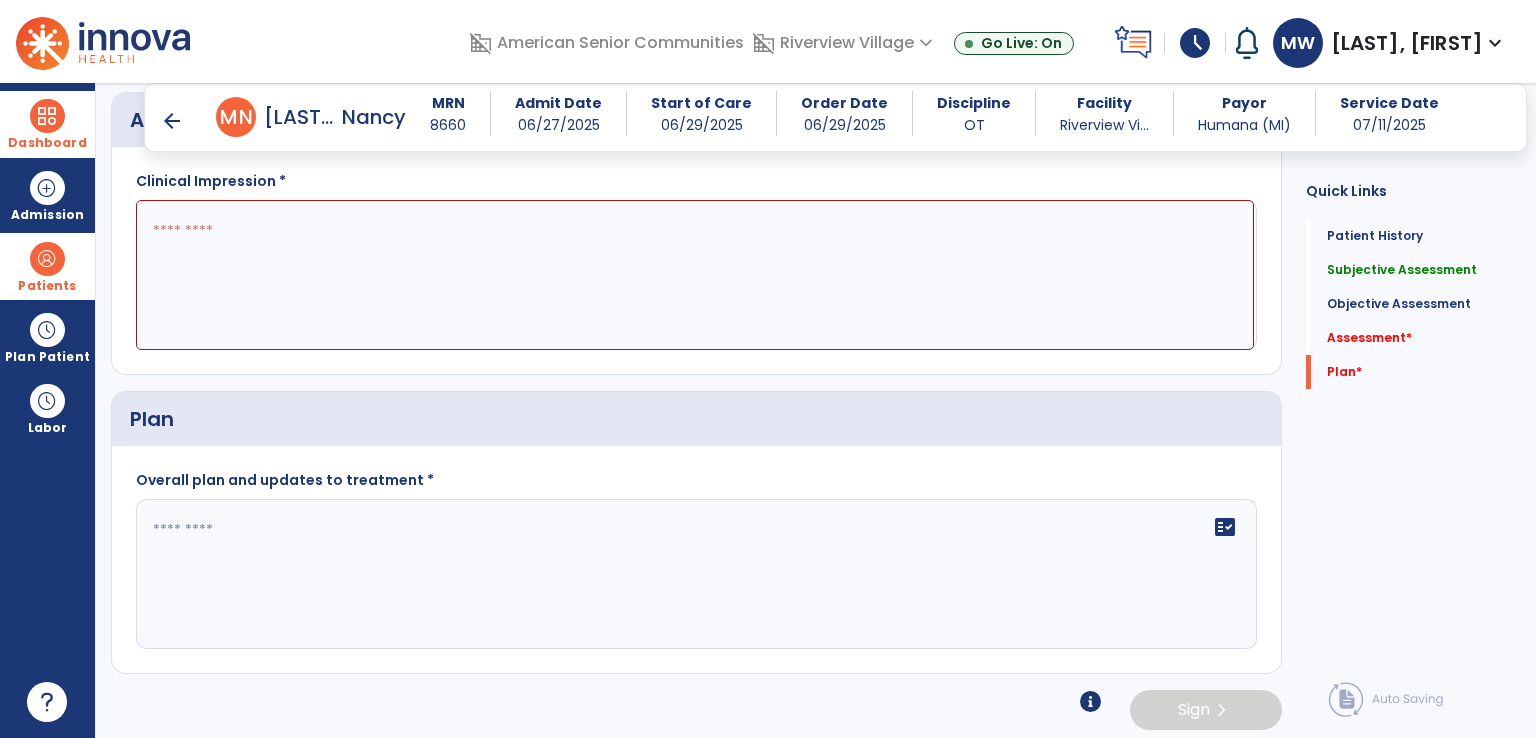 paste on "**********" 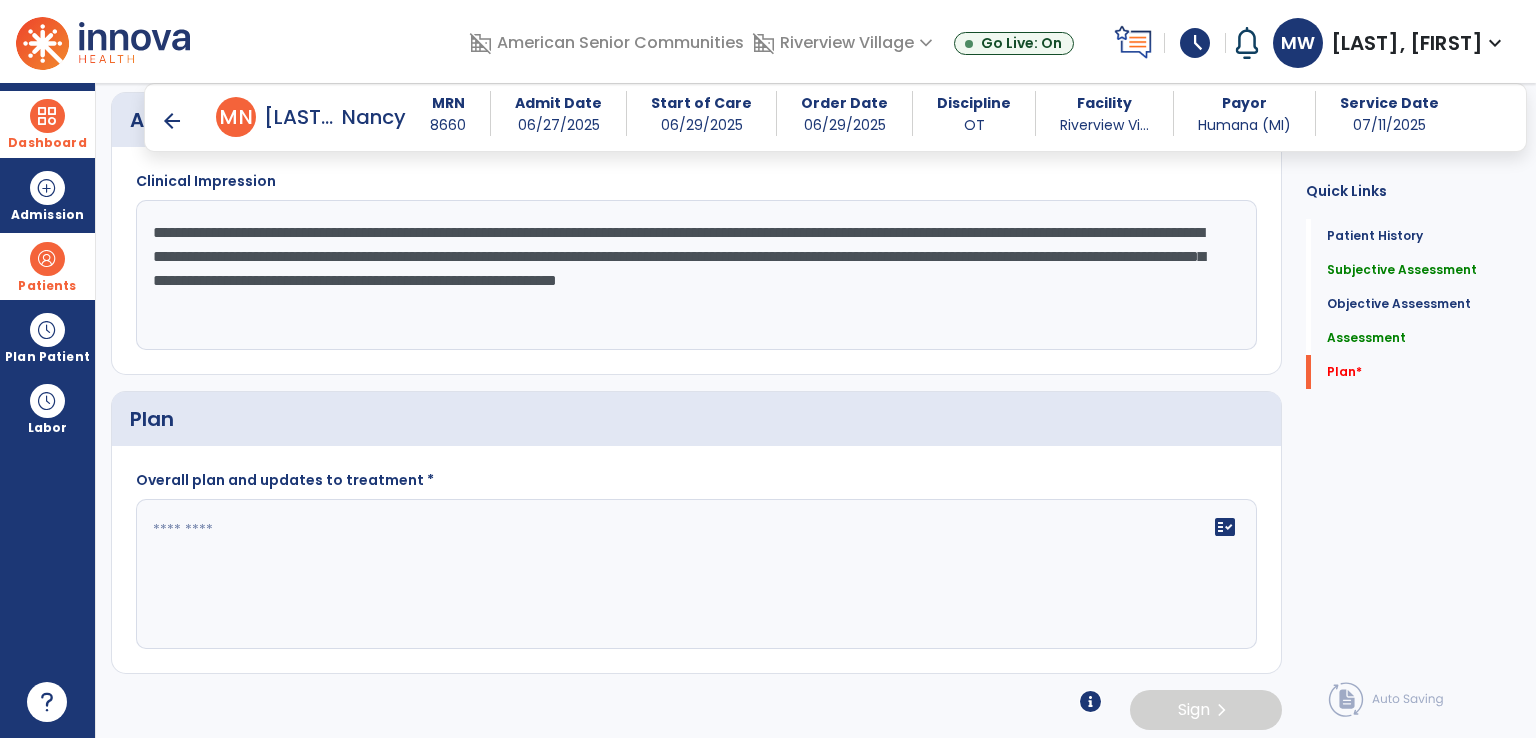 paste on "**********" 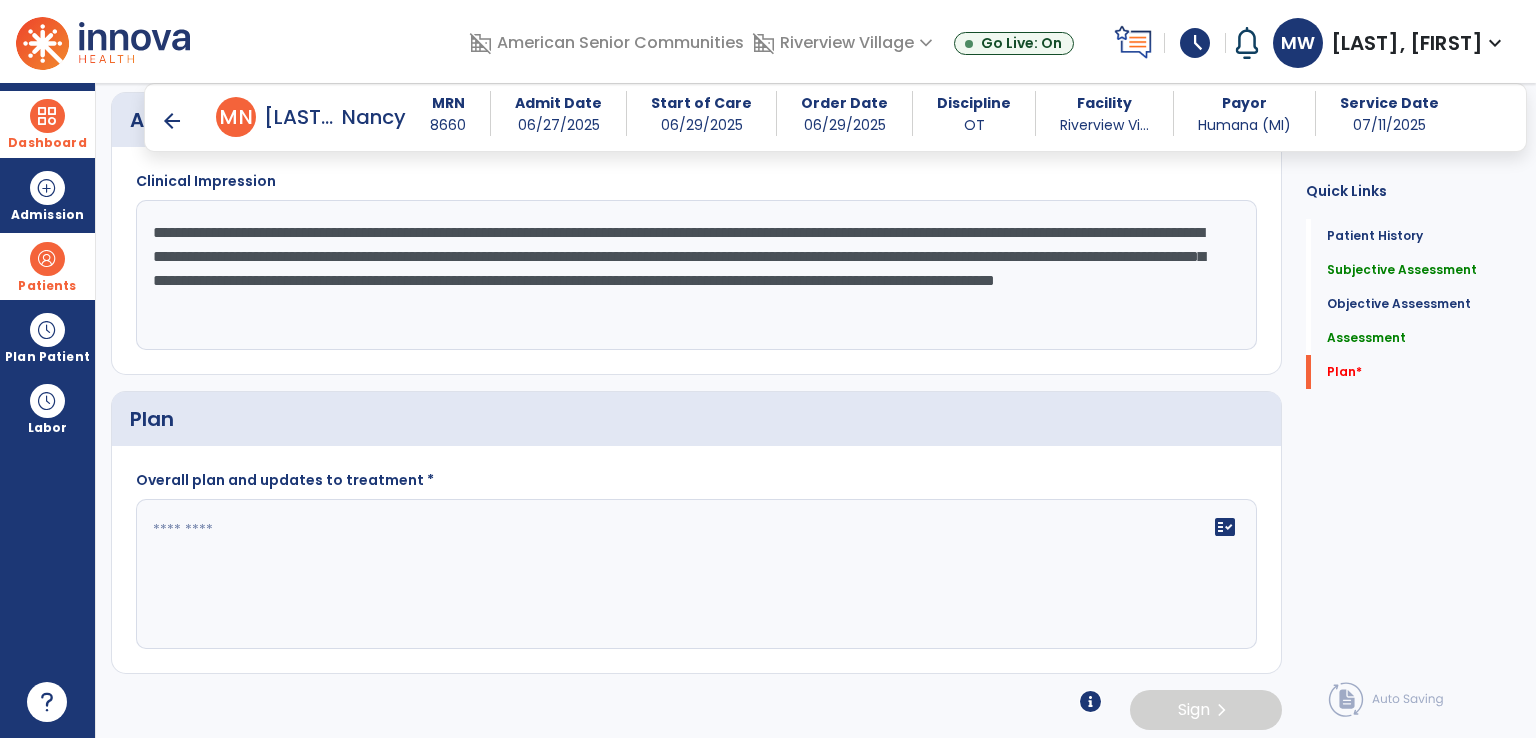 drag, startPoint x: 317, startPoint y: 301, endPoint x: 292, endPoint y: 300, distance: 25.019993 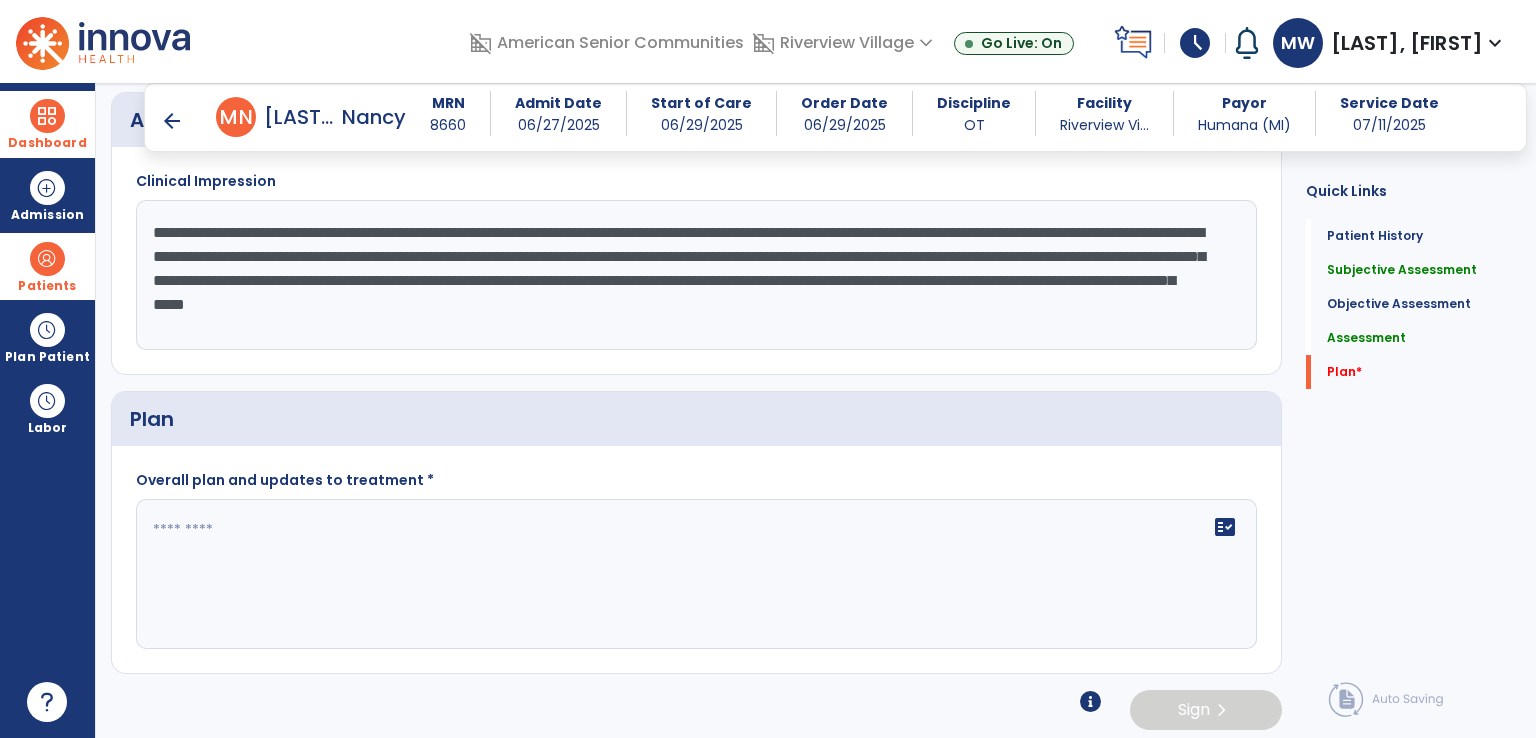 click on "**********" 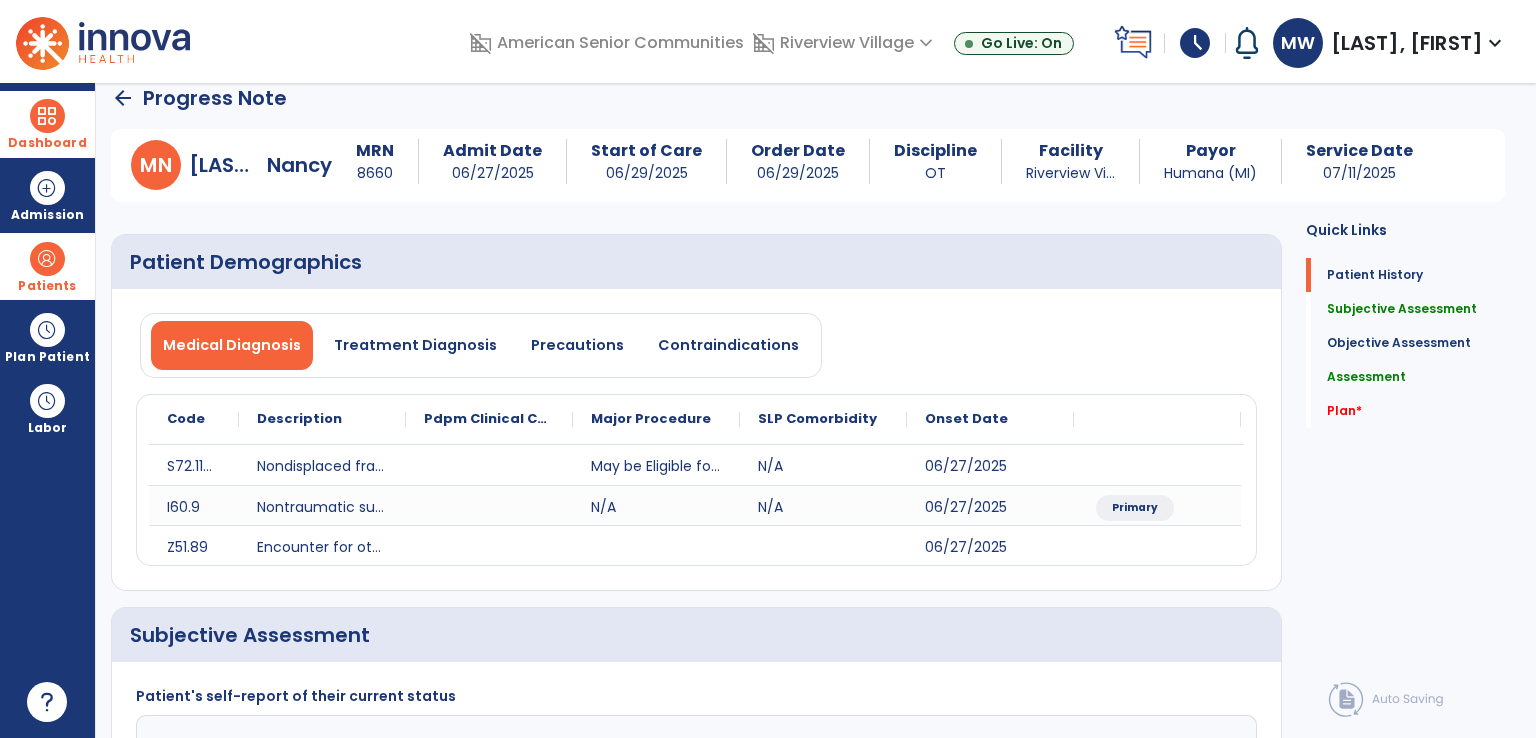 scroll, scrollTop: 0, scrollLeft: 0, axis: both 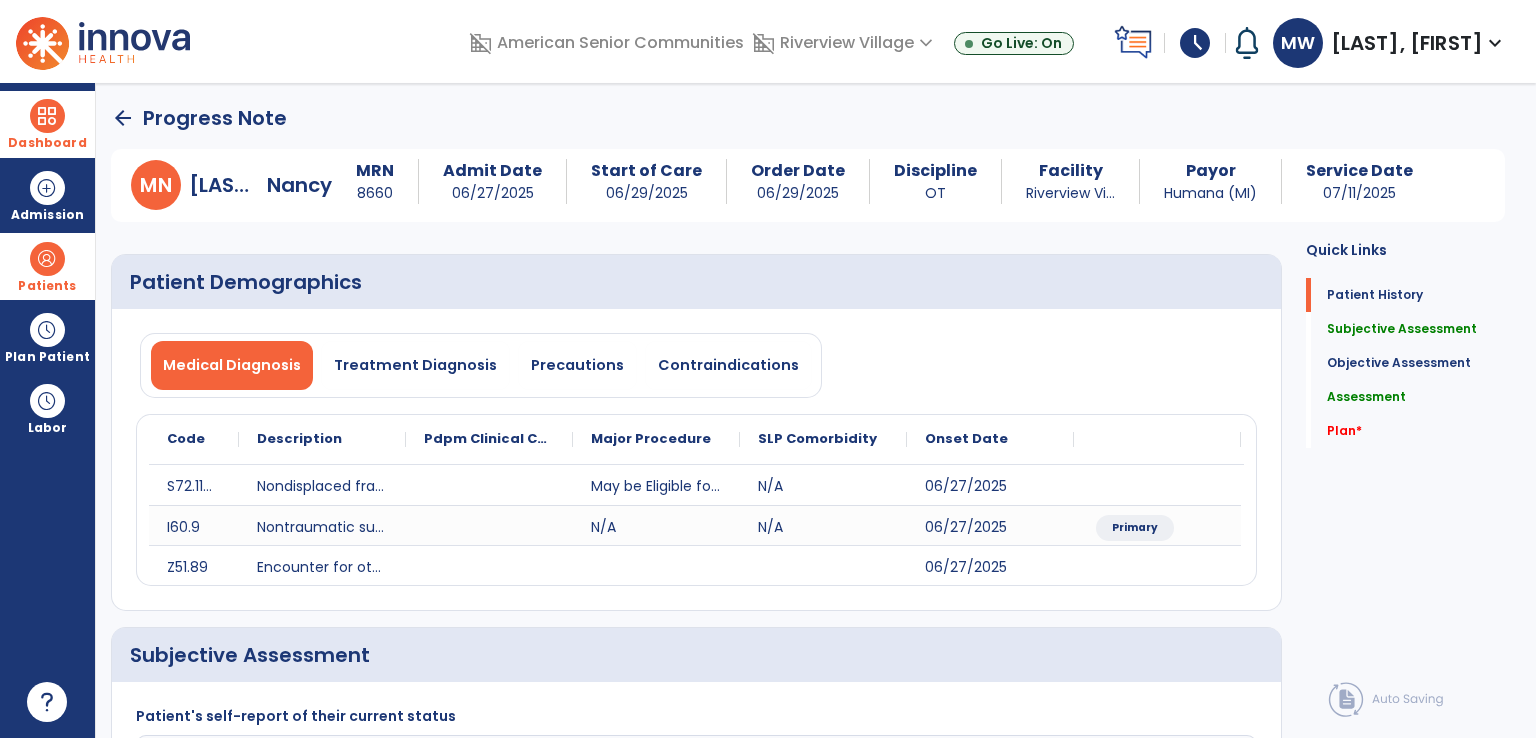 type on "**********" 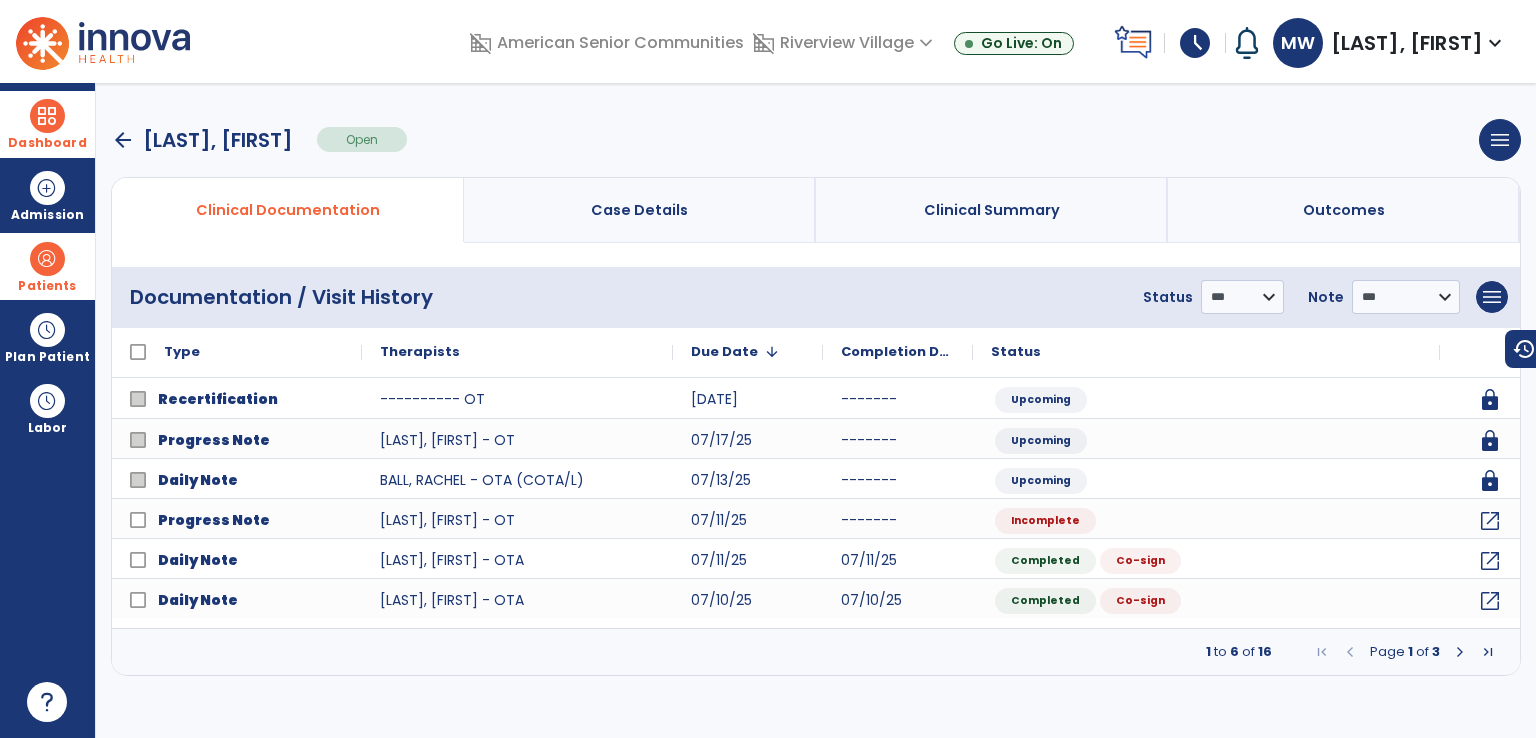 click on "arrow_back" at bounding box center (123, 140) 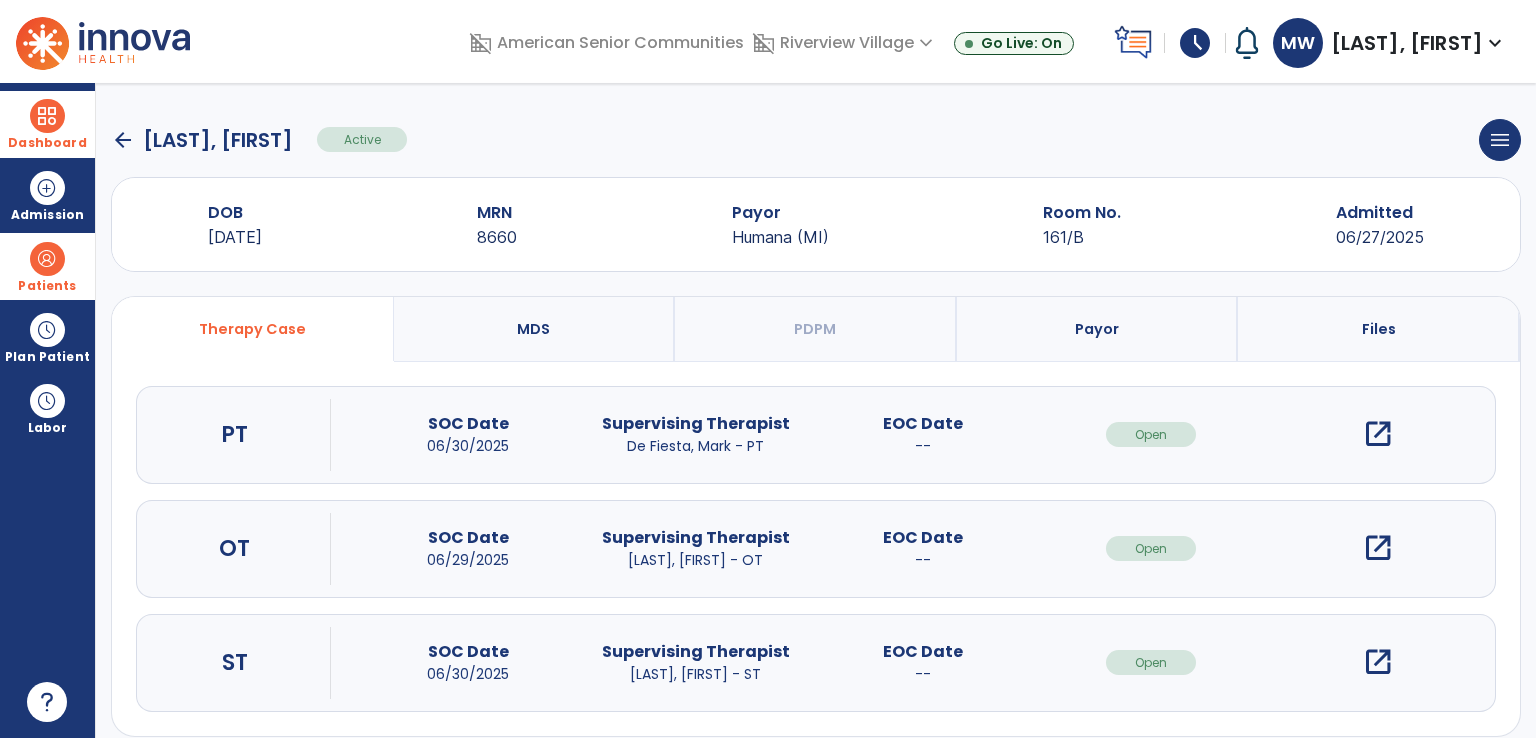 click on "open_in_new" at bounding box center [1378, 434] 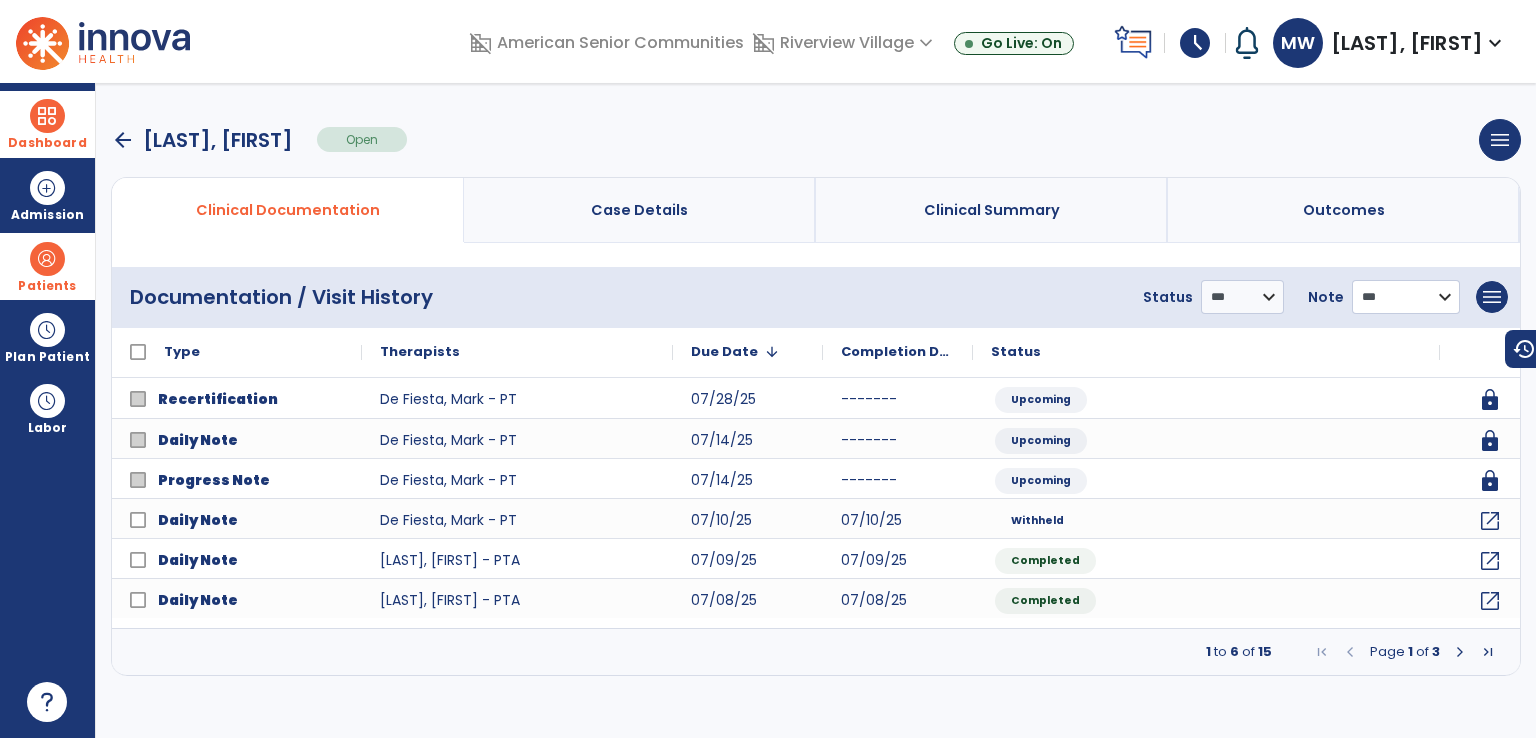 click on "**********" at bounding box center (1242, 297) 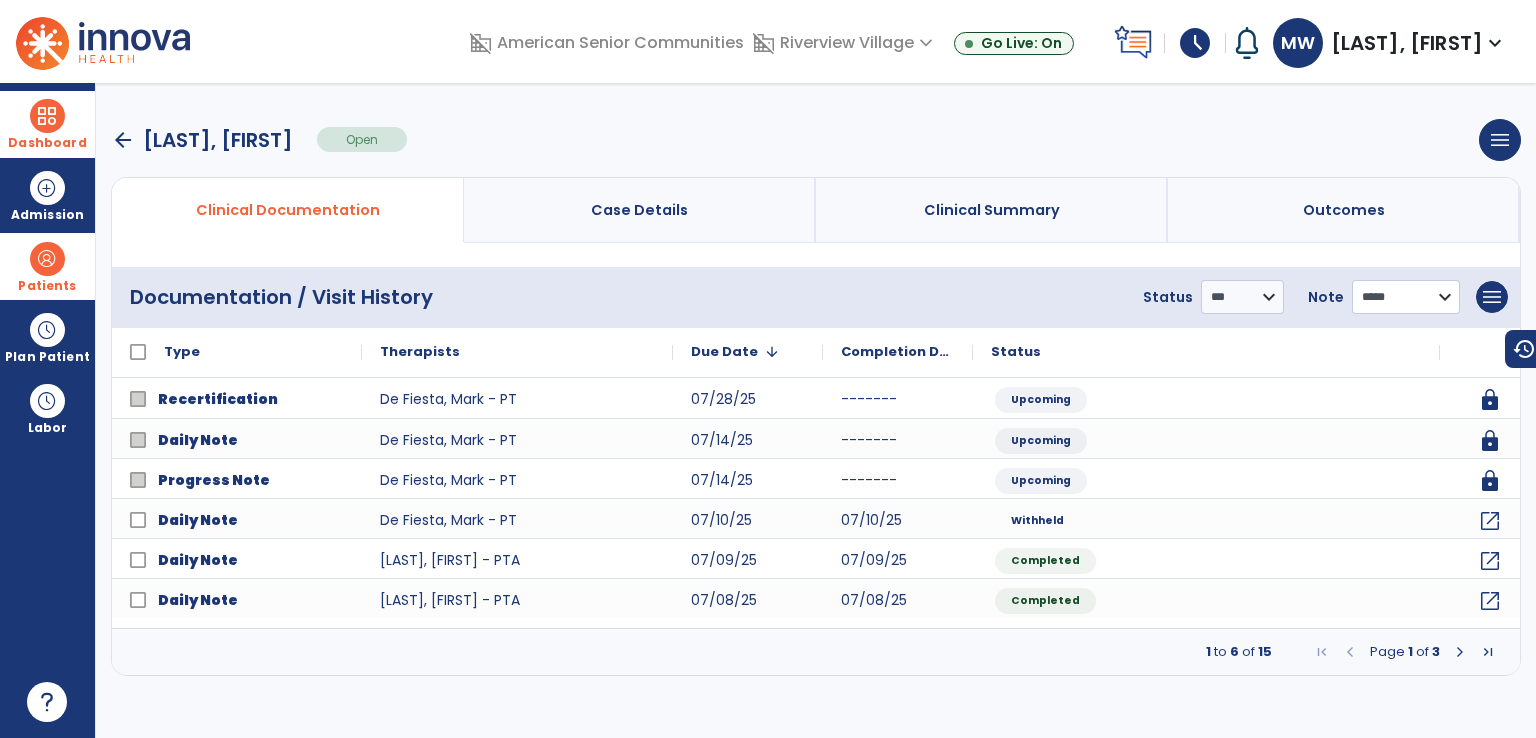 click on "**********" at bounding box center (1242, 297) 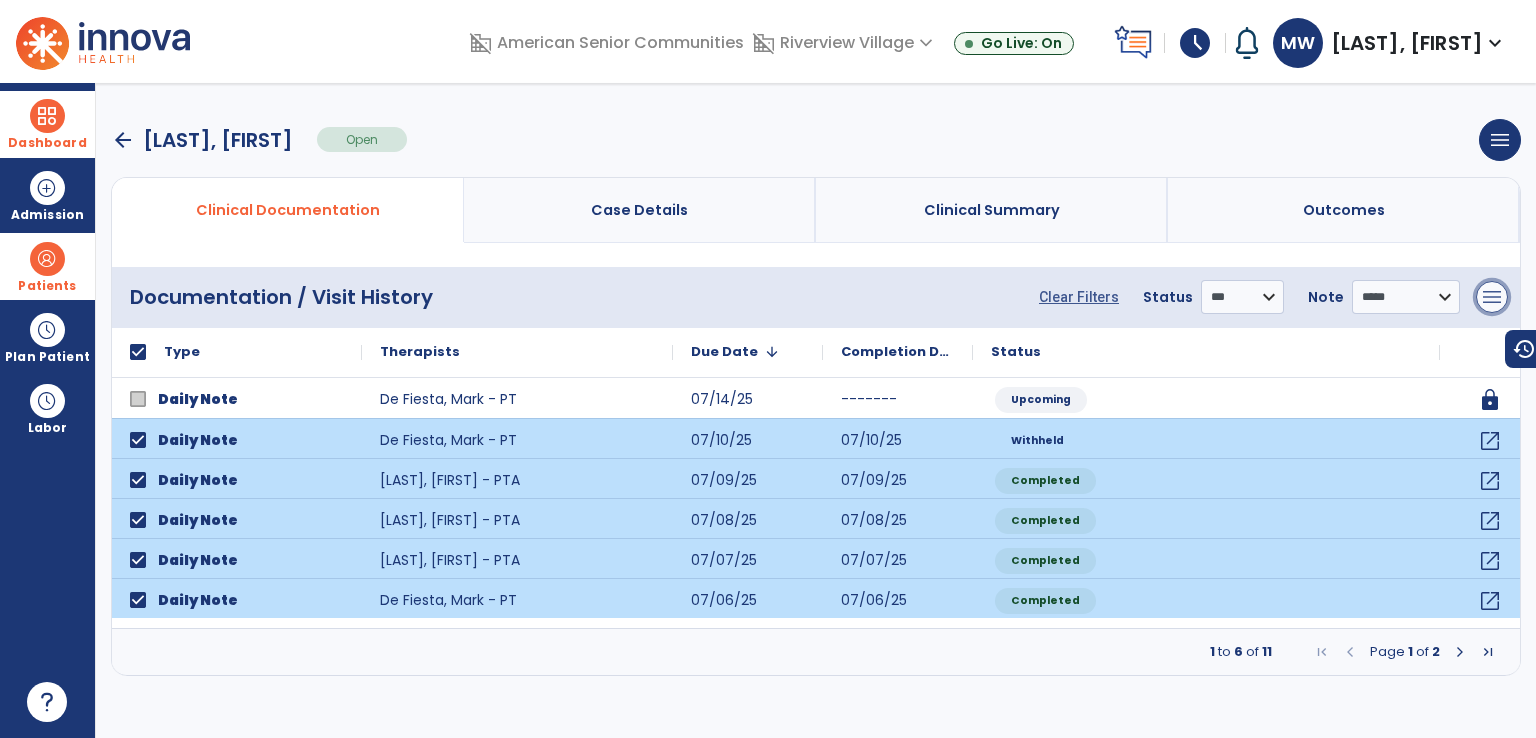 click on "menu" at bounding box center [1492, 297] 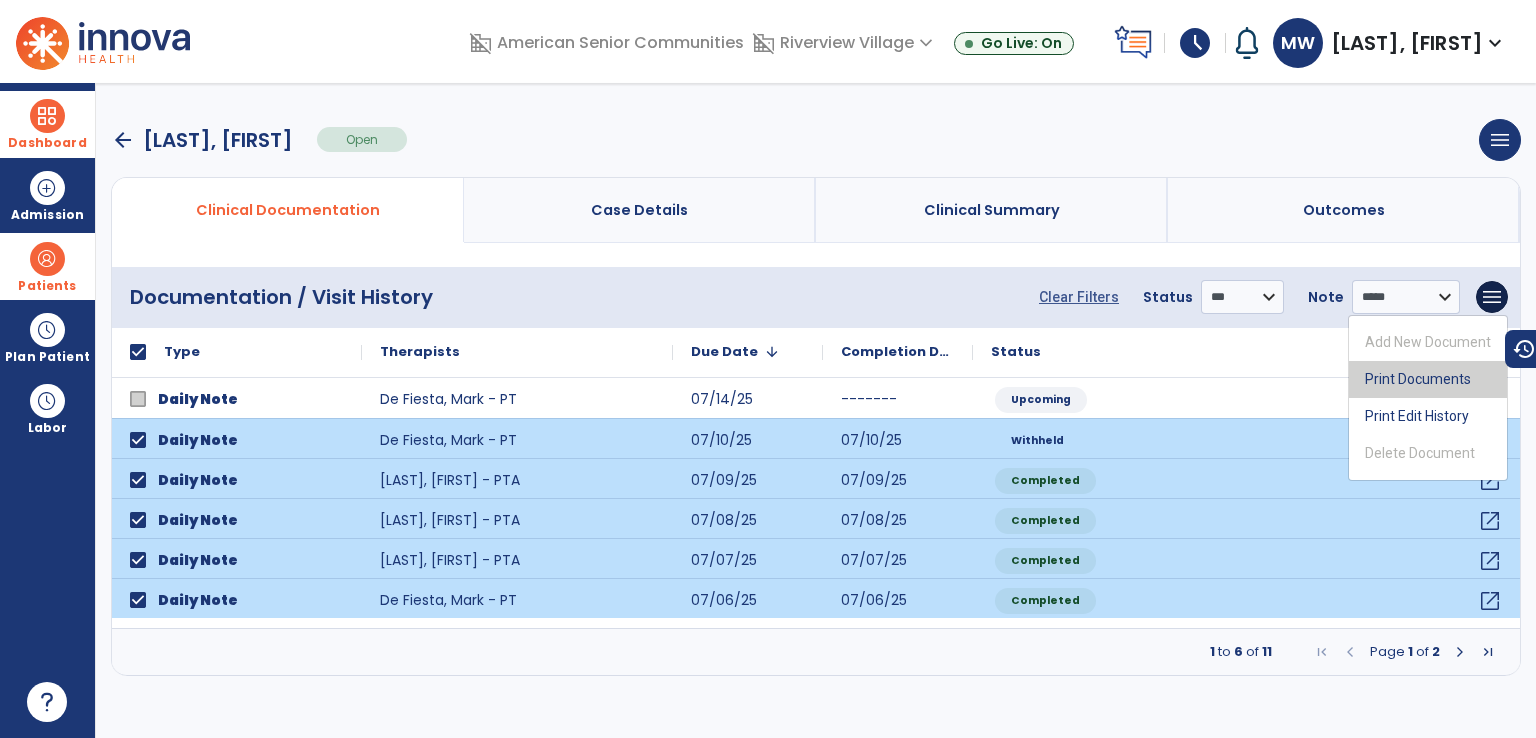 click on "Print Documents" at bounding box center (1428, 379) 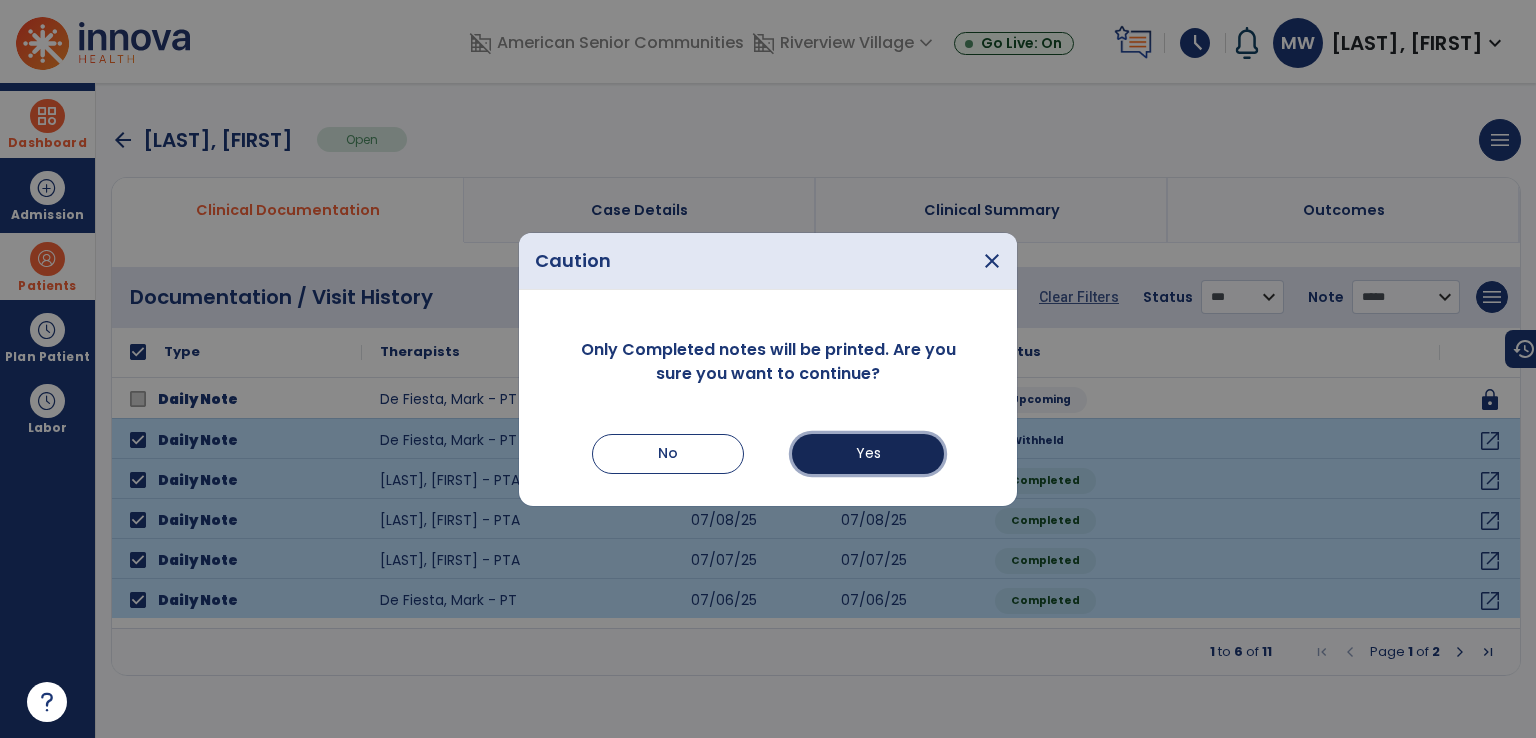 click on "Yes" at bounding box center (868, 454) 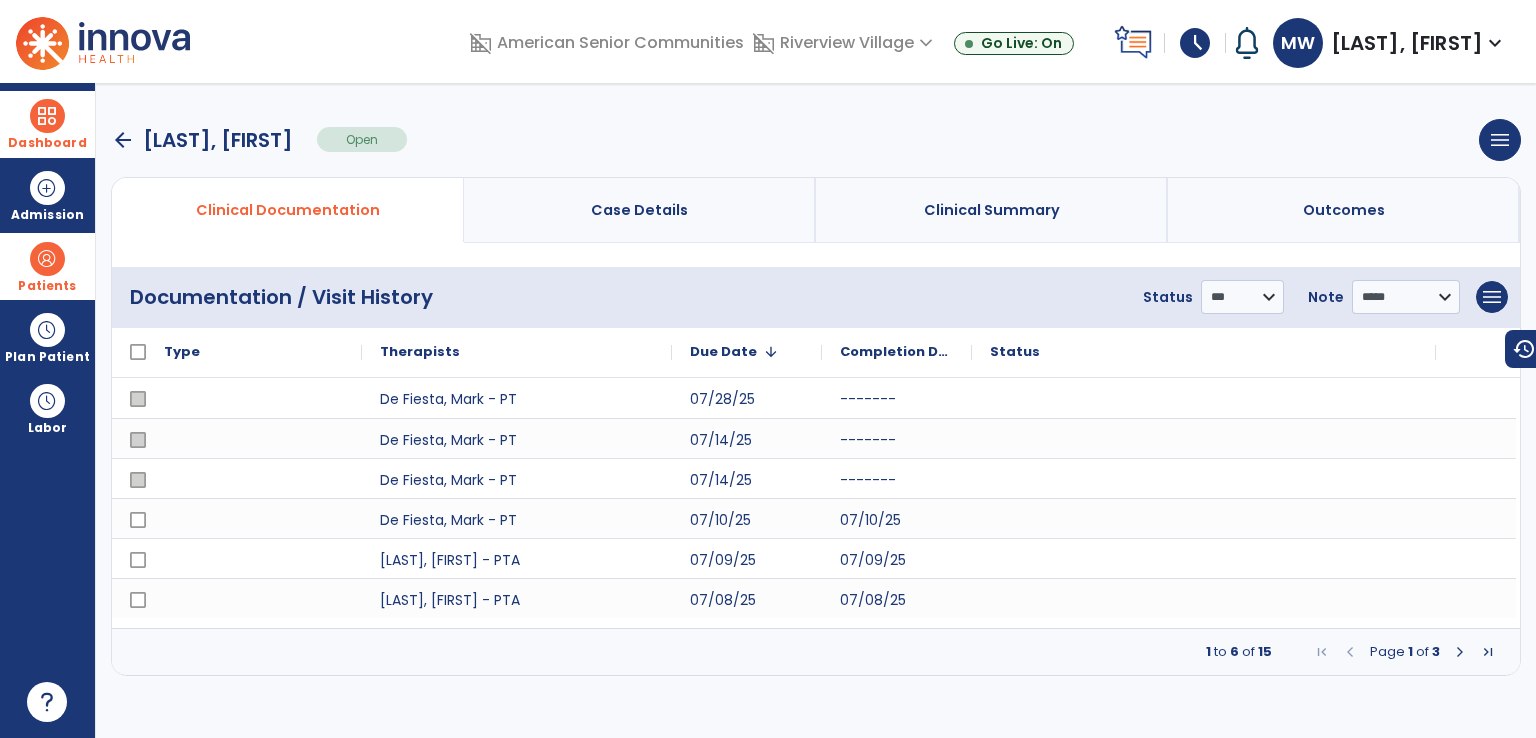 select on "***" 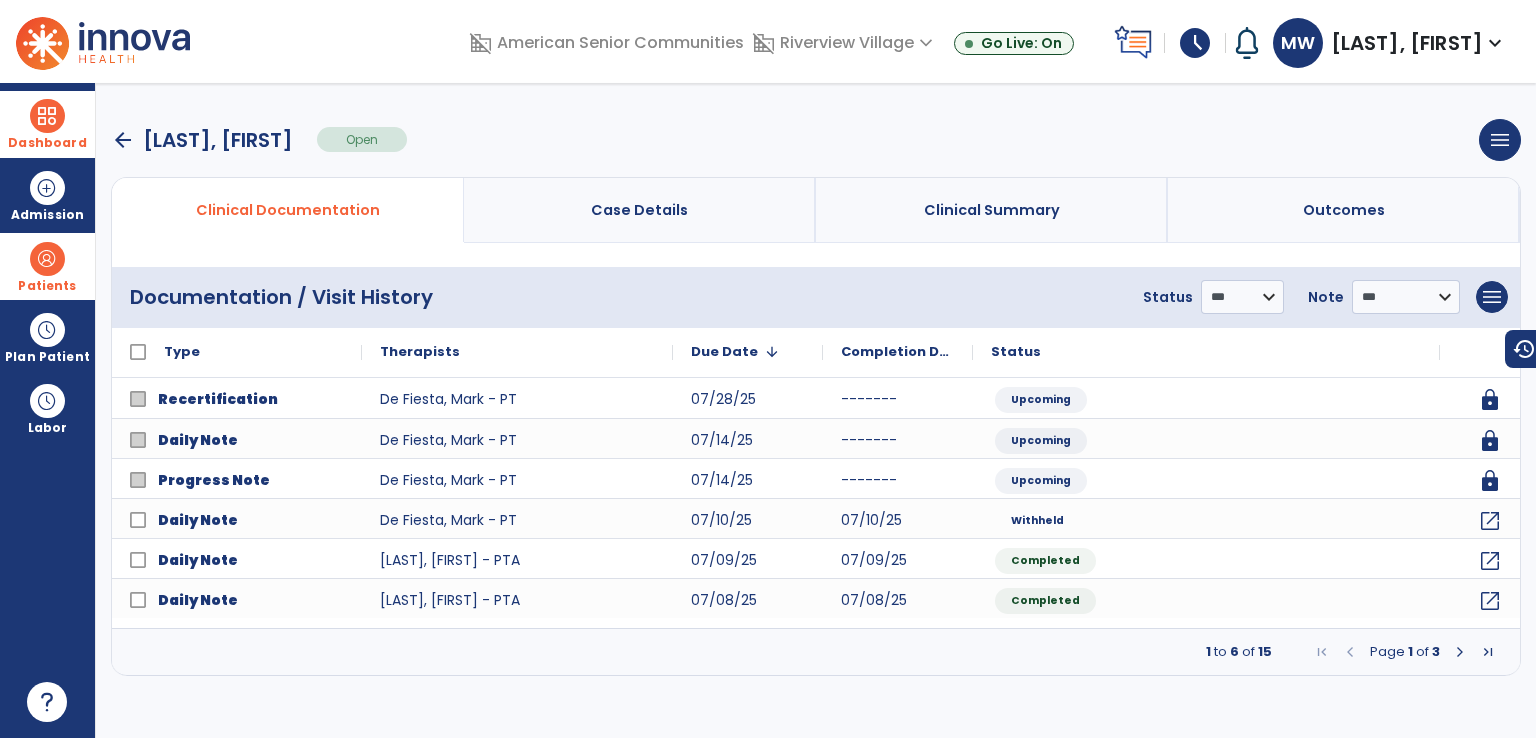 click on "arrow_back" at bounding box center (123, 140) 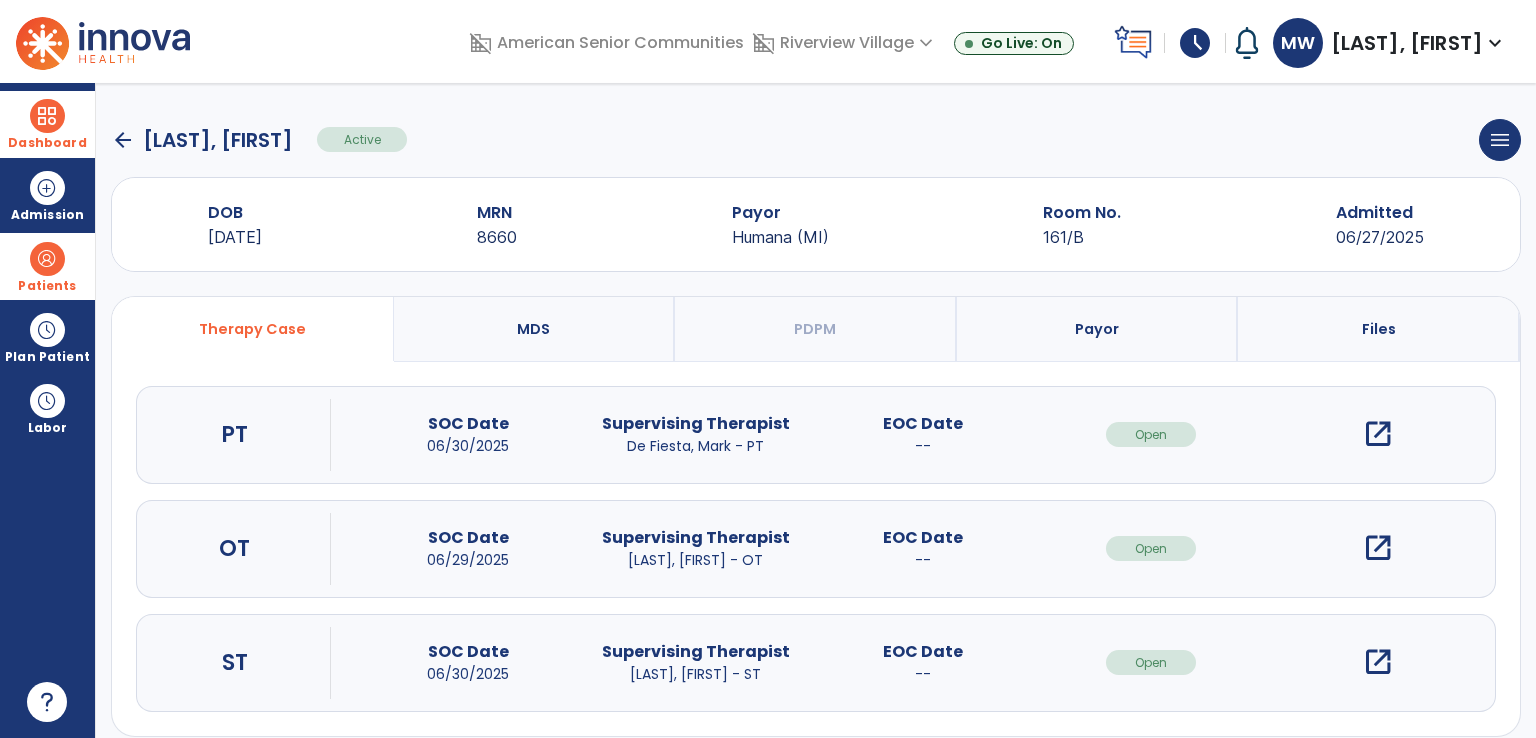 click on "open_in_new" at bounding box center (1378, 548) 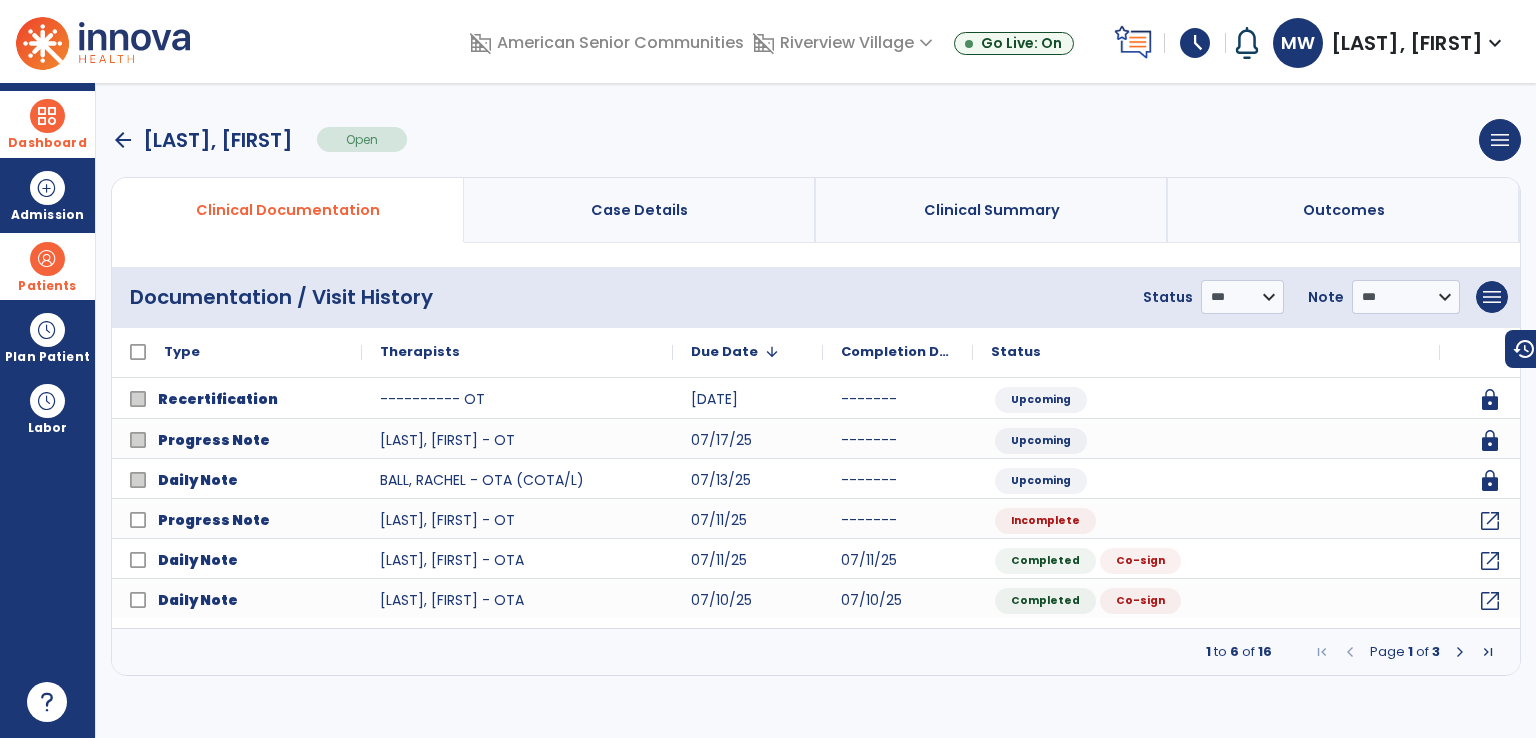 click at bounding box center [47, 116] 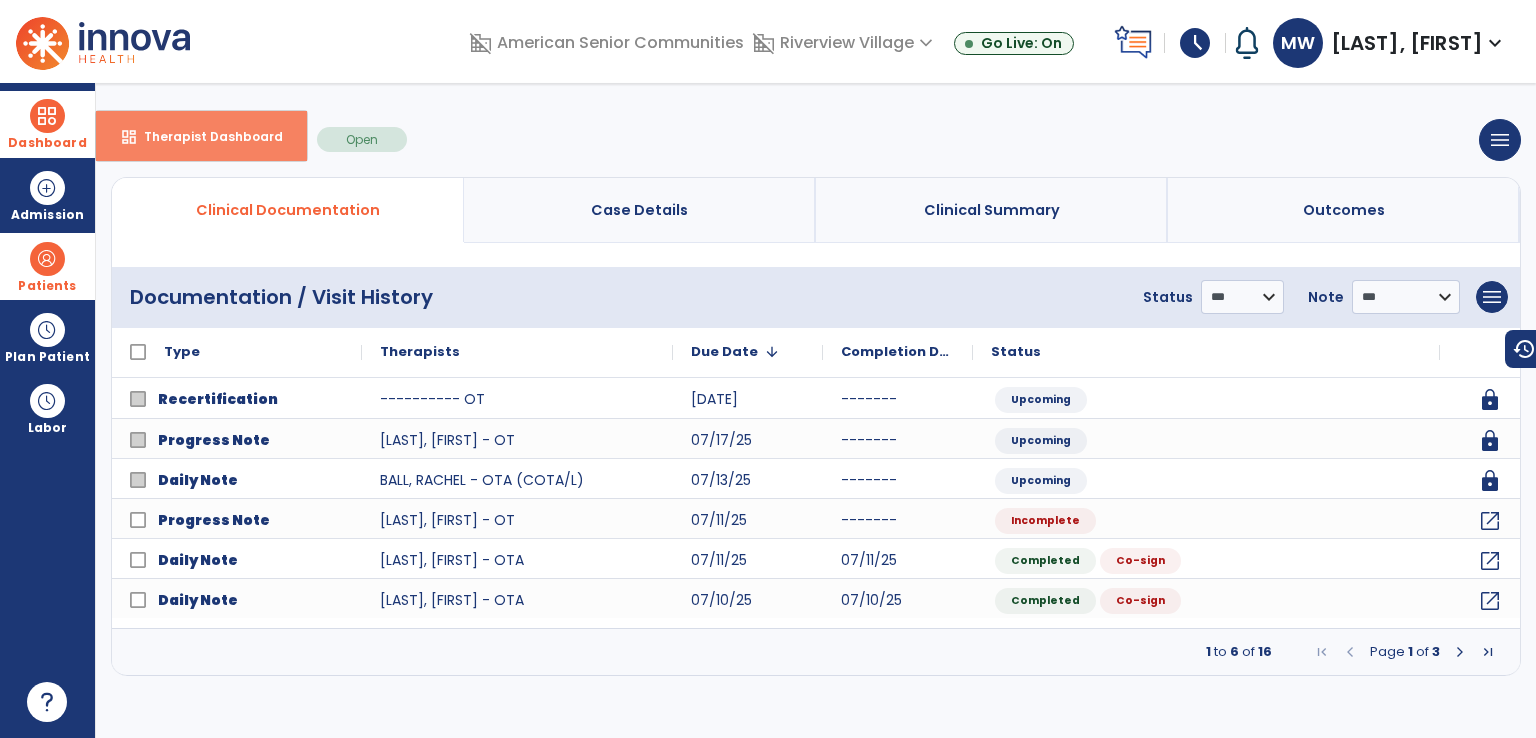 click on "Therapist Dashboard" at bounding box center [205, 136] 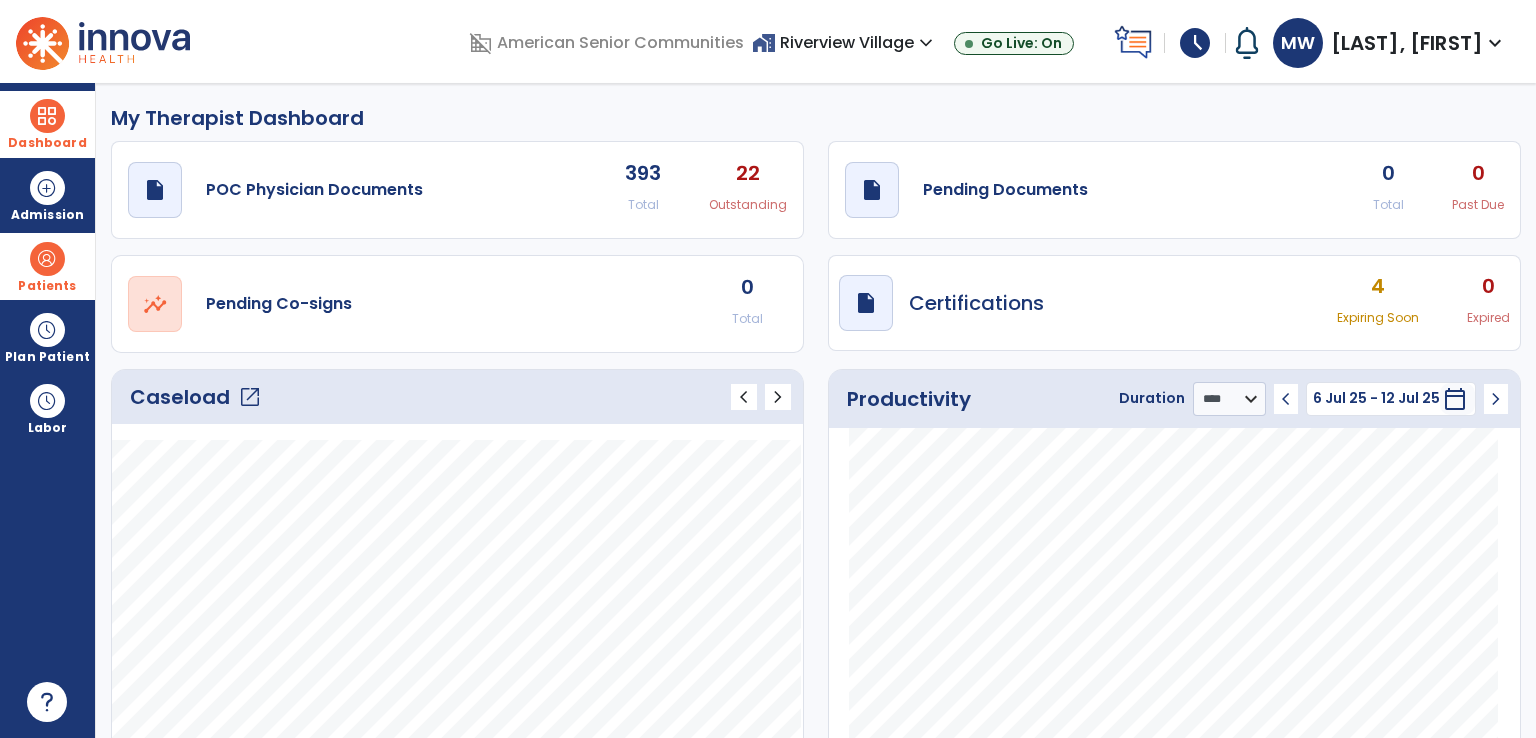click on "open_in_new" 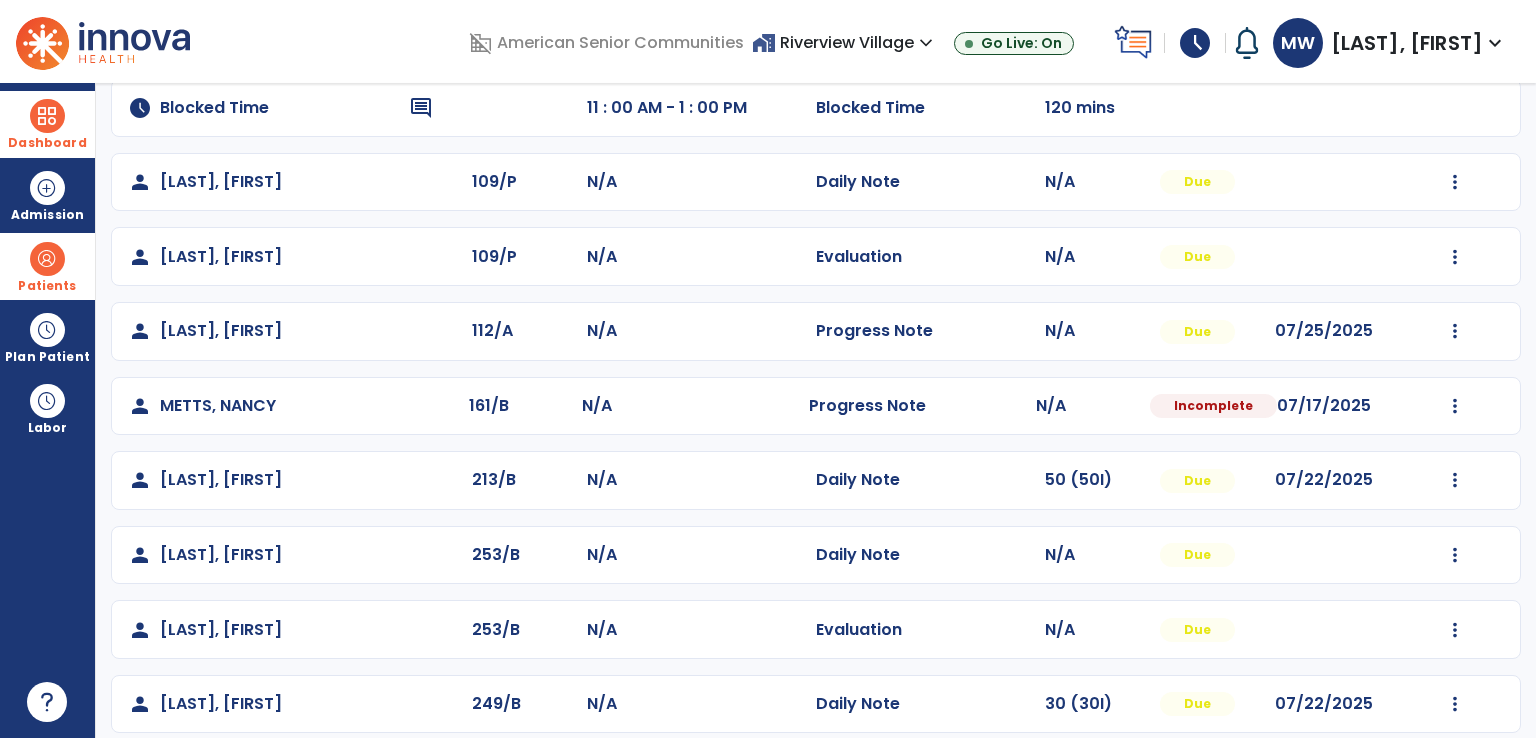 scroll, scrollTop: 500, scrollLeft: 0, axis: vertical 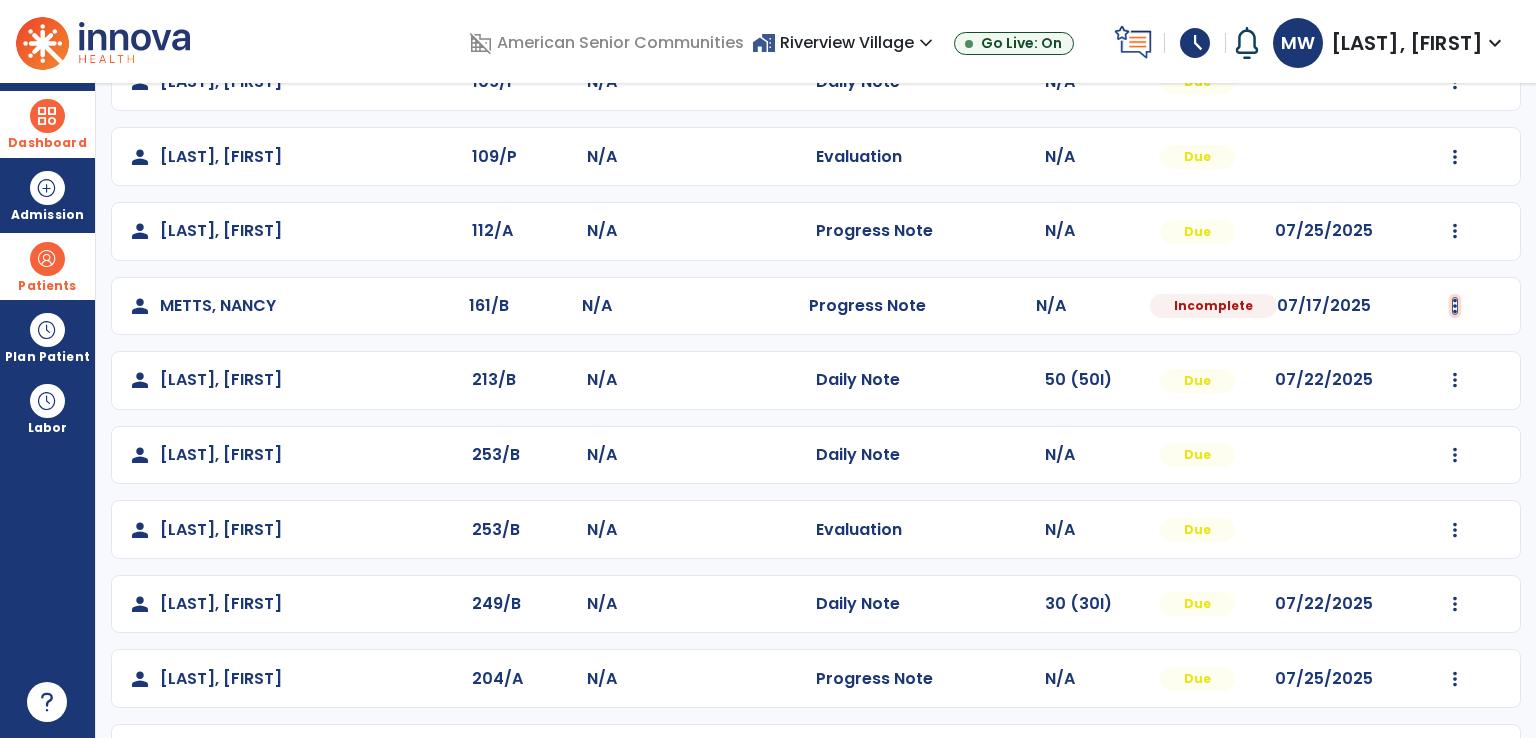click at bounding box center [1455, -141] 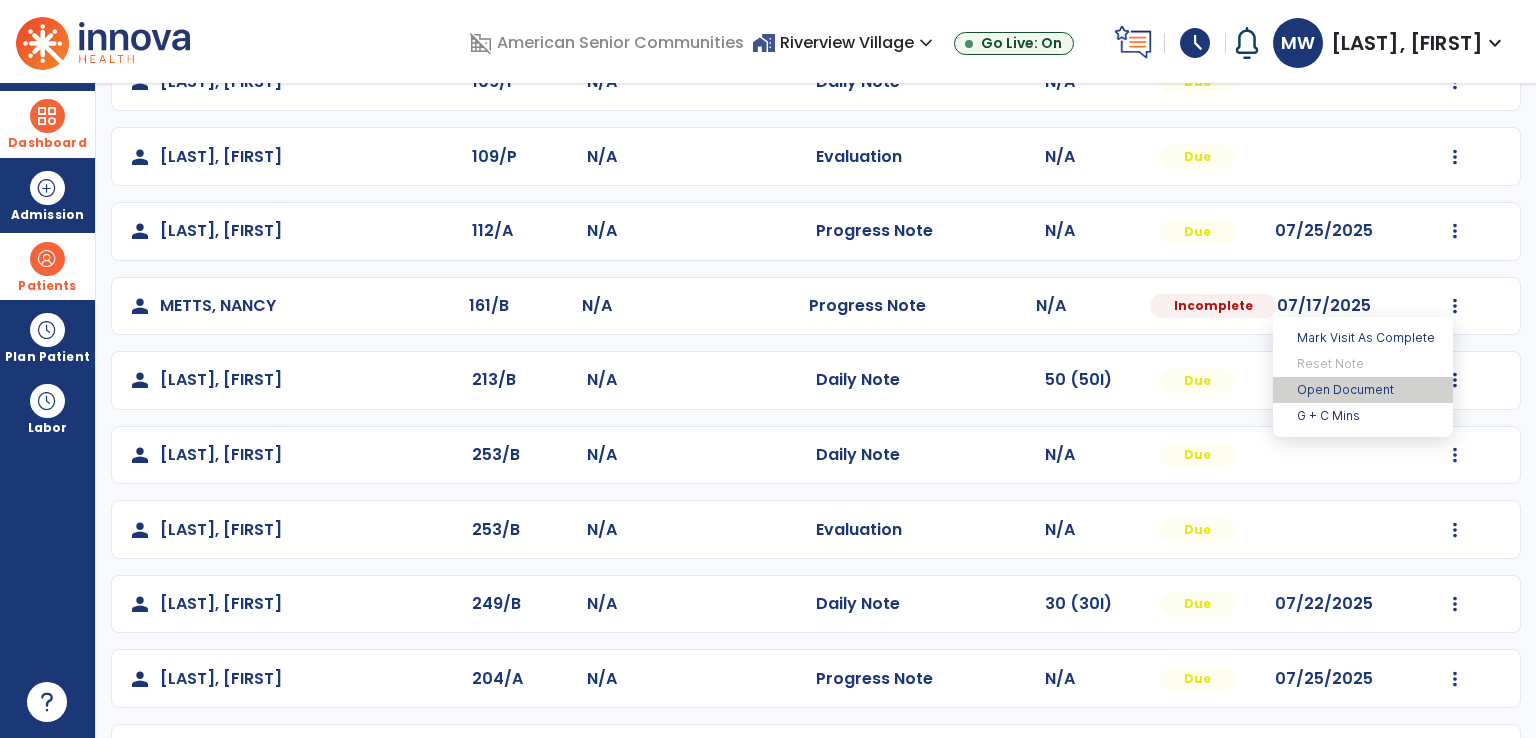 click on "Open Document" at bounding box center [1363, 390] 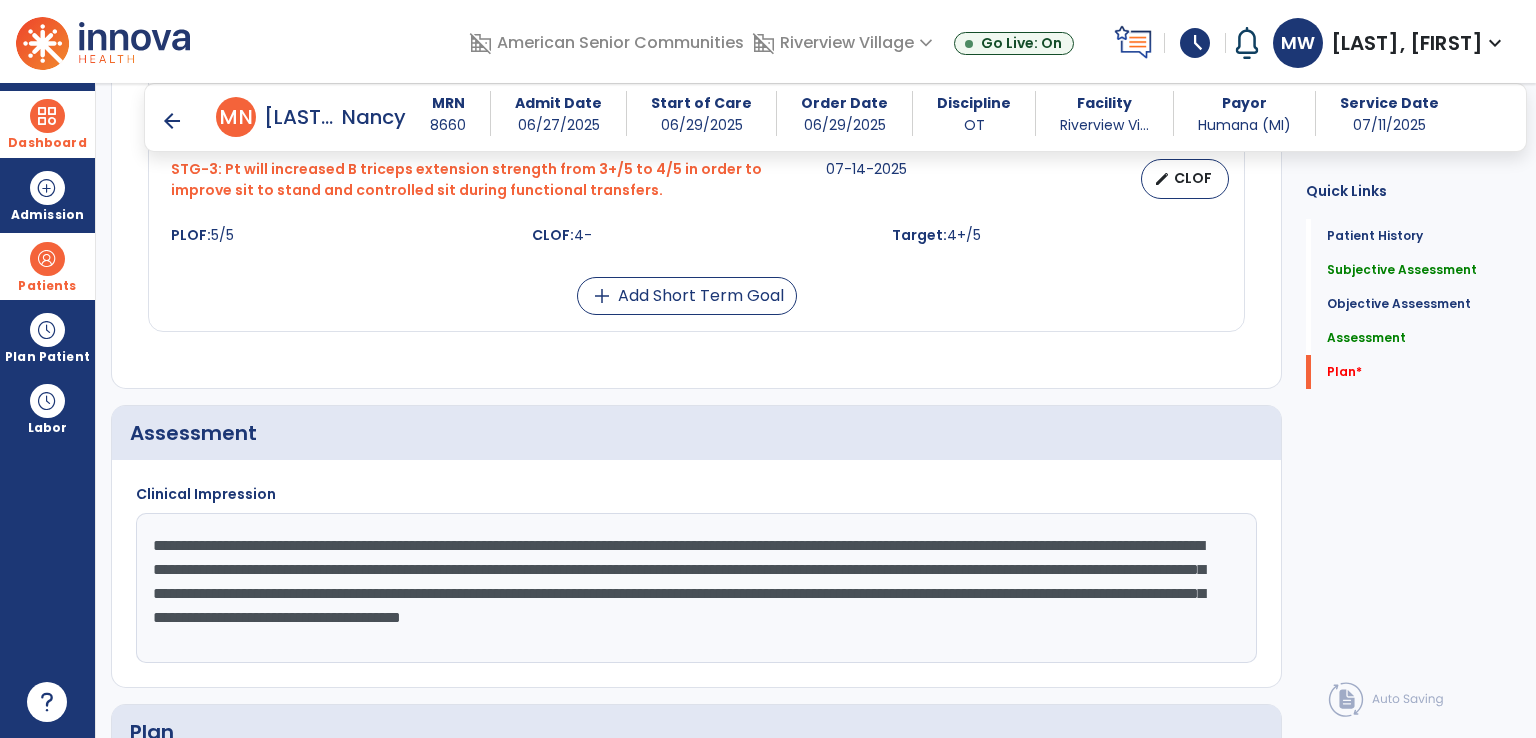 scroll, scrollTop: 2700, scrollLeft: 0, axis: vertical 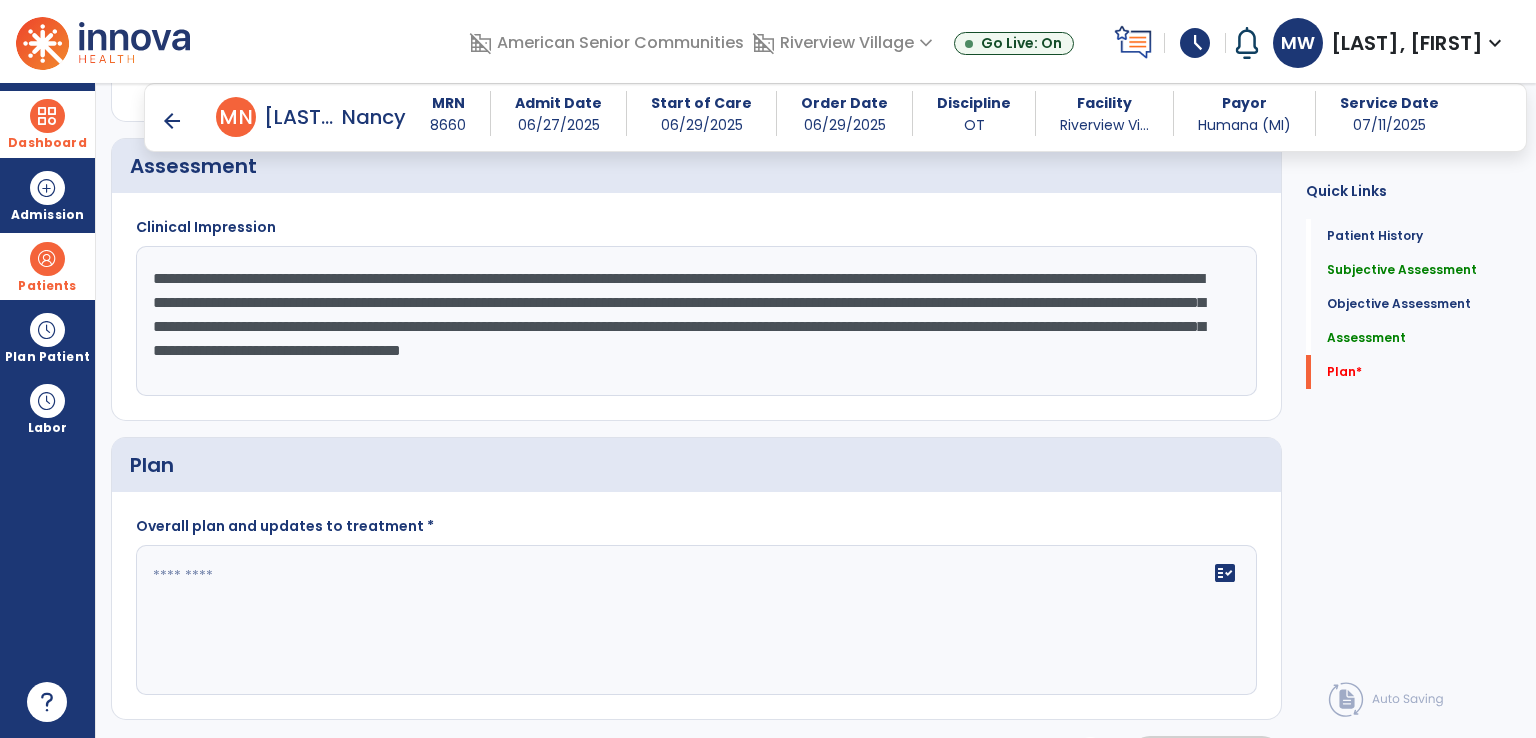 drag, startPoint x: 290, startPoint y: 346, endPoint x: 735, endPoint y: 373, distance: 445.81836 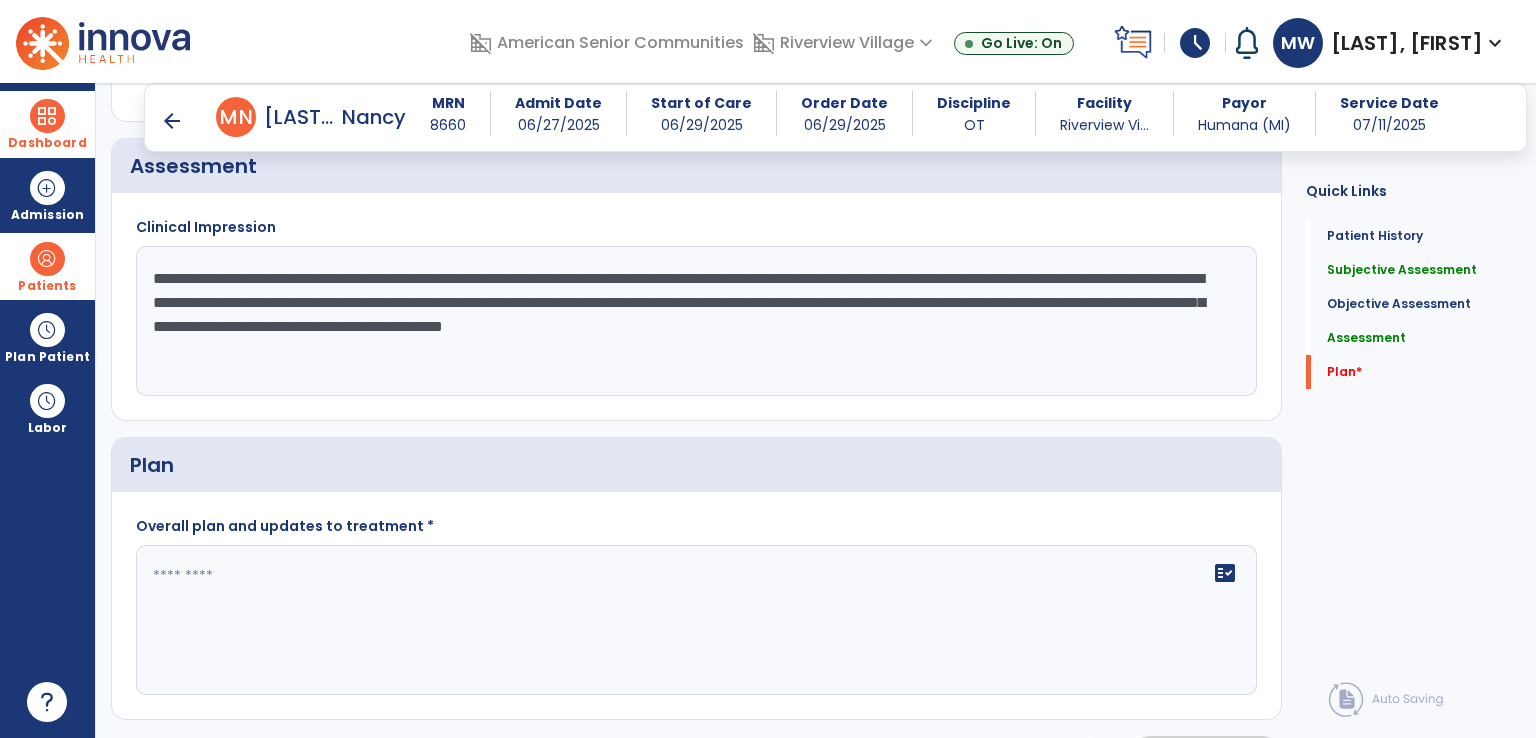 paste on "**********" 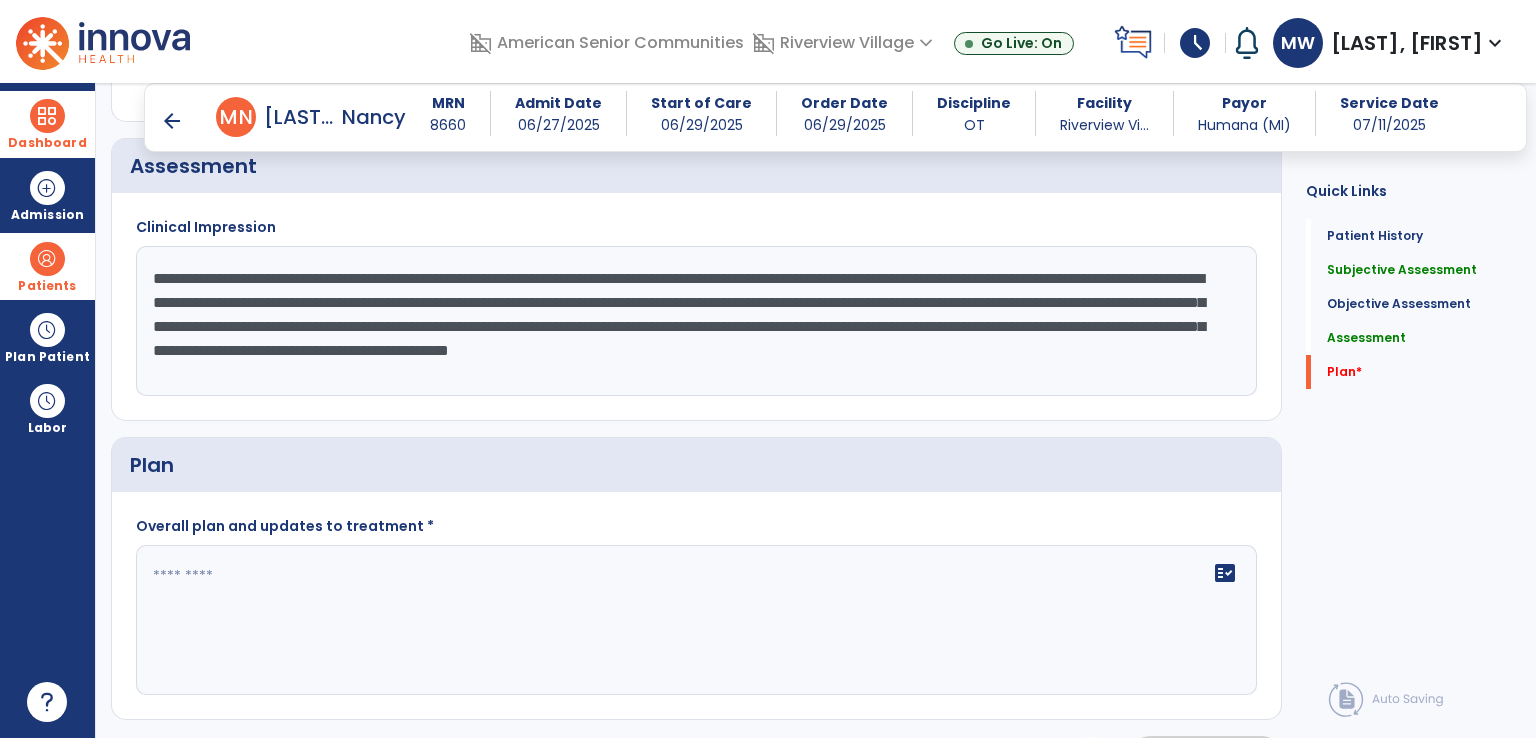 scroll, scrollTop: 16, scrollLeft: 0, axis: vertical 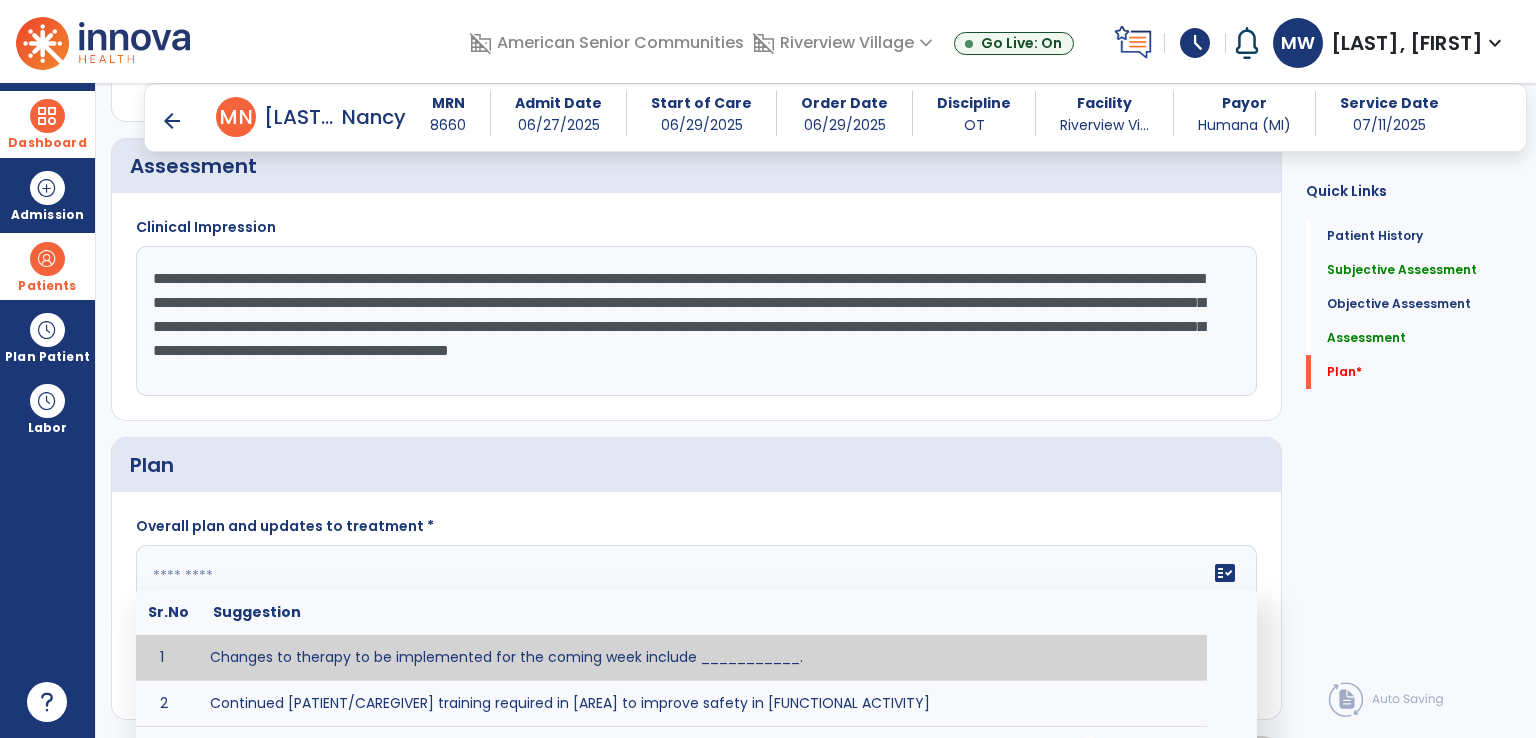 click on "fact_check  Sr.No Suggestion 1 Changes to therapy to be implemented for the coming week include ___________. 2 Continued [PATIENT/CAREGIVER] training required in [AREA] to improve safety in [FUNCTIONAL ACTIVITY] 3 Due to [STATUS CHANGE] the treatment plan will be modified to [ADD/DISCONTINUE] [SPECIFIC MODALITY/TREATMENT TECHNIQUE]. 4 Goals related to ___________ have been met.  Will add new STG's to address _______ in the upcoming week. 5 Updated precautions include ________. 6 Progress treatment to include ____________. 7 Requires further [PATIENT/CAREGIVER] training in ______ to improve safety in ________. 8 Short term goals related to _________ have been met and new short term goals to be added as appropriate for patient. 9 STGs have been met, will now focus on LTGs. 10 The plan for next week's visits include [INTERVENTIONS] with the objective of improving [IMPAIRMENTS] to continue to progress toward long term goal(s). 11 12 13 Changes to therapy to be implemented for the coming week include ___________." 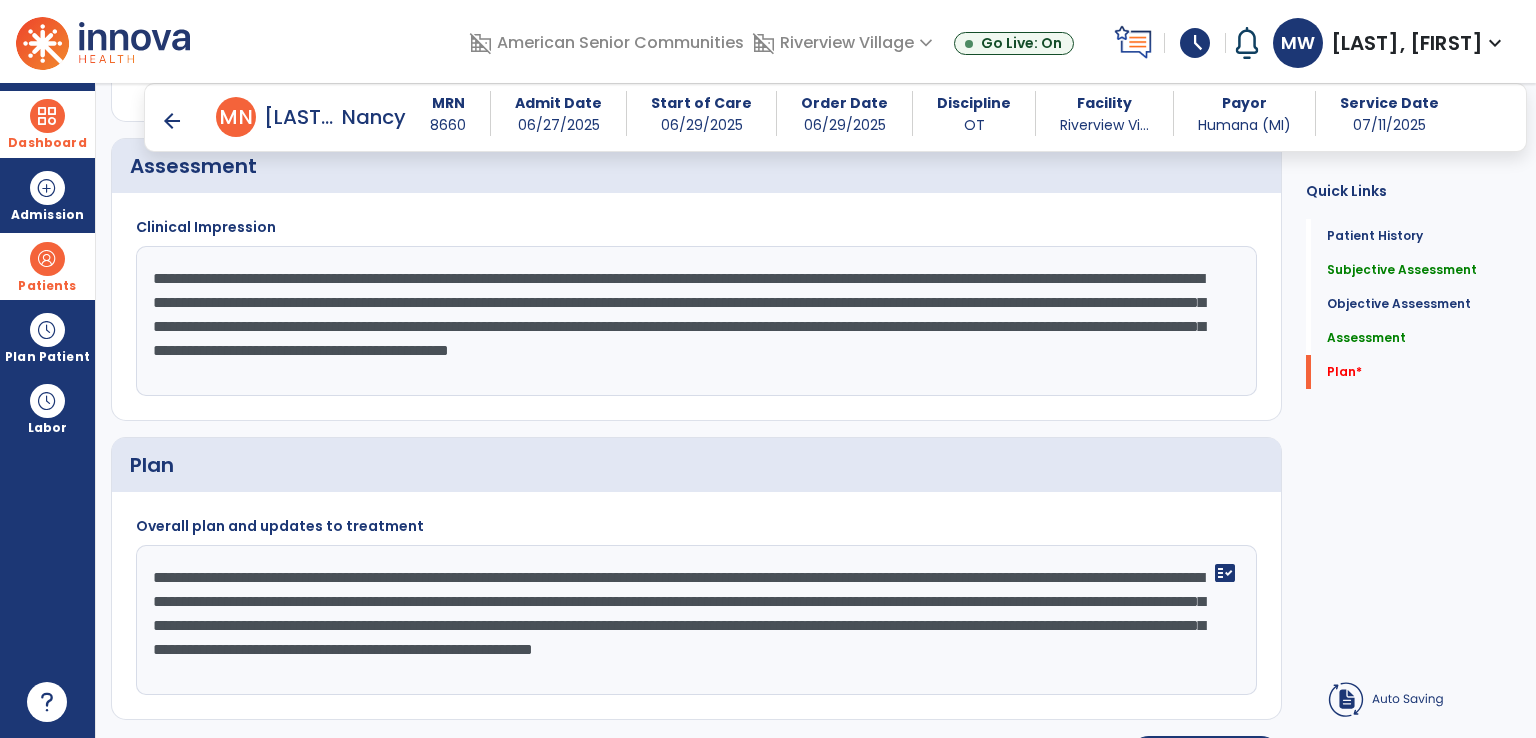 scroll, scrollTop: 0, scrollLeft: 0, axis: both 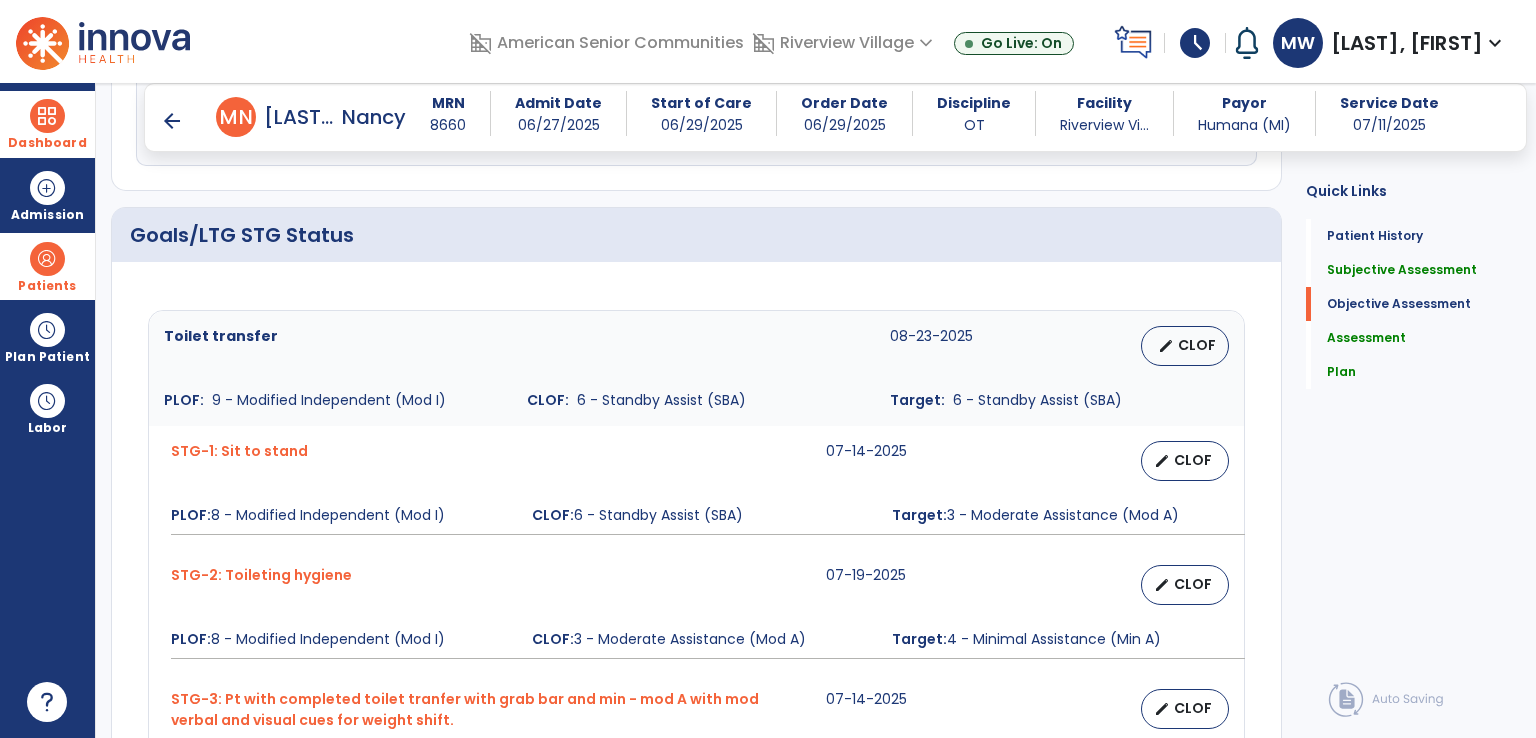 type on "**********" 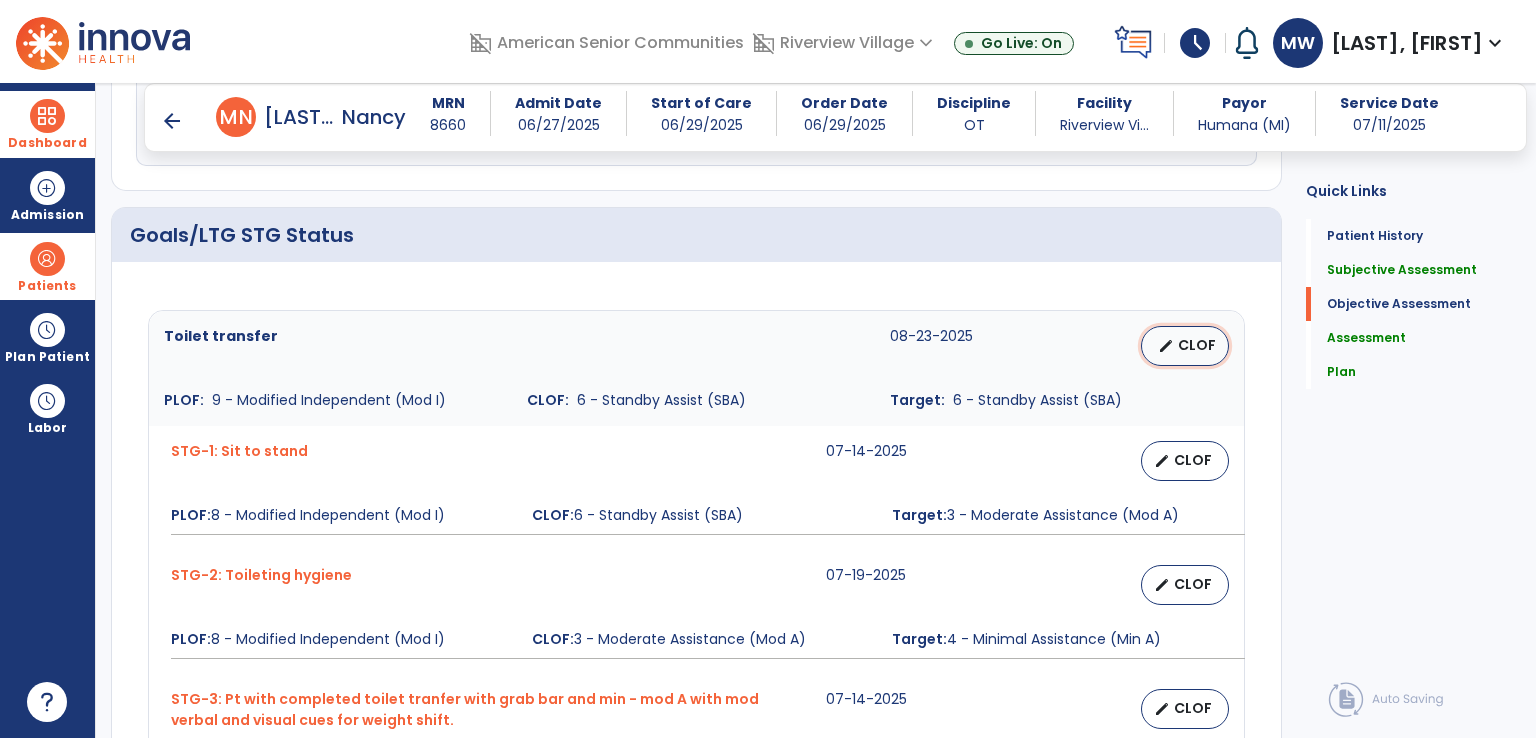 click on "edit" at bounding box center (1166, 346) 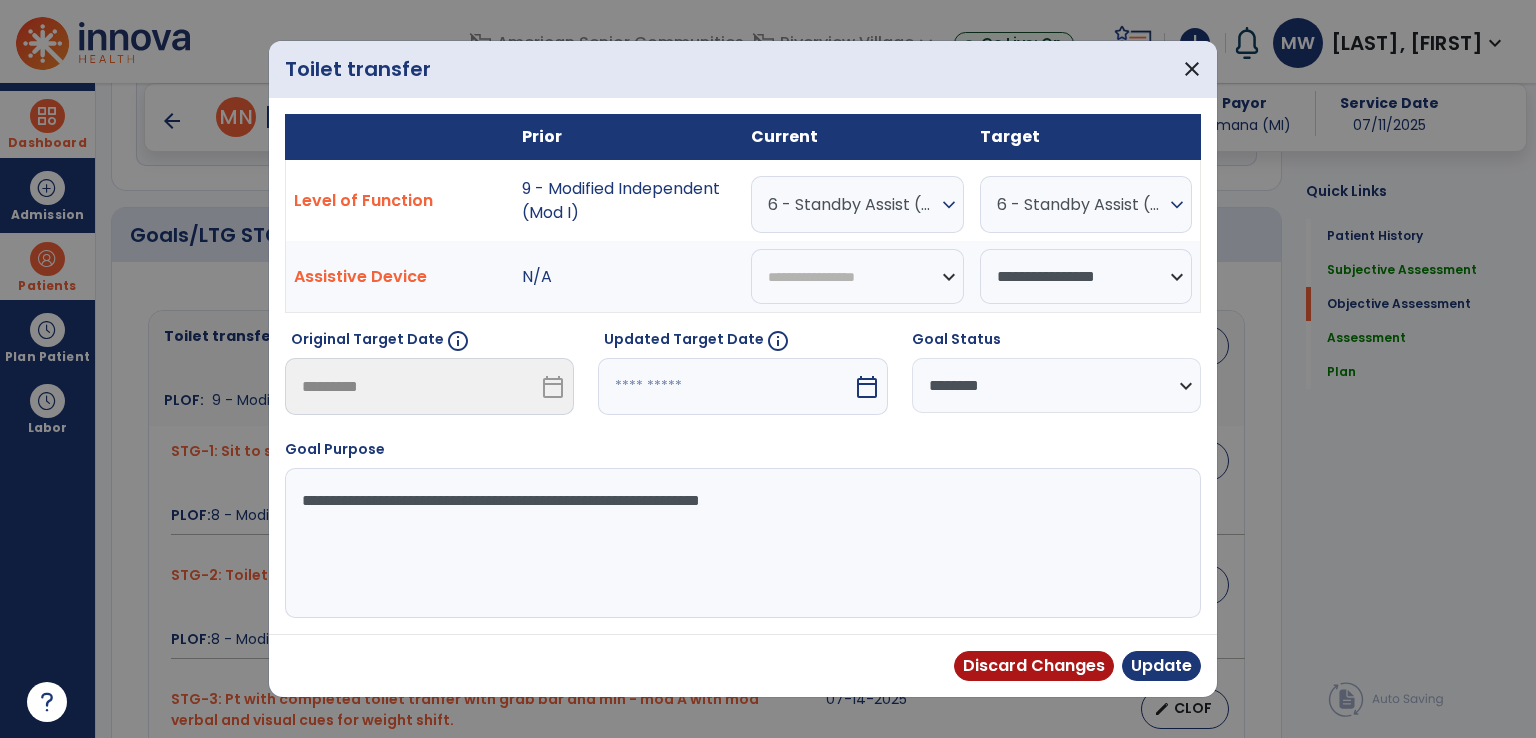 click on "6 - Standby Assist (SBA)" at bounding box center [852, 204] 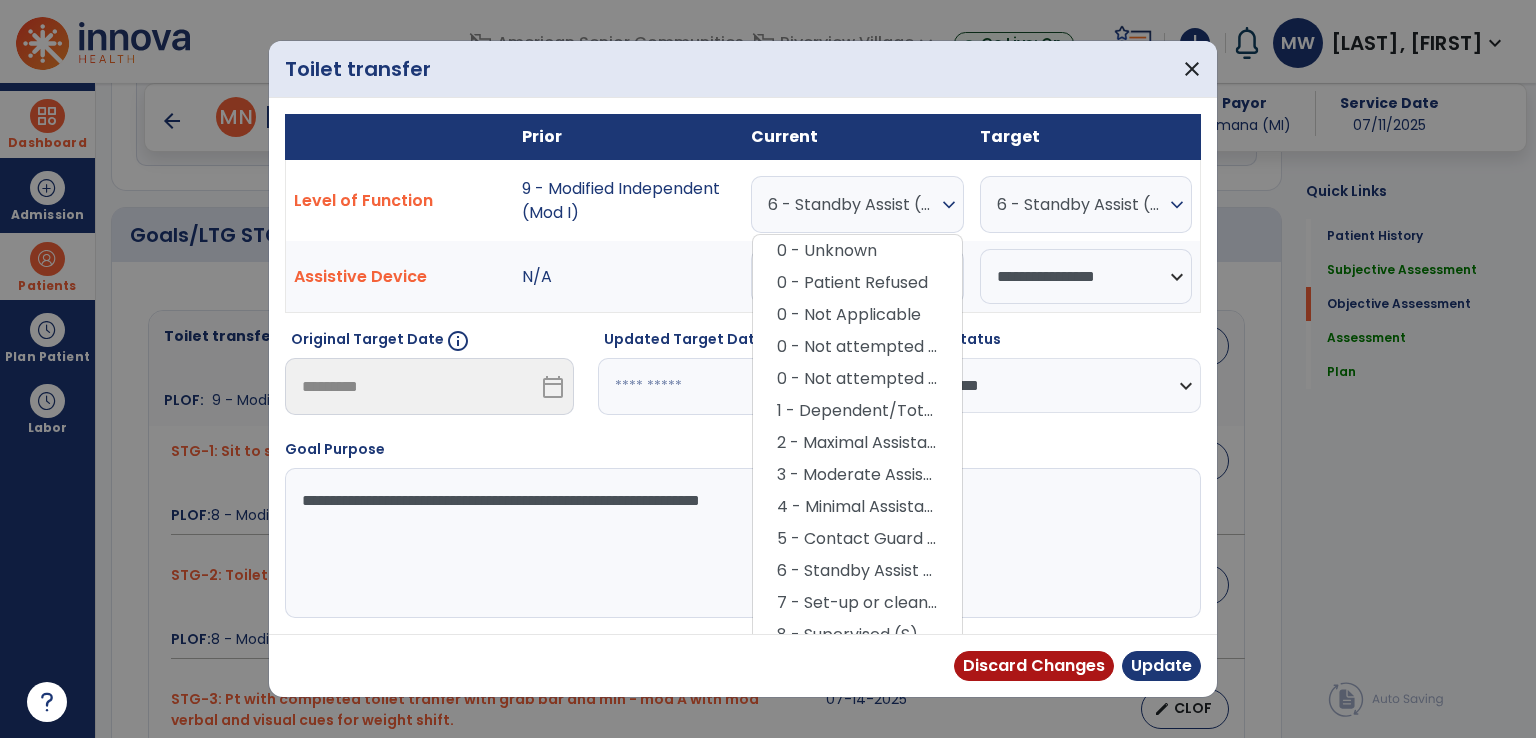 click on "6 - Standby Assist (SBA)" at bounding box center [852, 204] 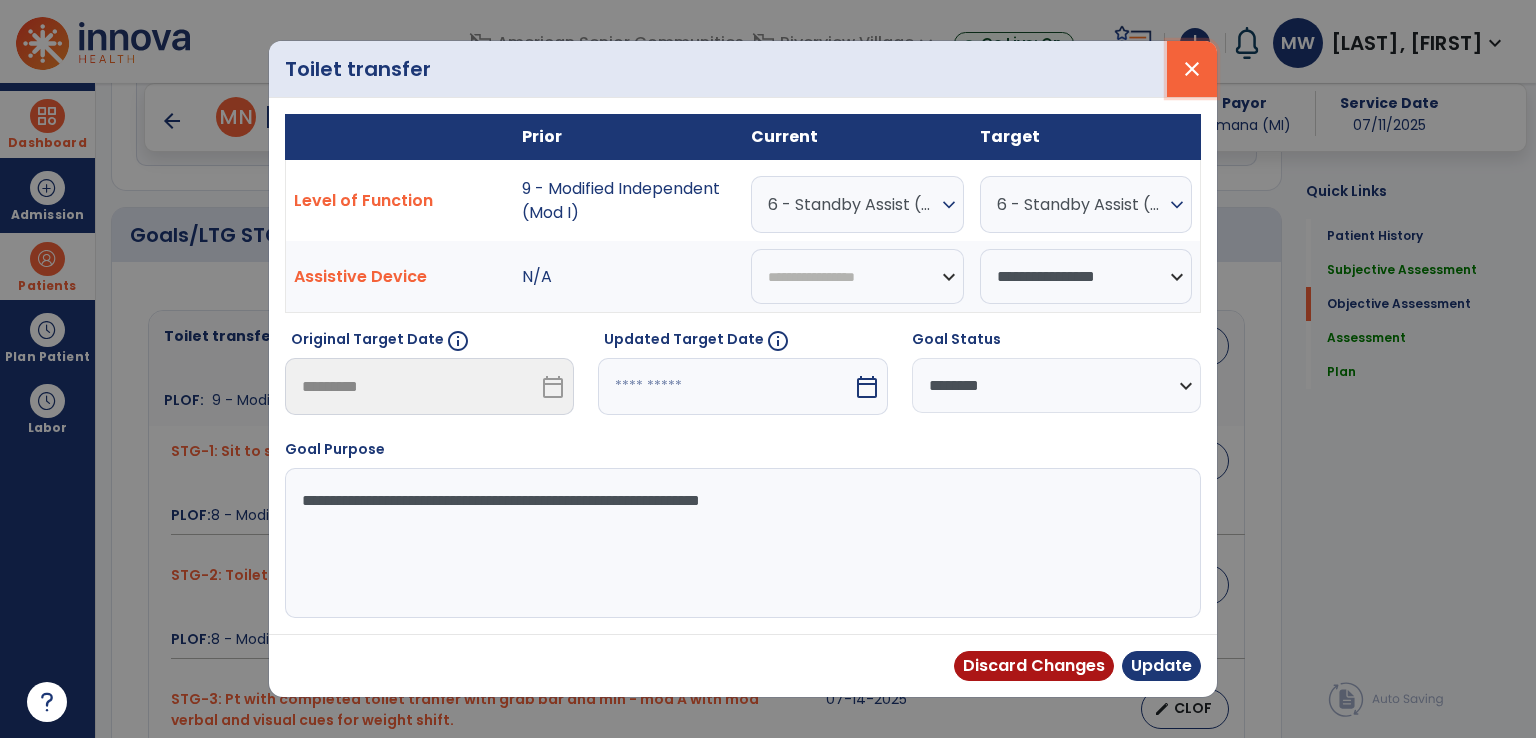 click on "close" at bounding box center [1192, 69] 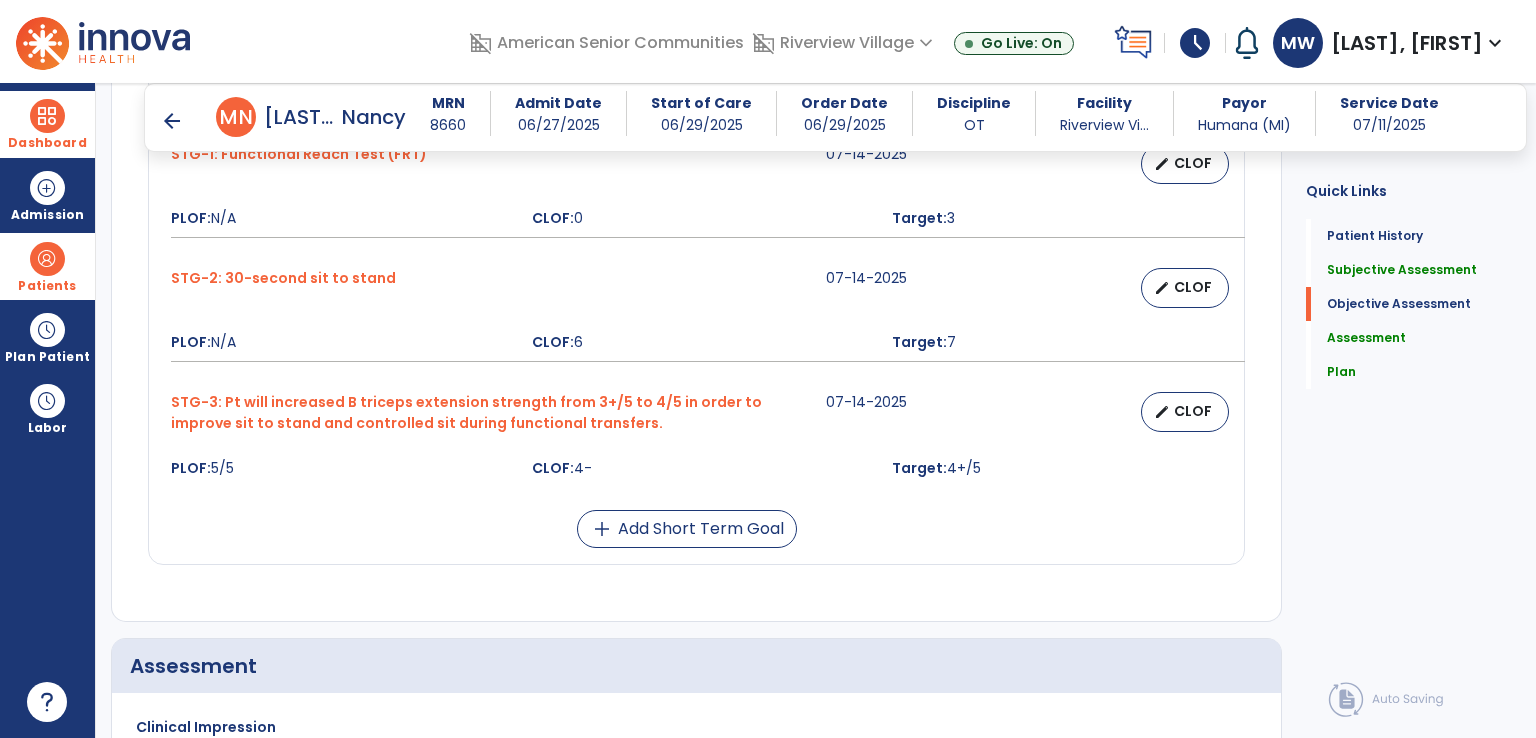 scroll, scrollTop: 2748, scrollLeft: 0, axis: vertical 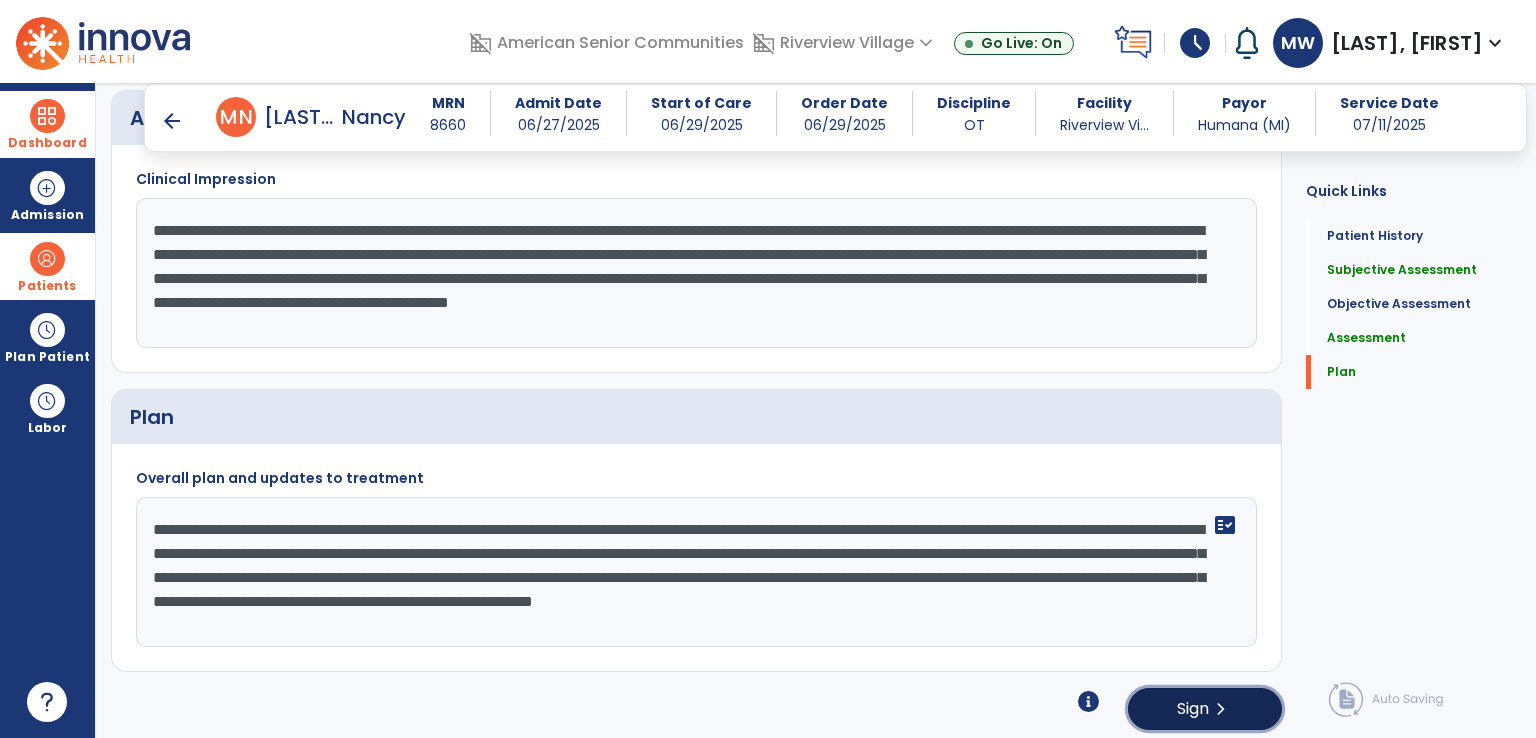 click on "chevron_right" 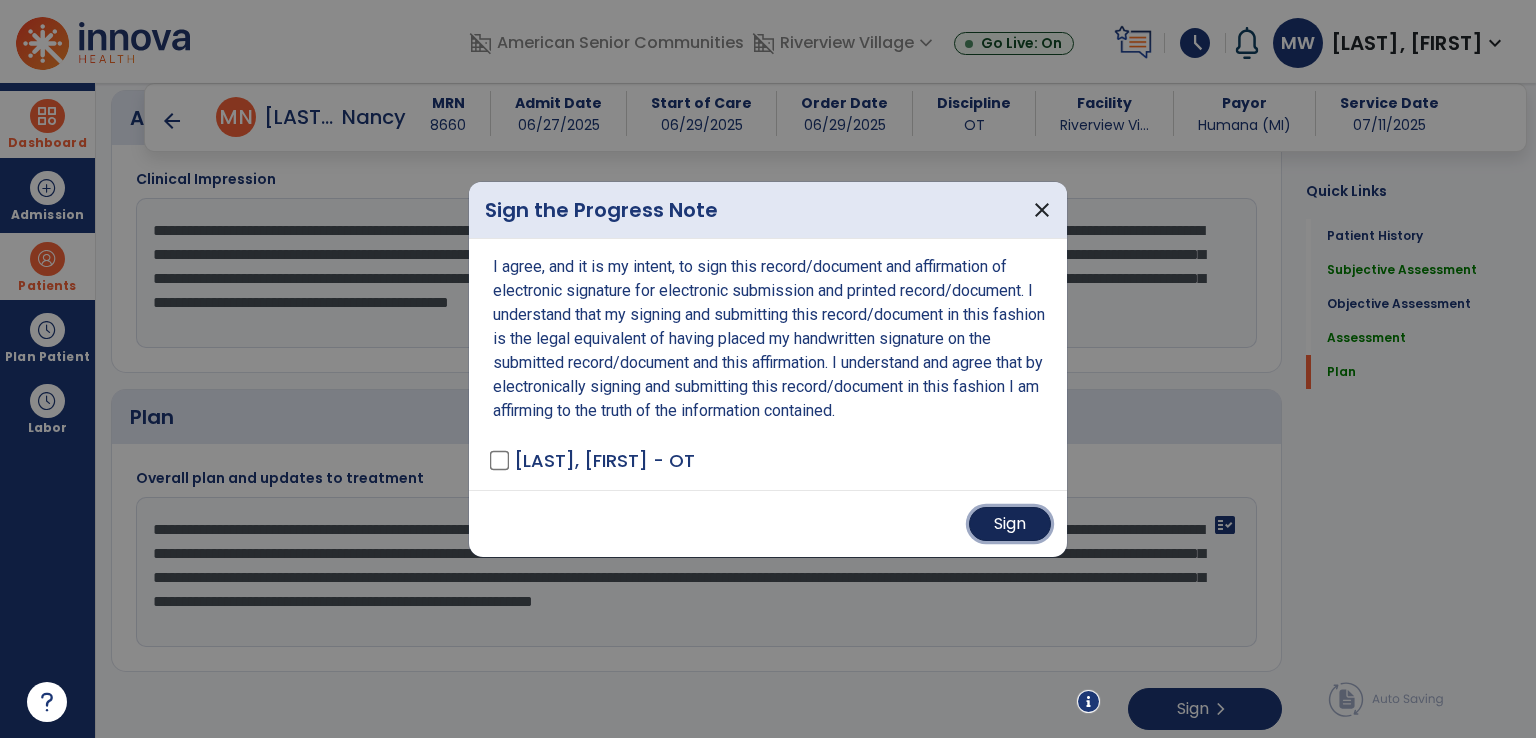 click on "Sign" at bounding box center [1010, 524] 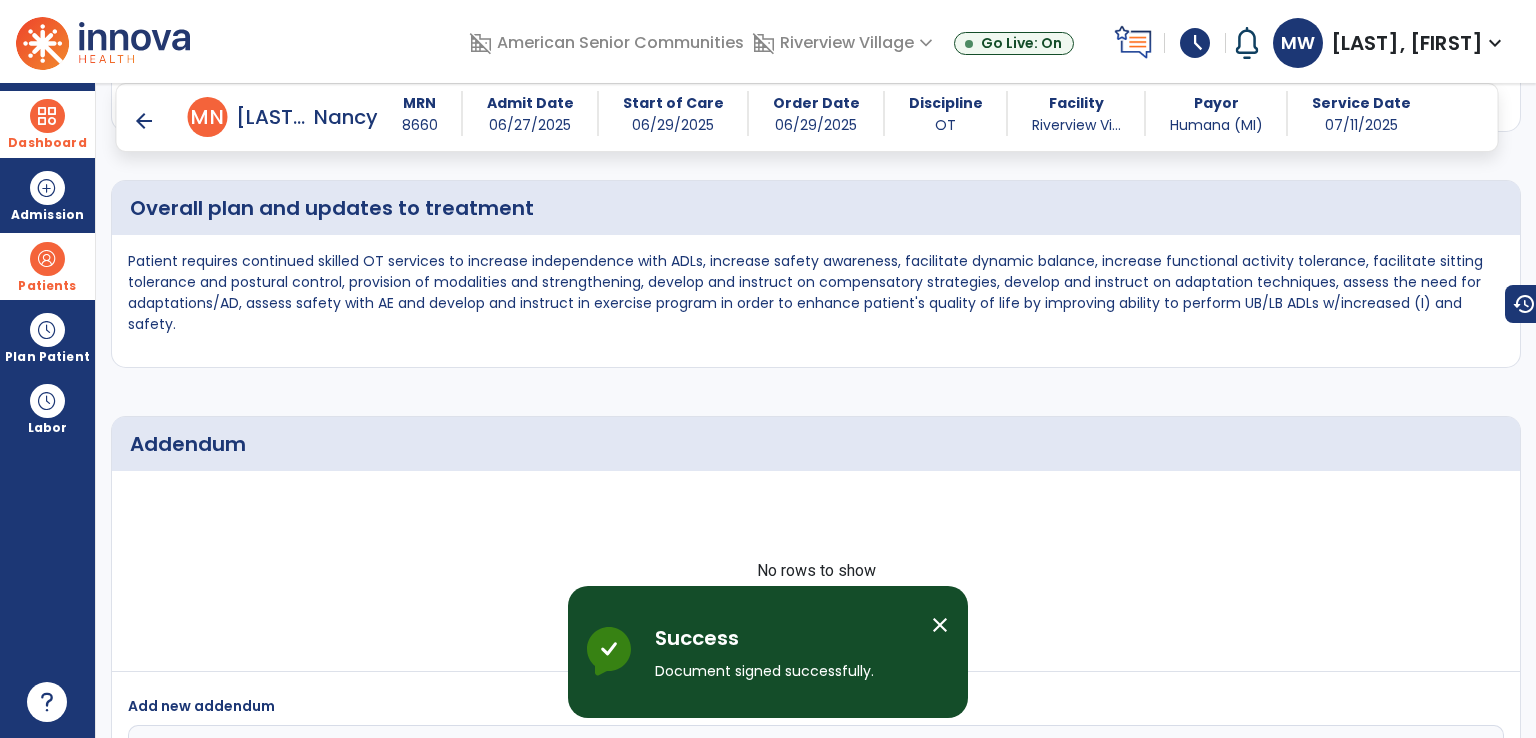 scroll, scrollTop: 3916, scrollLeft: 0, axis: vertical 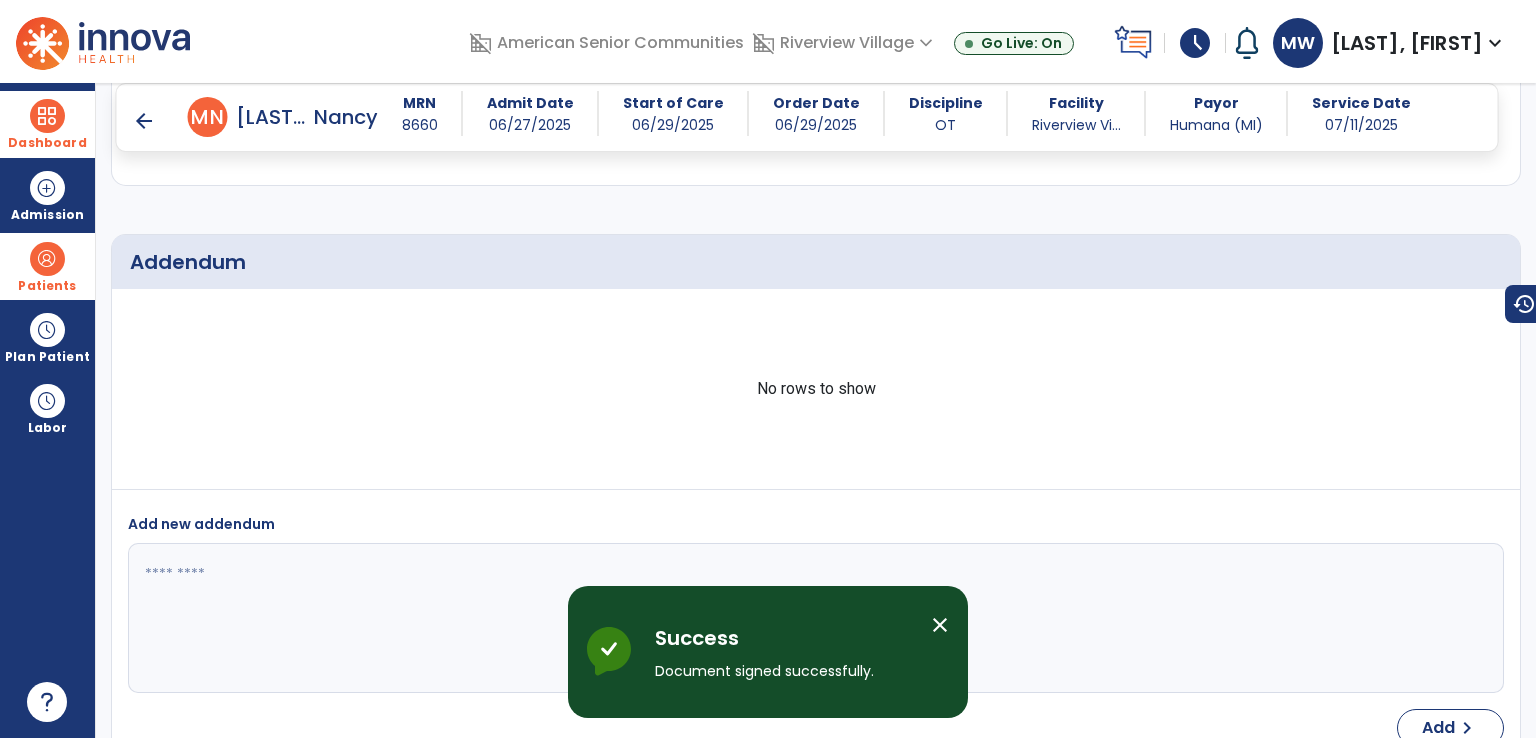 click on "arrow_back" at bounding box center (144, 121) 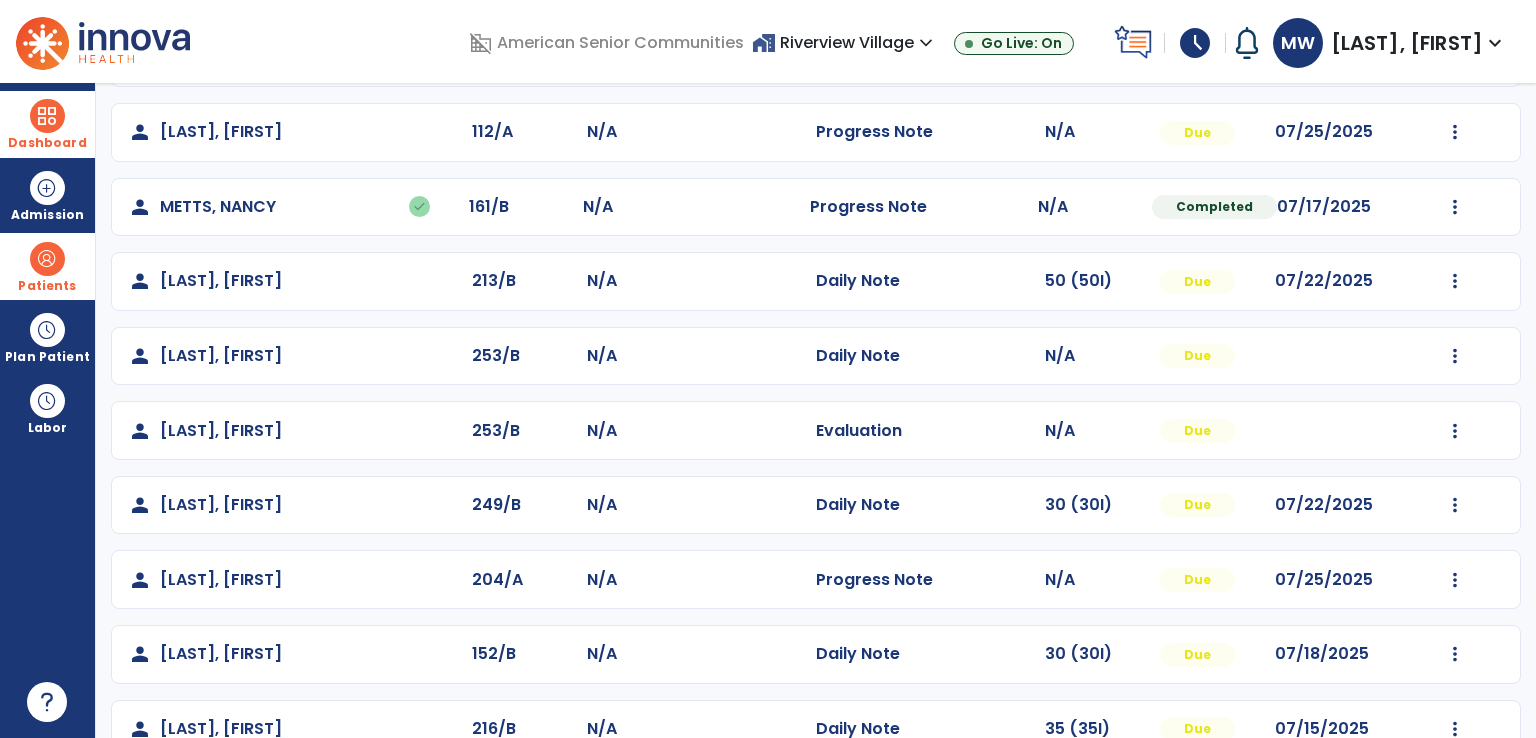 scroll, scrollTop: 600, scrollLeft: 0, axis: vertical 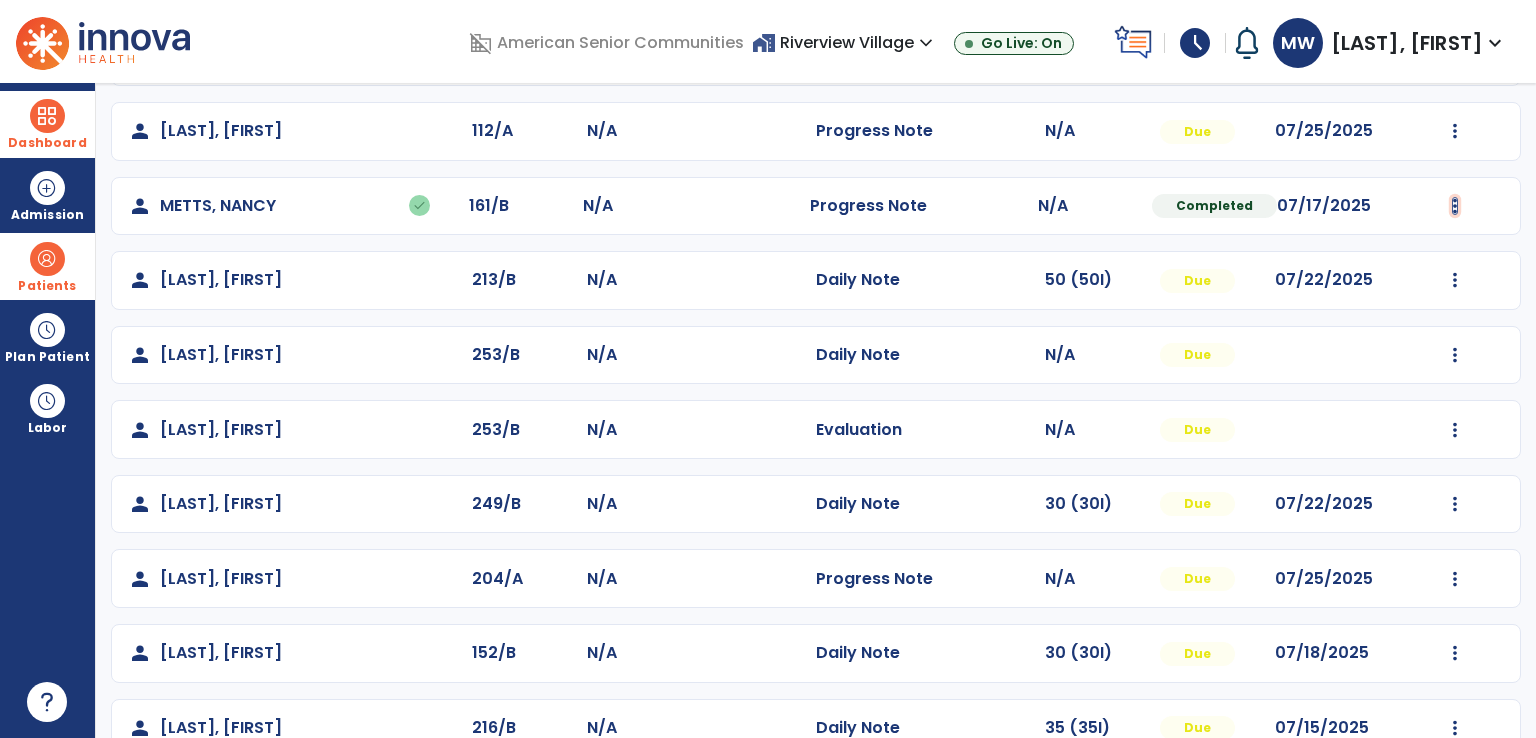 click at bounding box center (1455, -241) 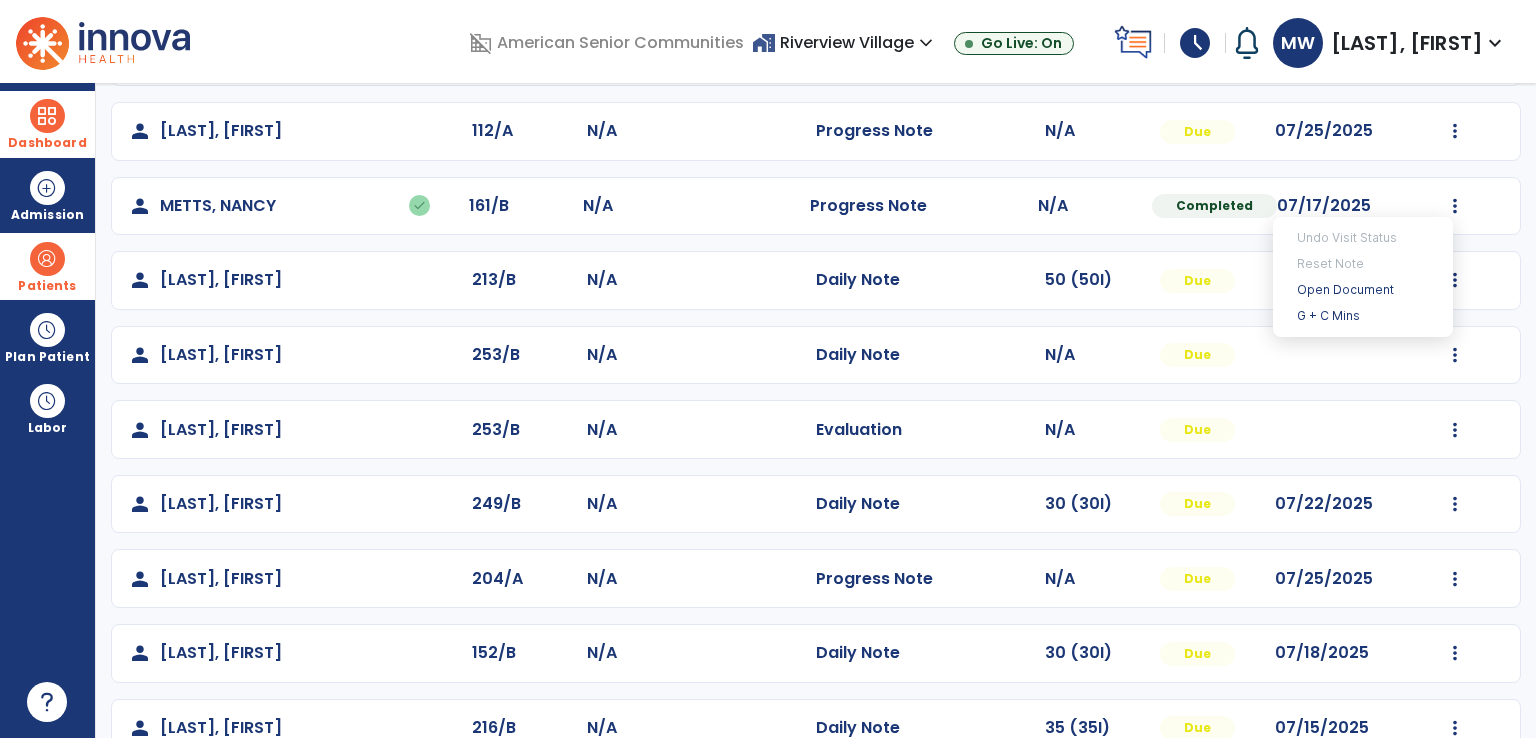 click on "Undo Visit Status   Reset Note   Open Document   G + C Mins" at bounding box center [1363, 277] 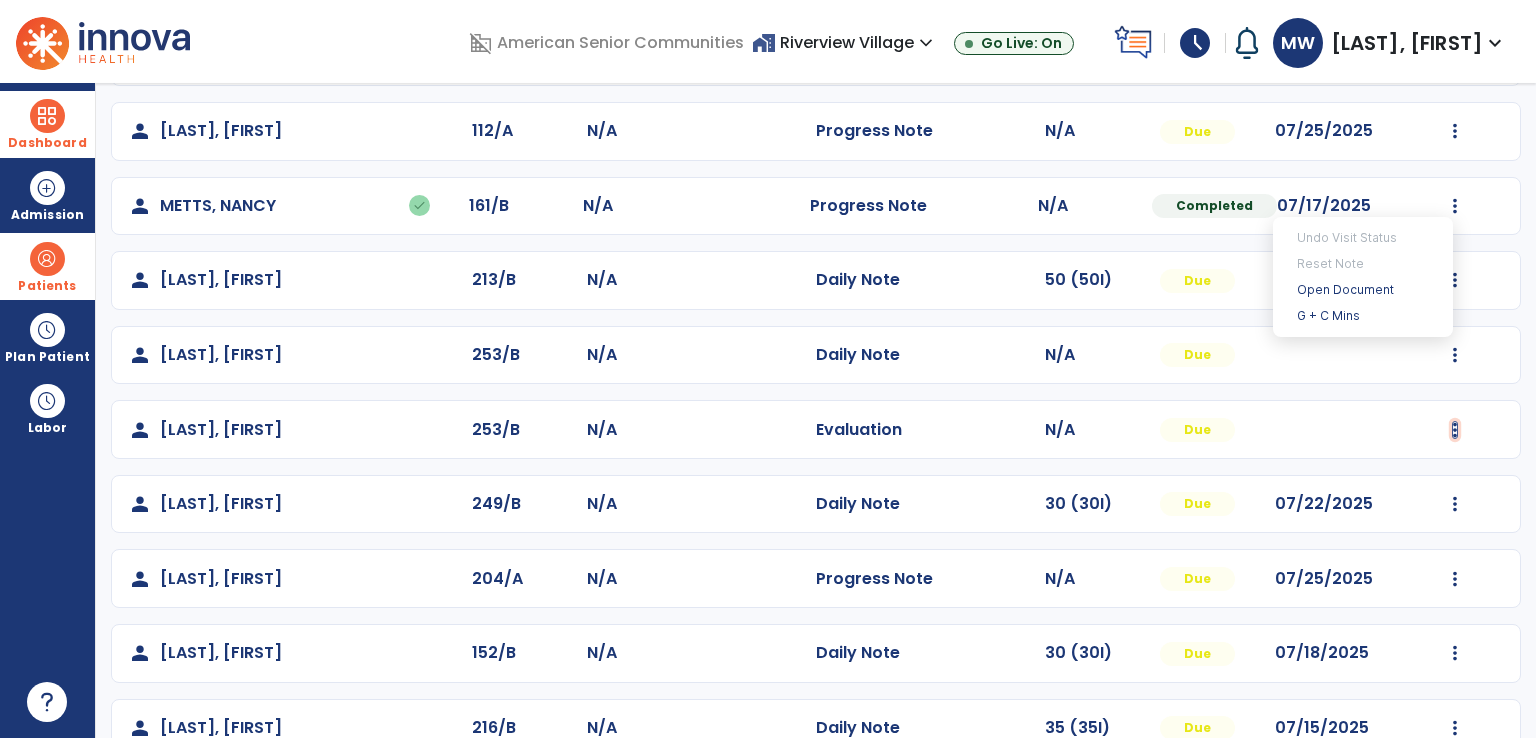 click at bounding box center [1455, -241] 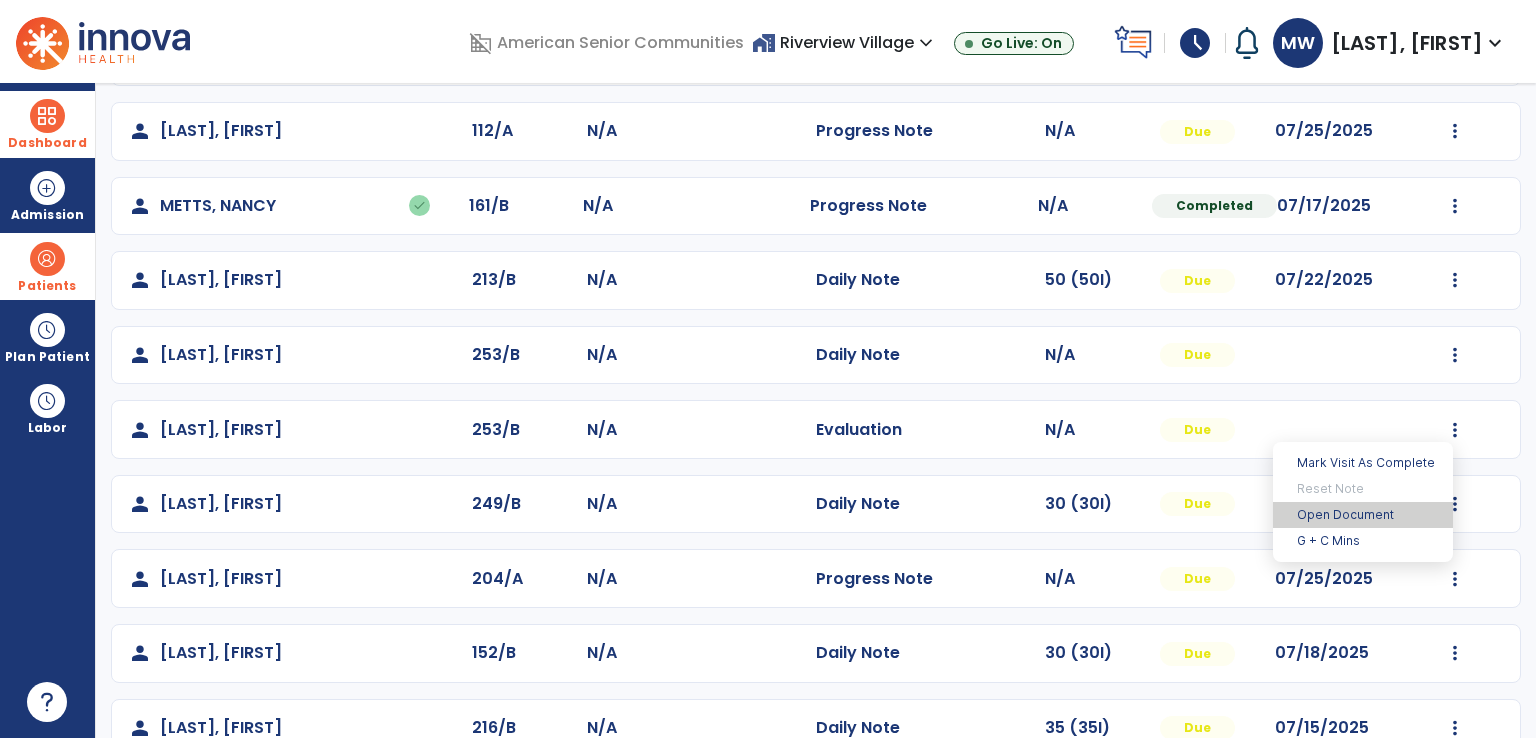 click on "Open Document" at bounding box center [1363, 515] 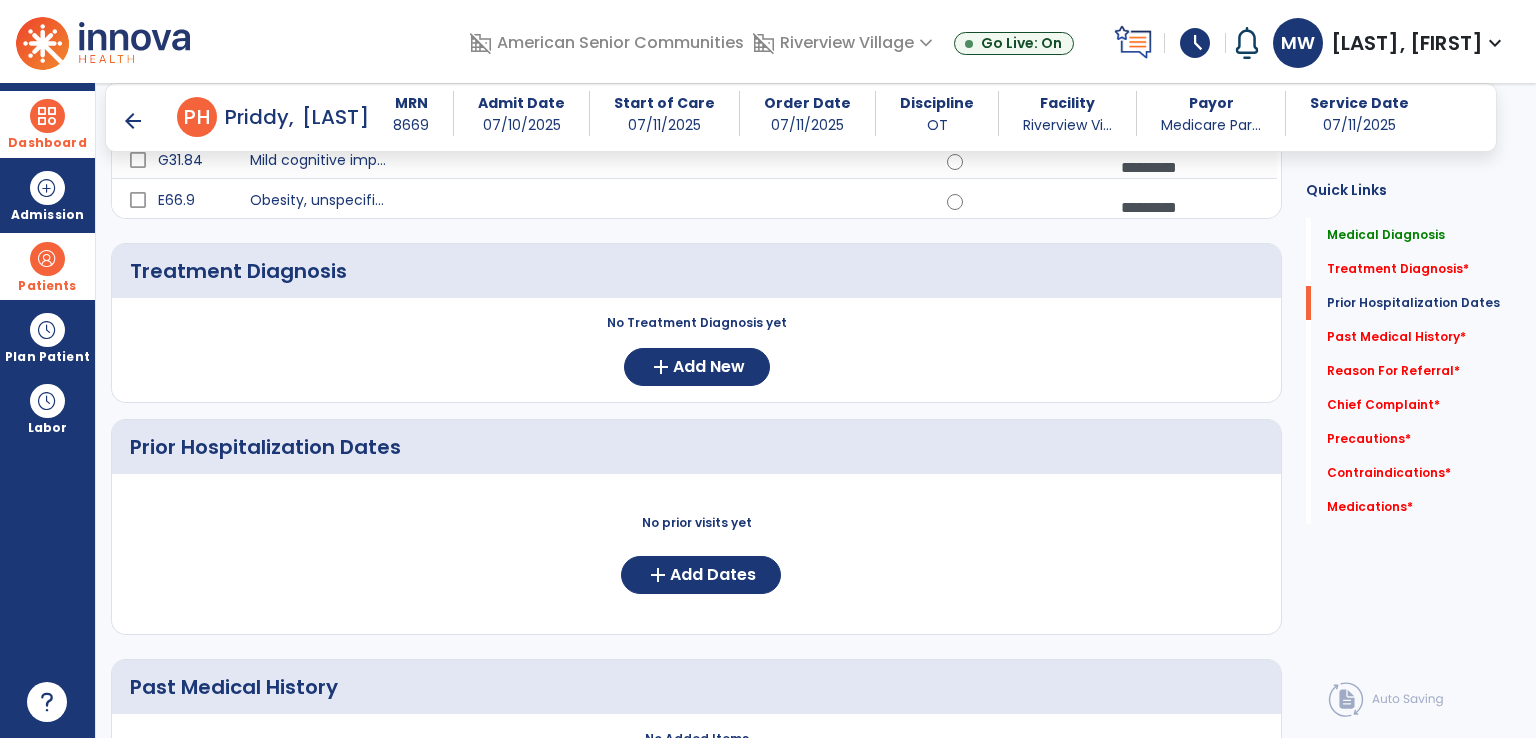 scroll, scrollTop: 1065, scrollLeft: 0, axis: vertical 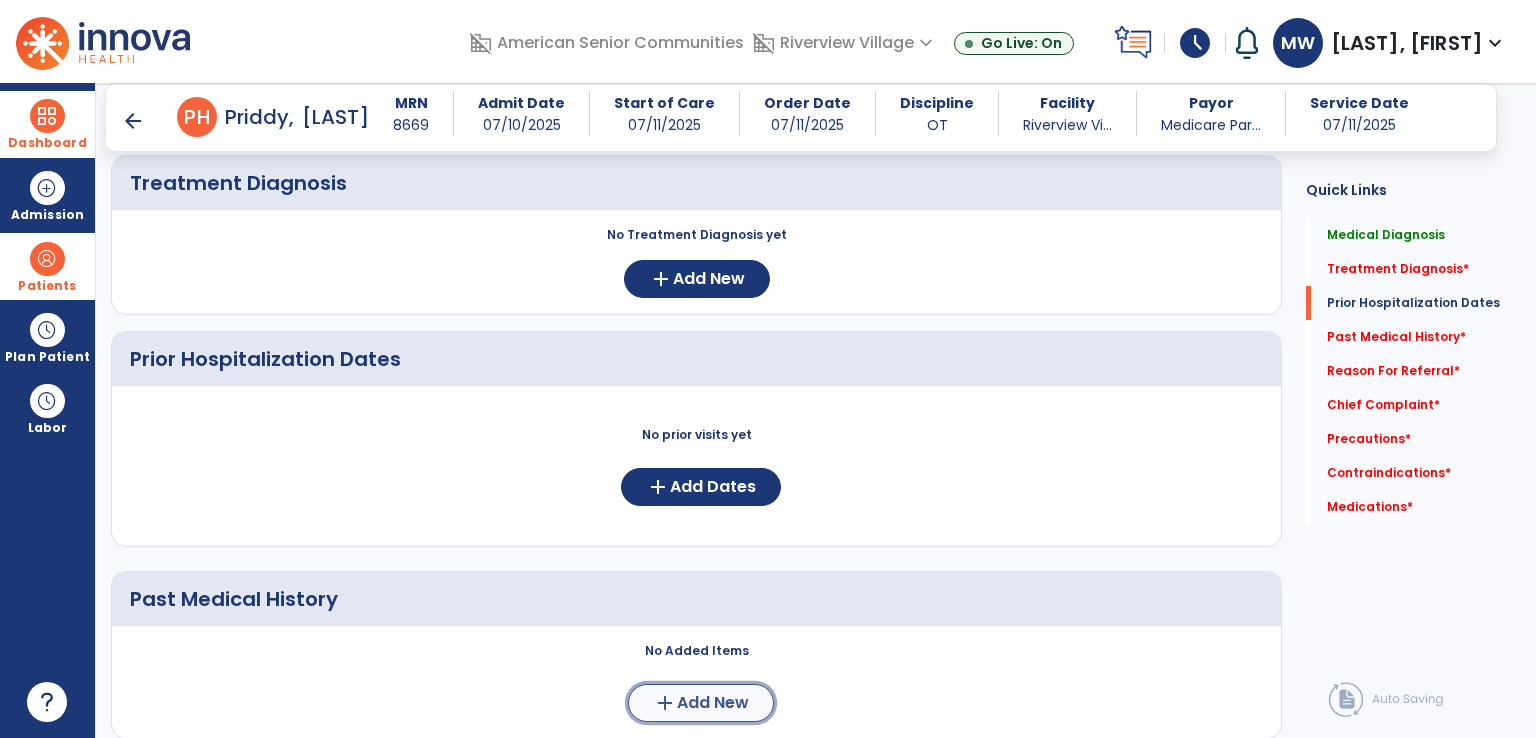click on "add" 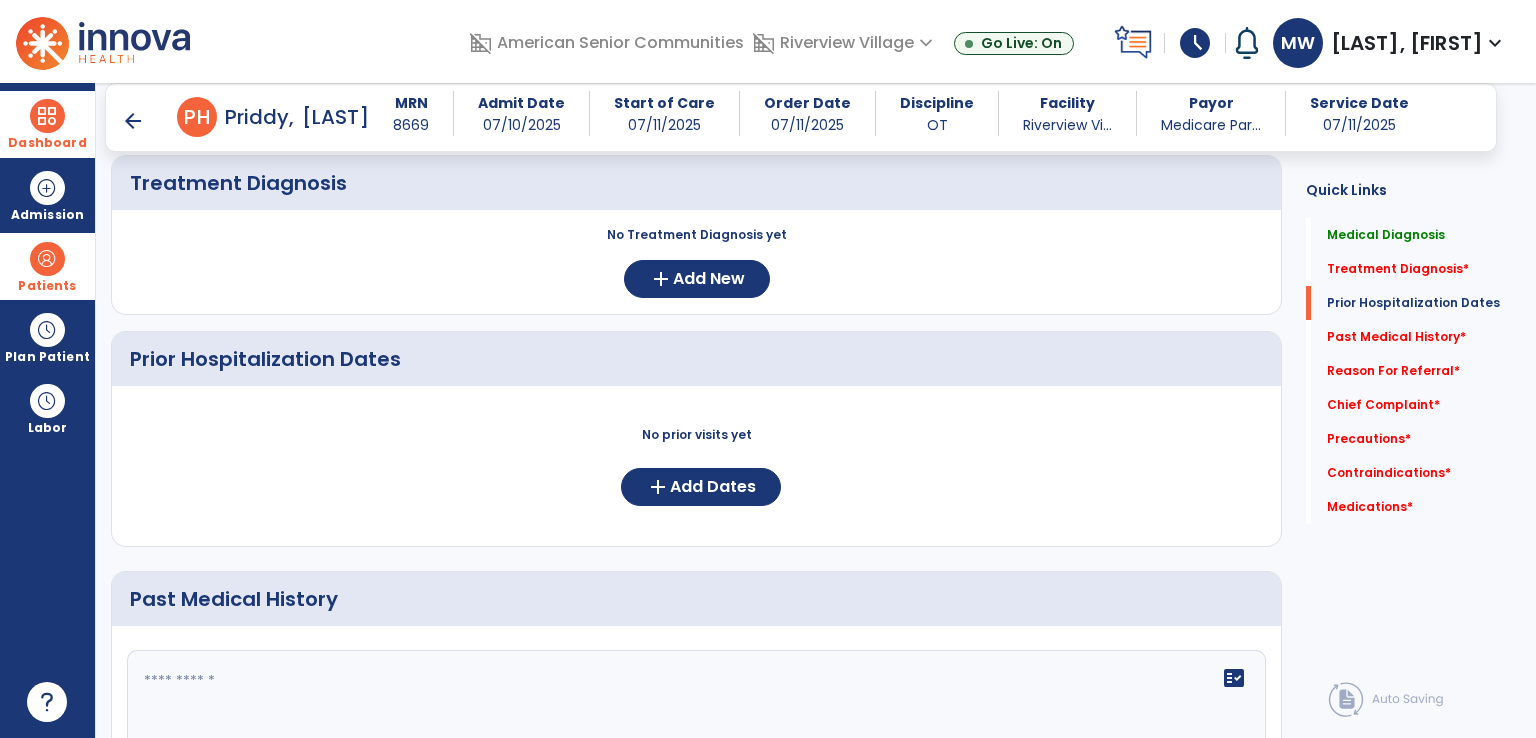 click on "fact_check" 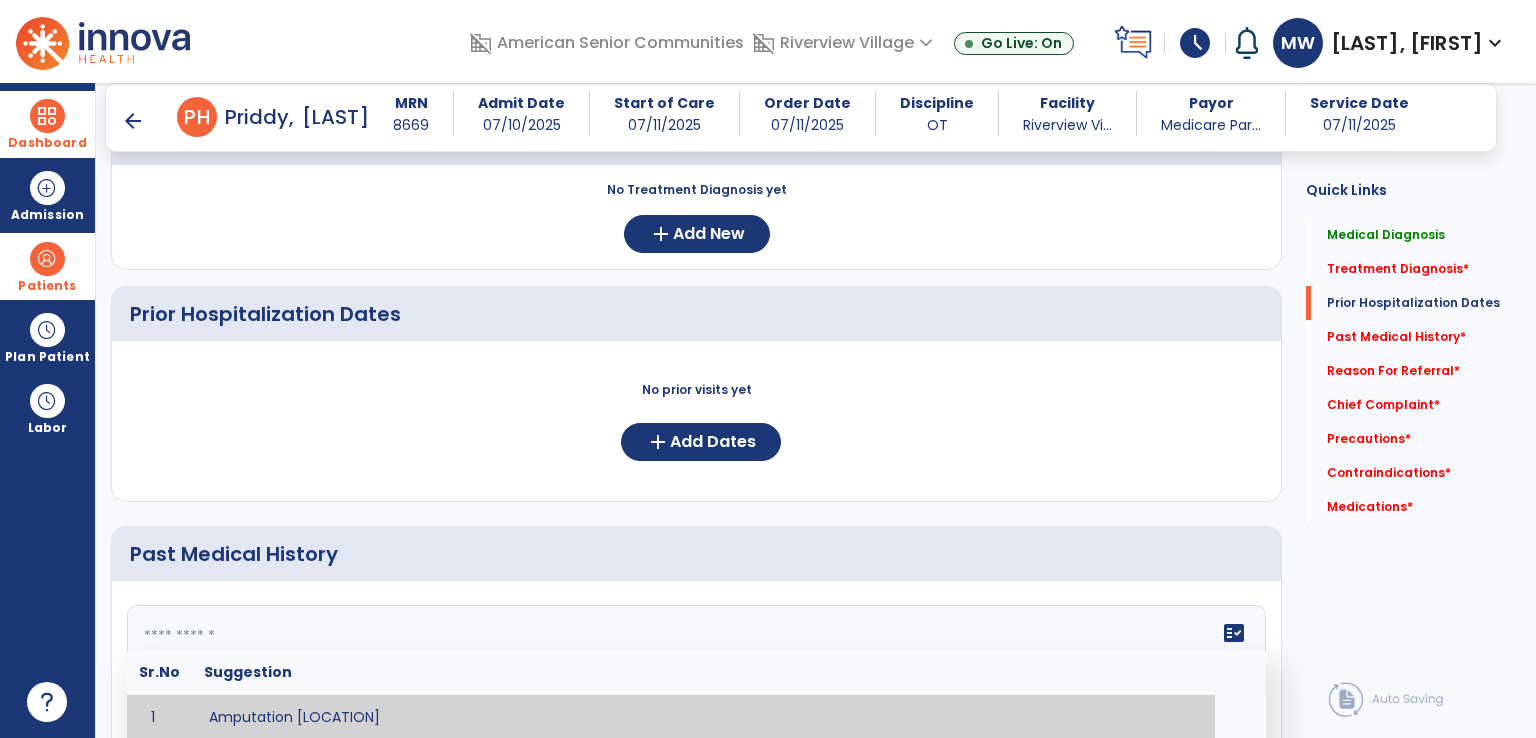 paste on "**********" 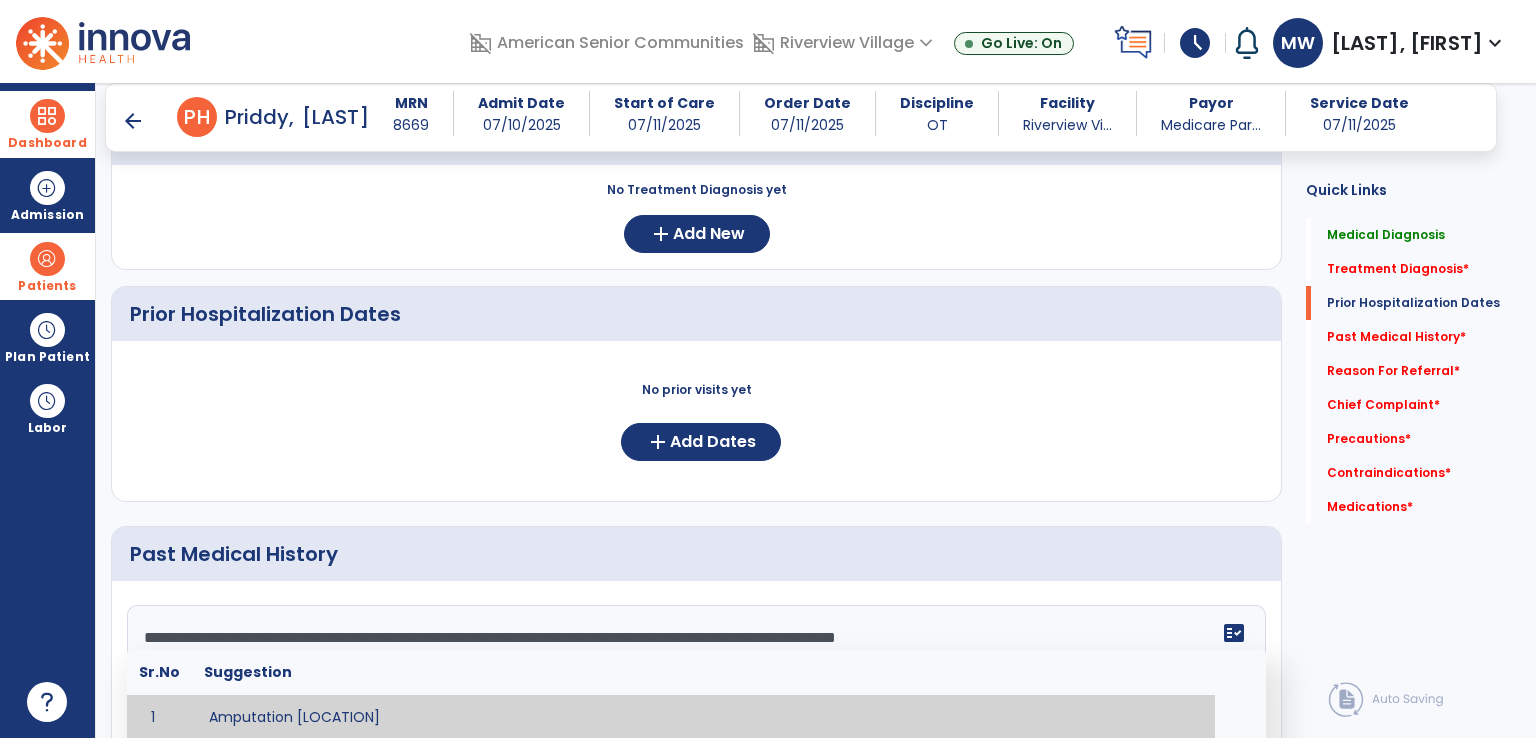 scroll, scrollTop: 1111, scrollLeft: 0, axis: vertical 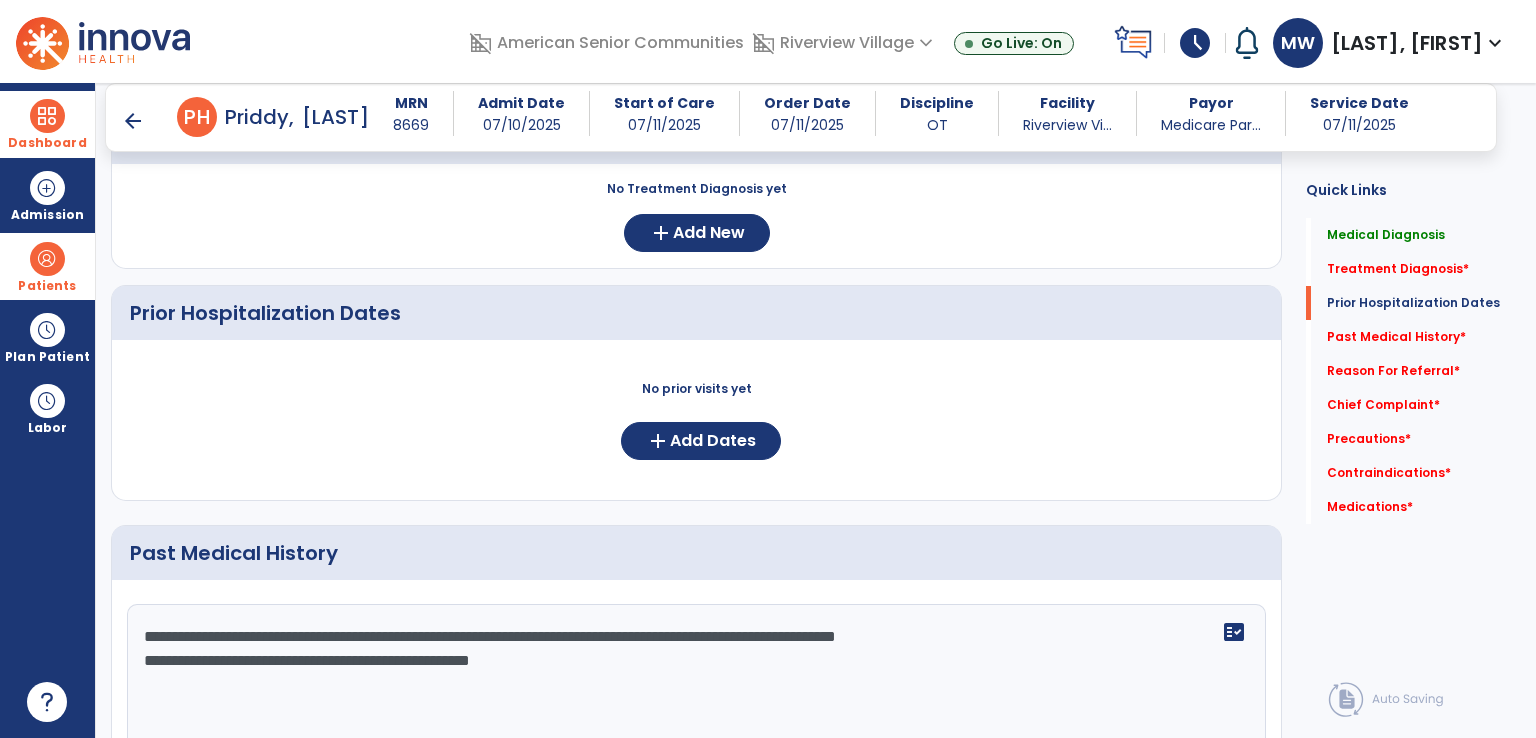 click on "**********" 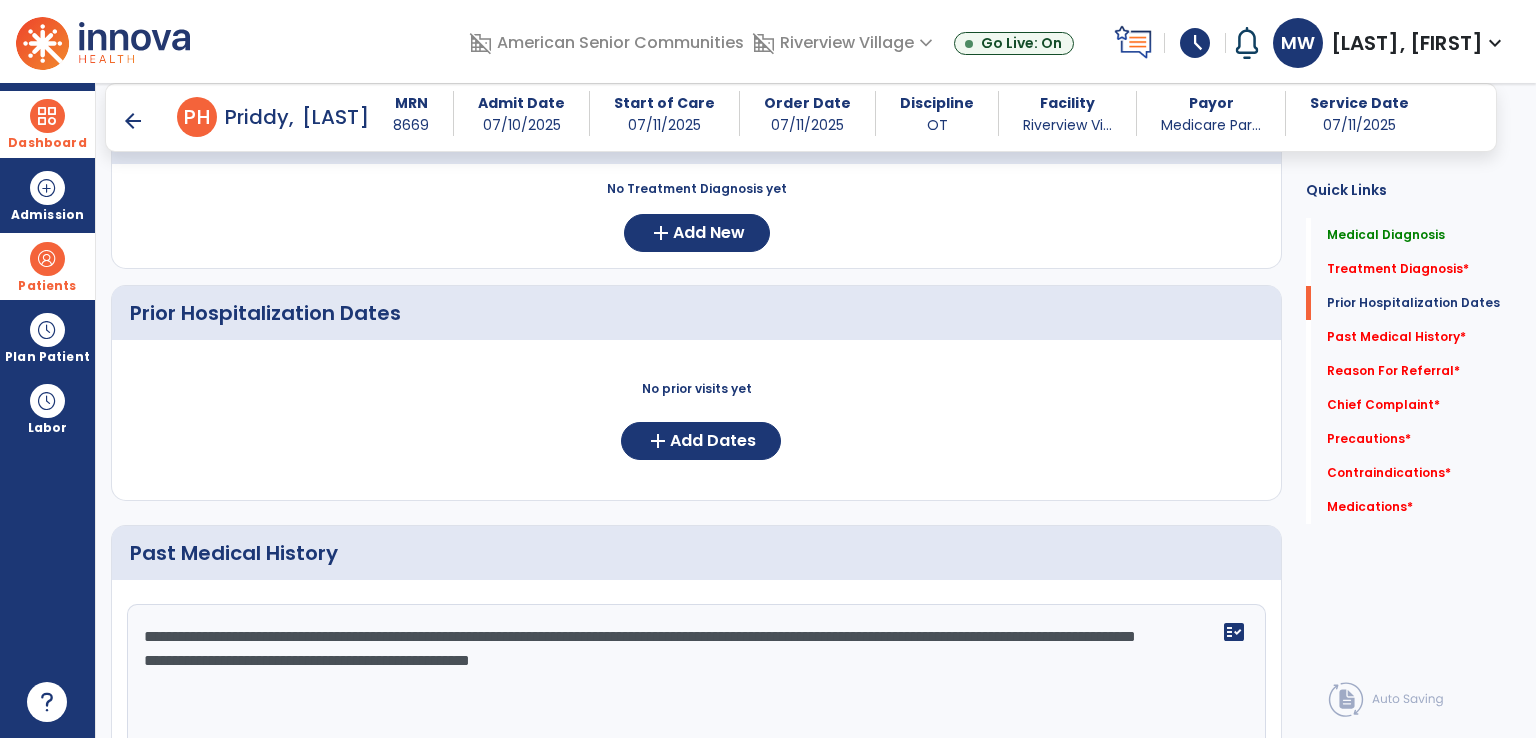 click on "**********" 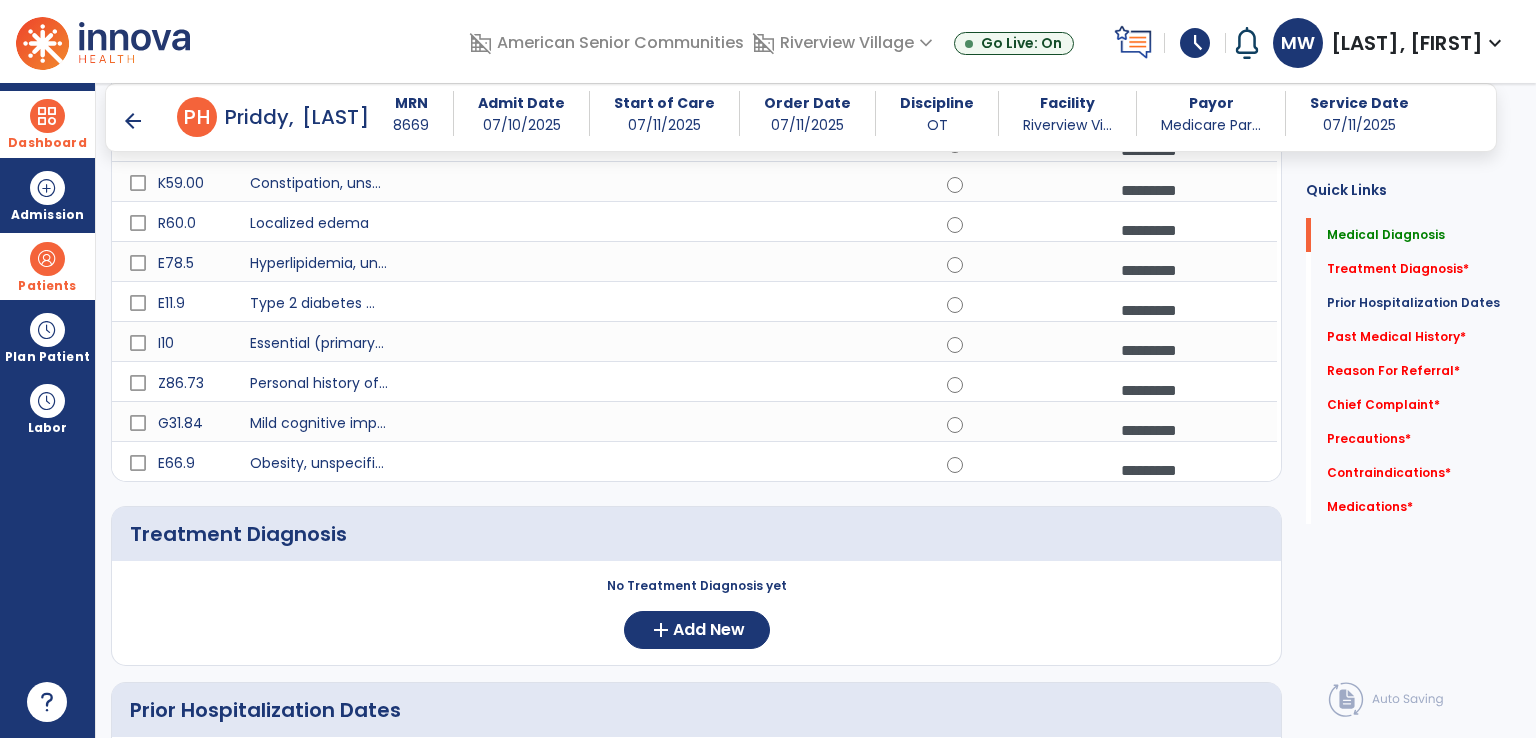 scroll, scrollTop: 711, scrollLeft: 0, axis: vertical 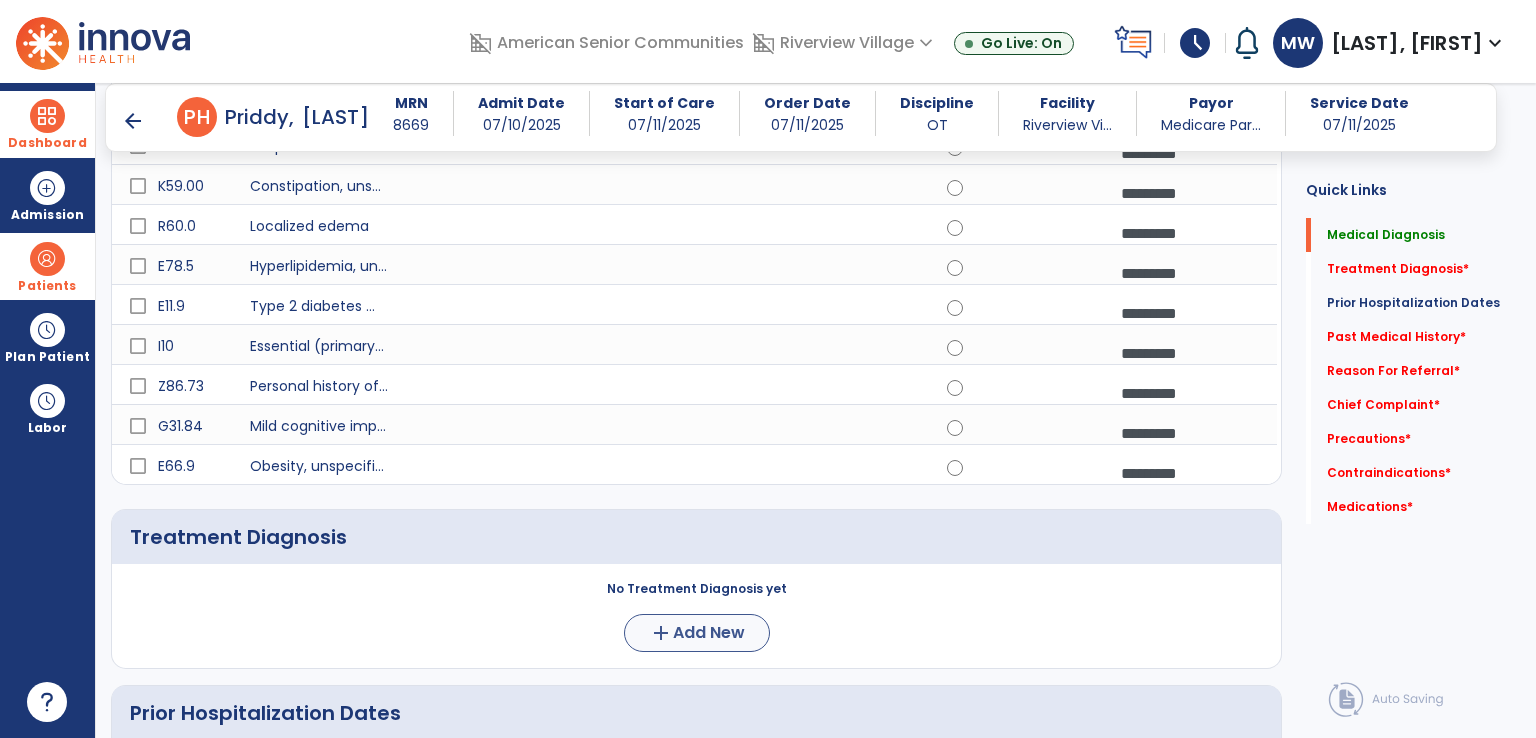 type on "**********" 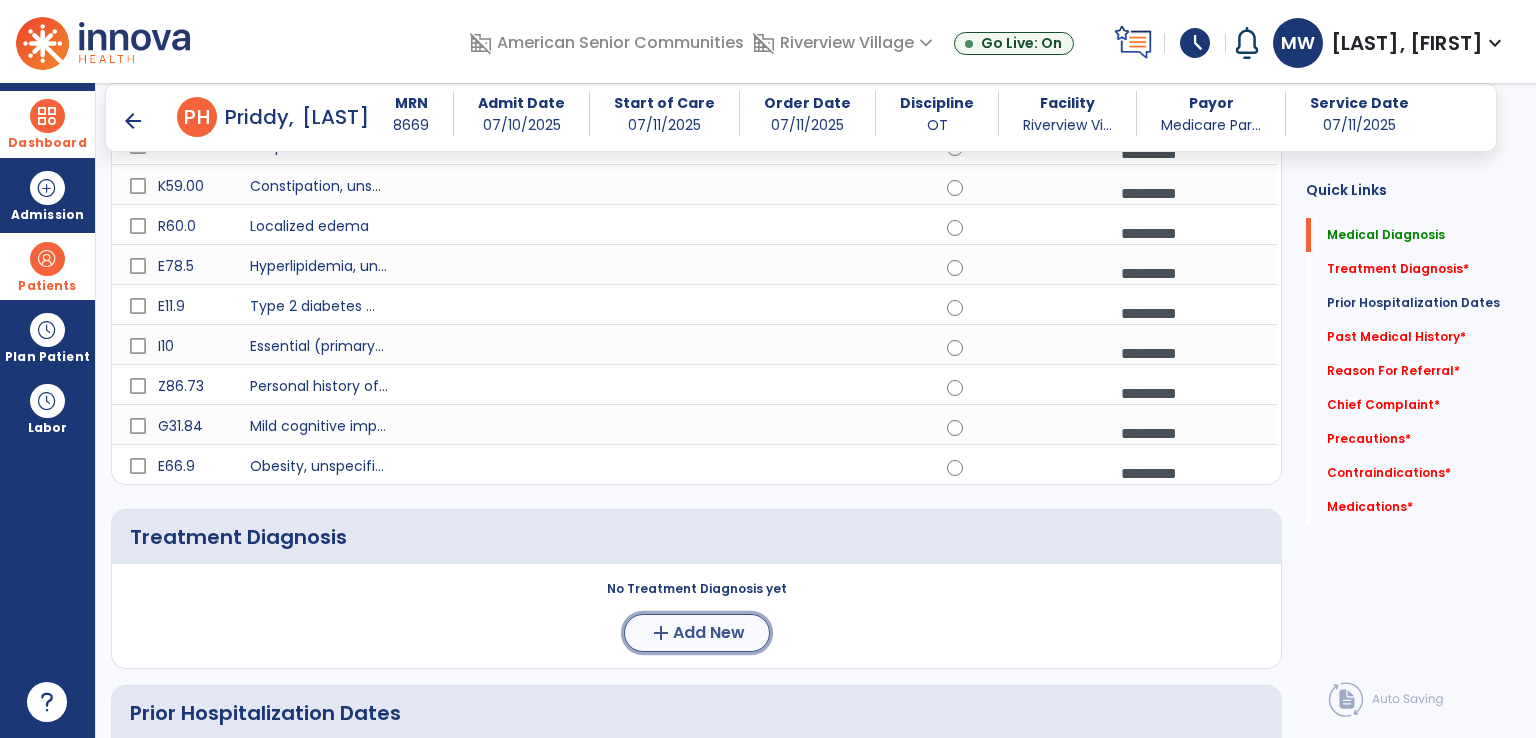click on "add" 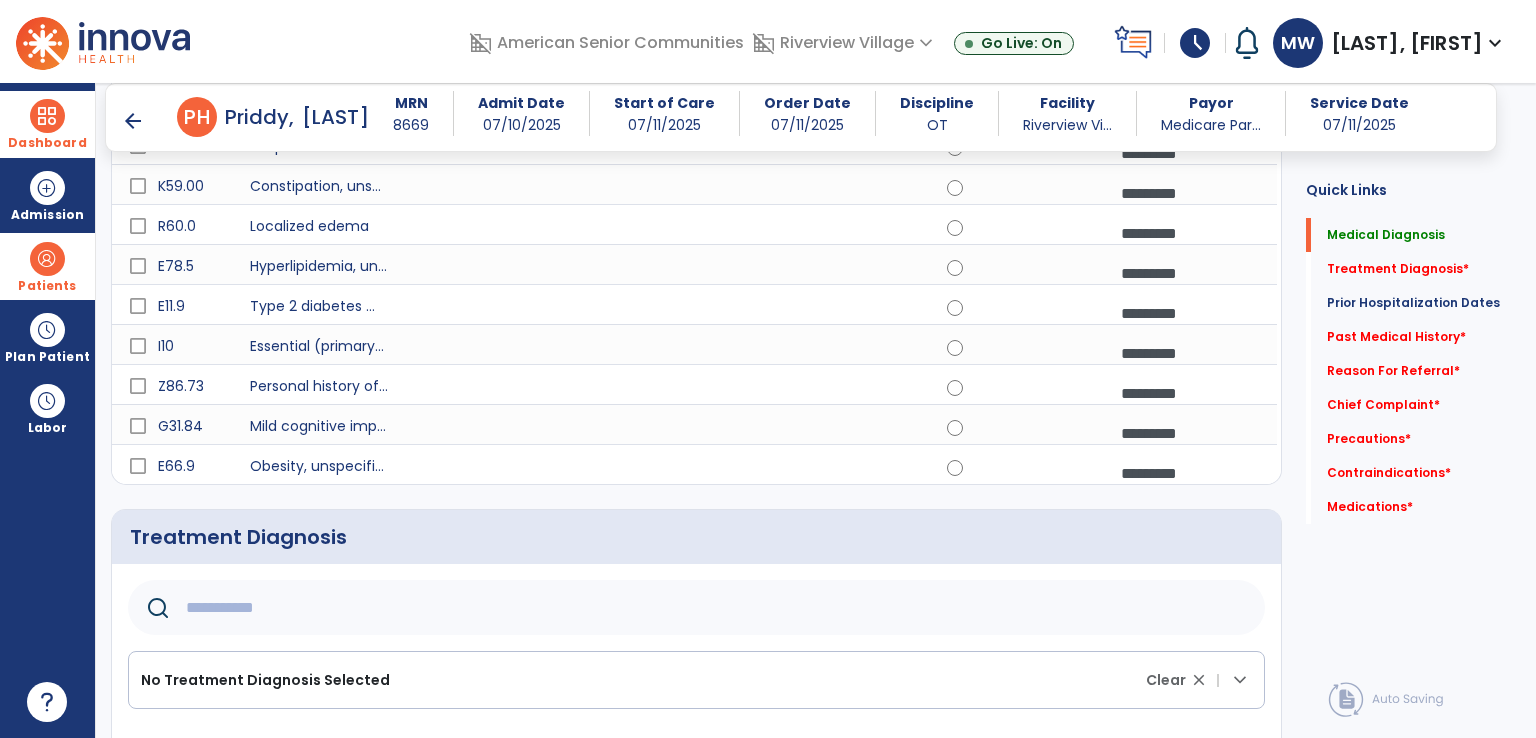 click 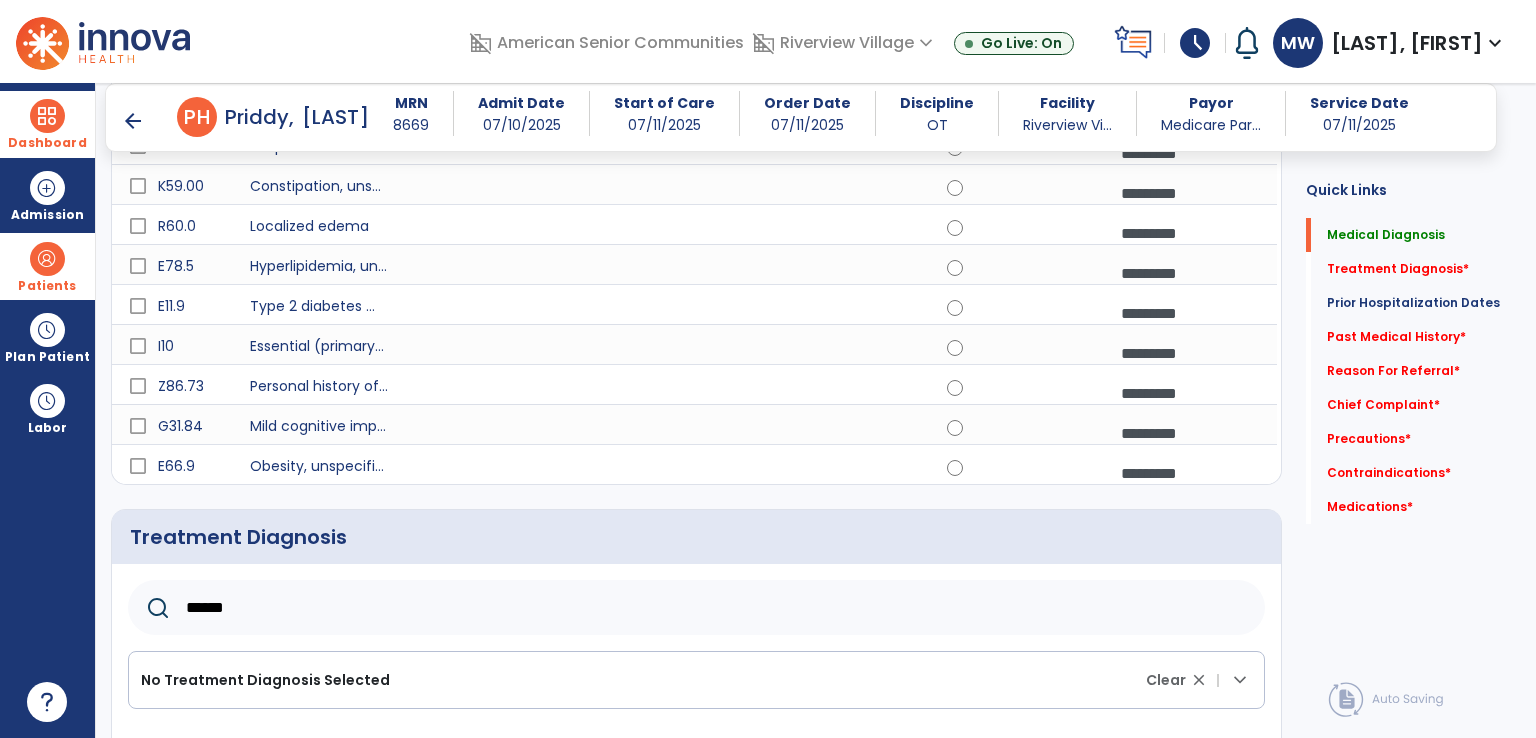 scroll, scrollTop: 911, scrollLeft: 0, axis: vertical 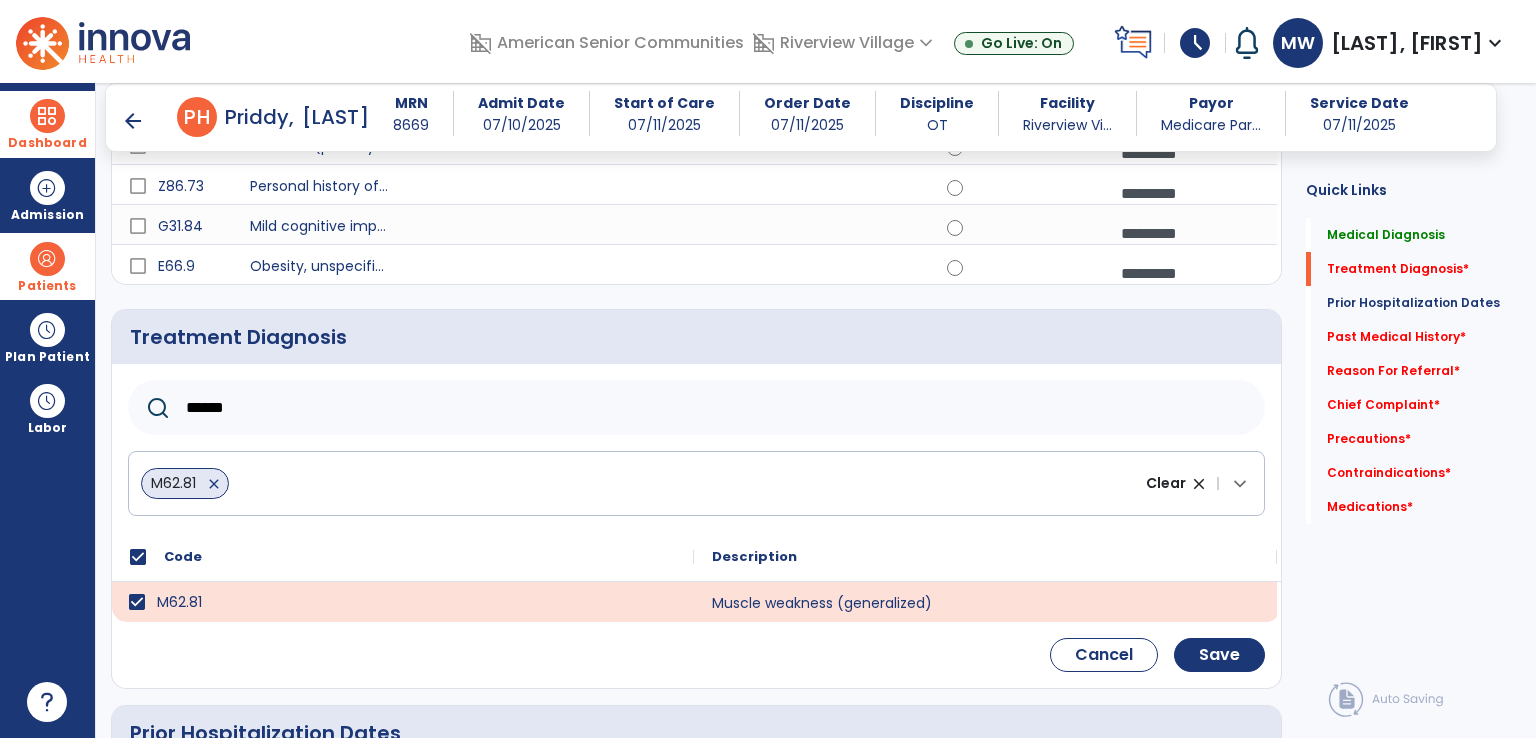 drag, startPoint x: 256, startPoint y: 413, endPoint x: 142, endPoint y: 413, distance: 114 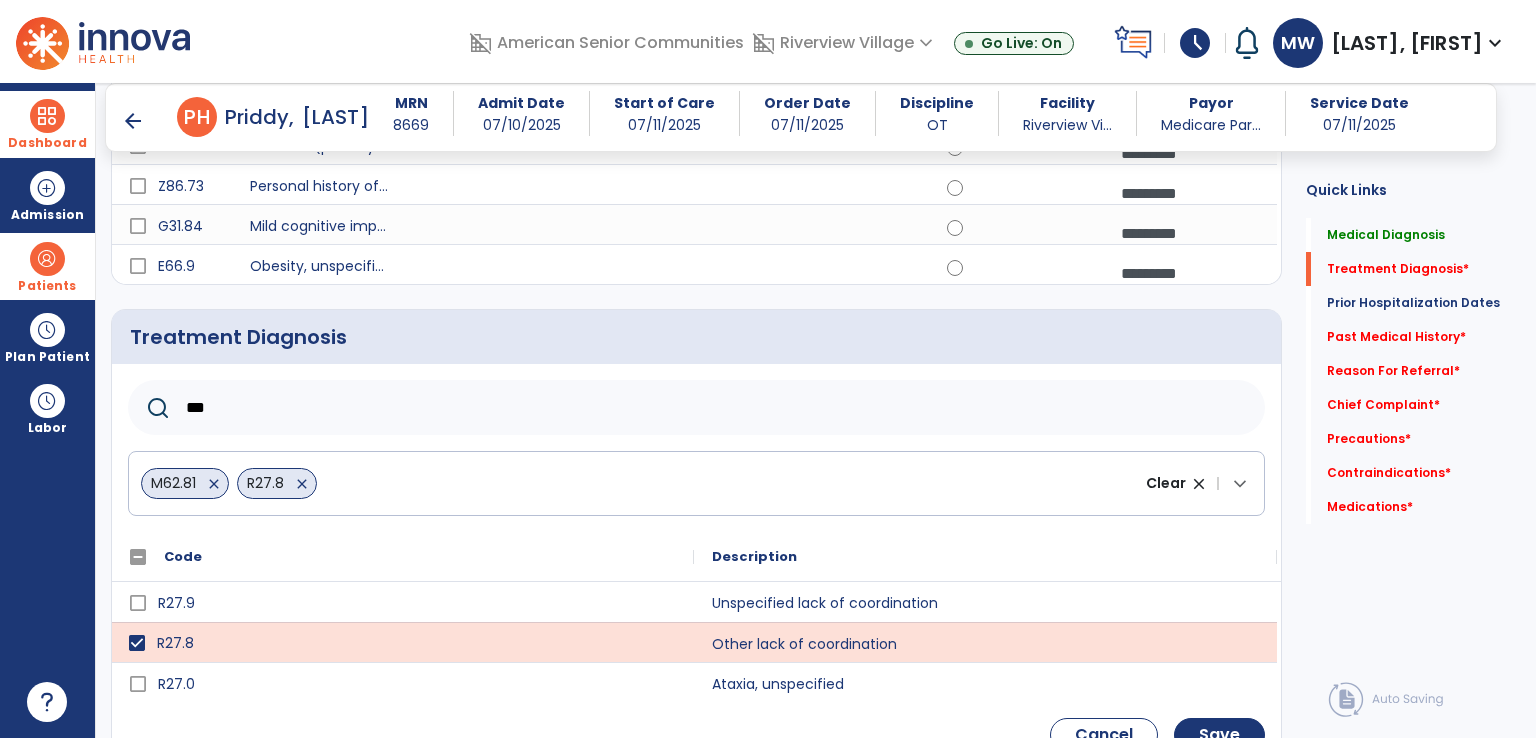 click on "***" 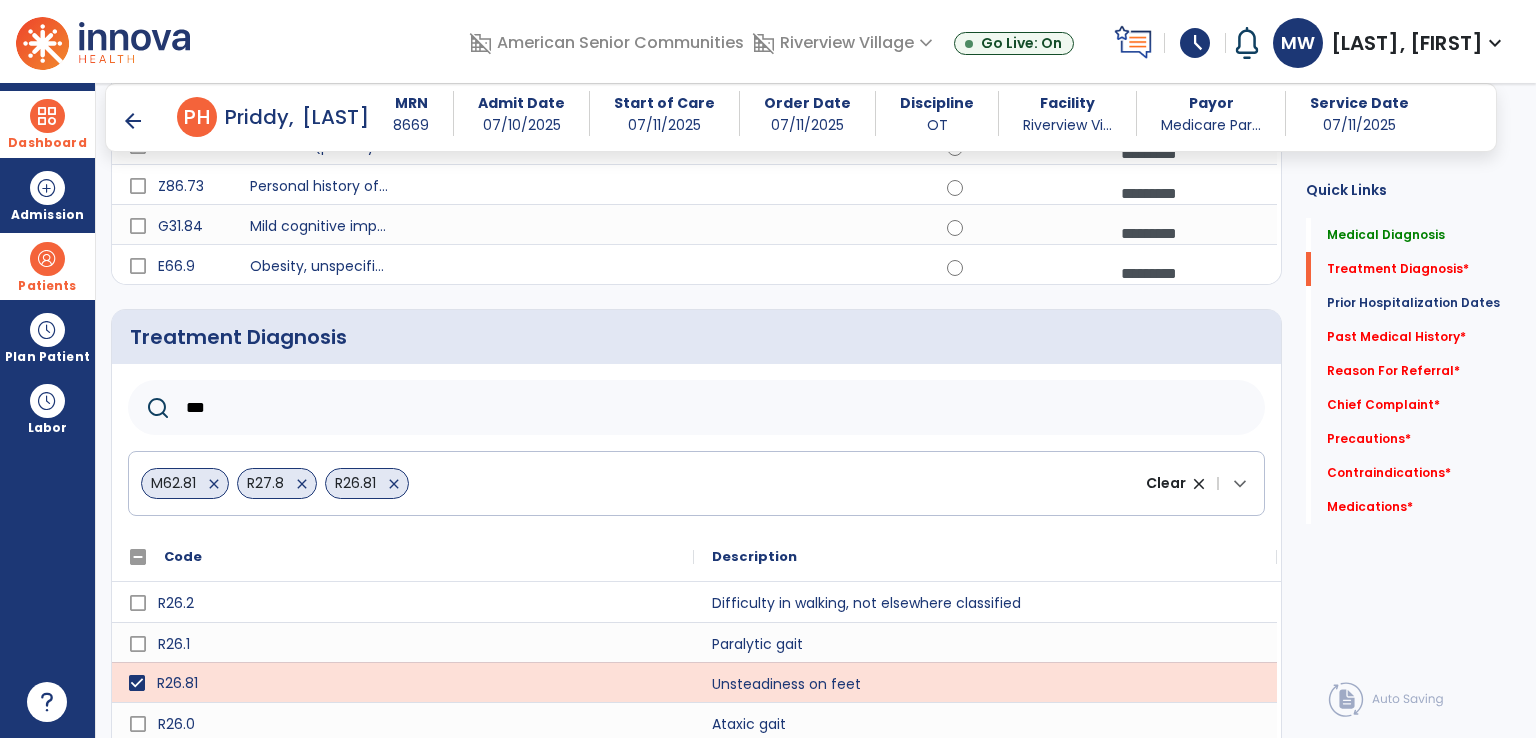 click on "***" 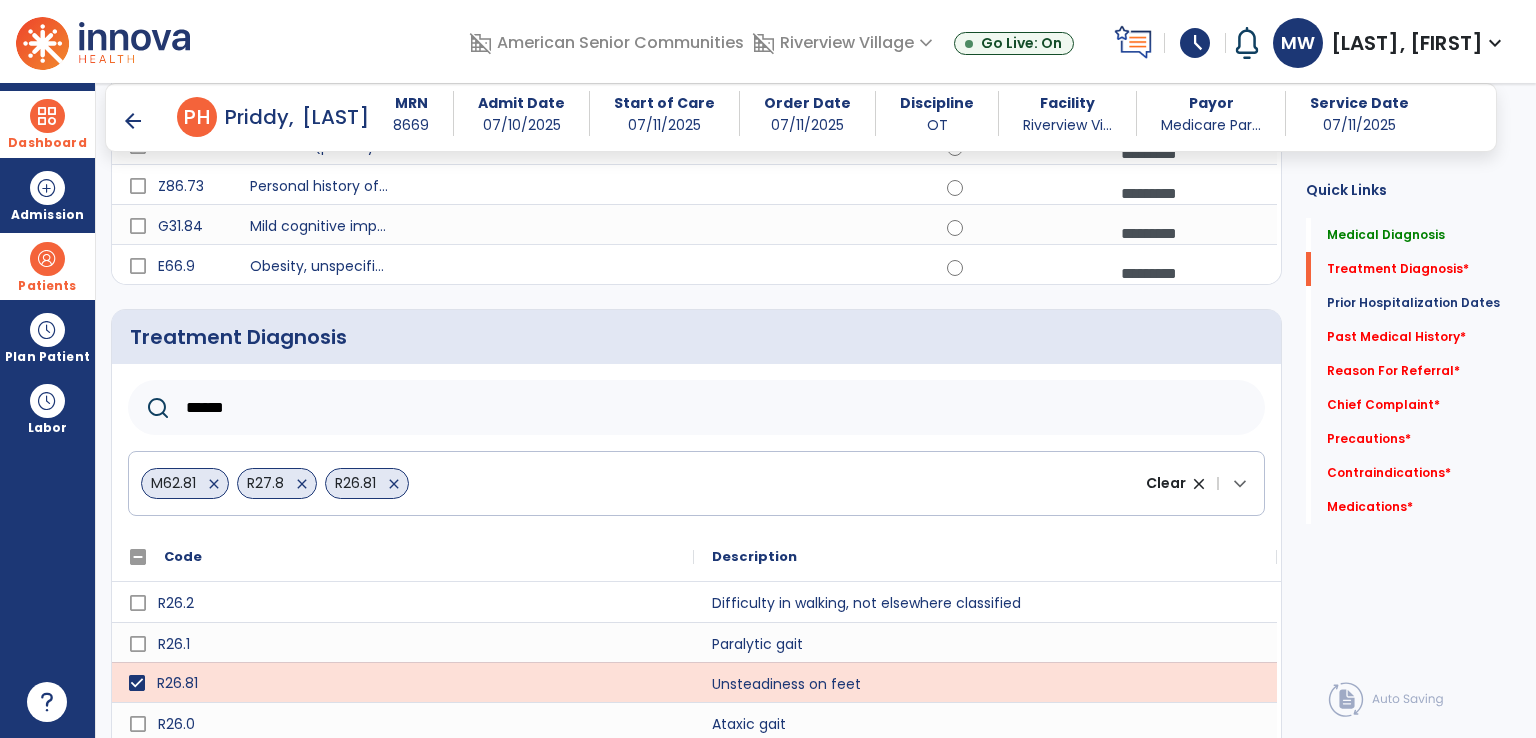 type on "******" 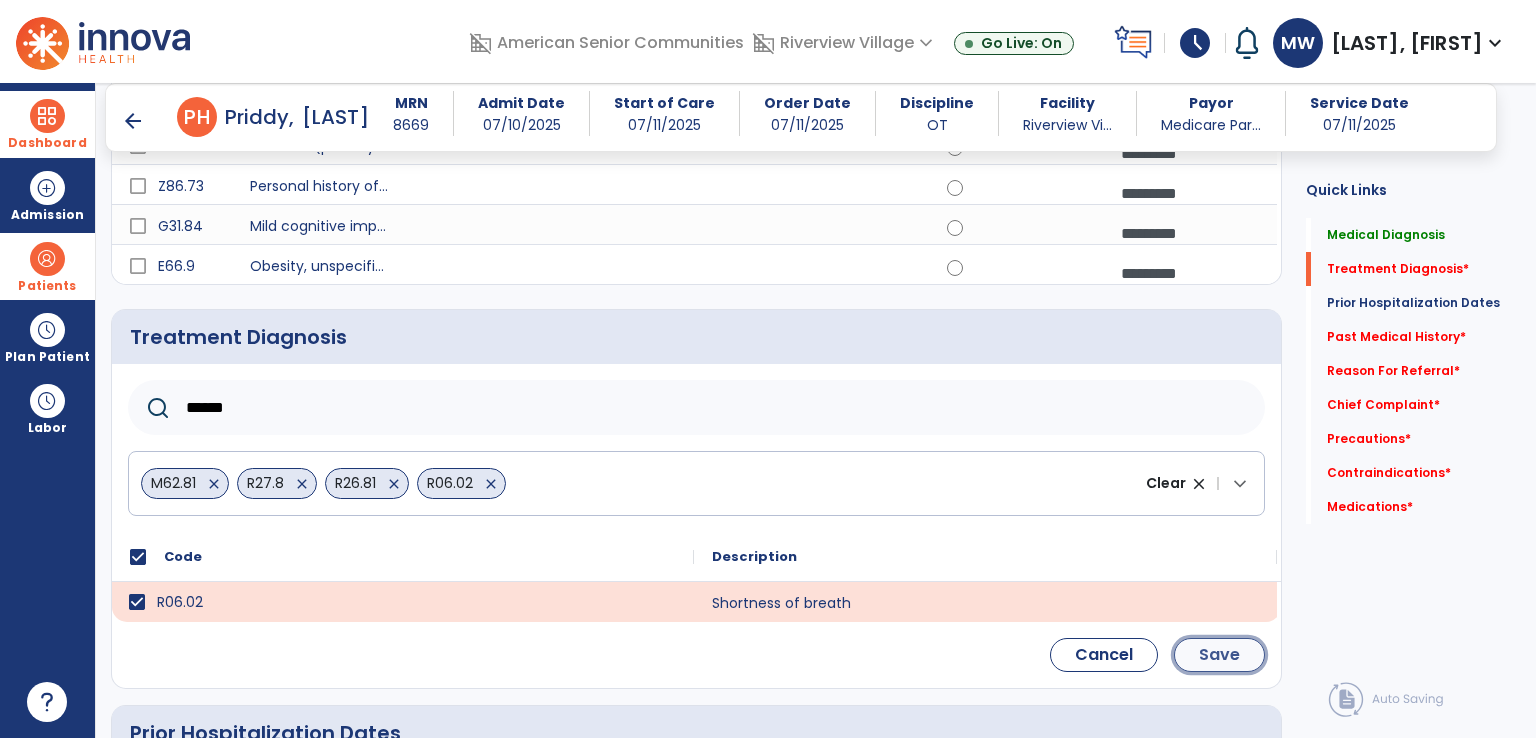 click on "Save" 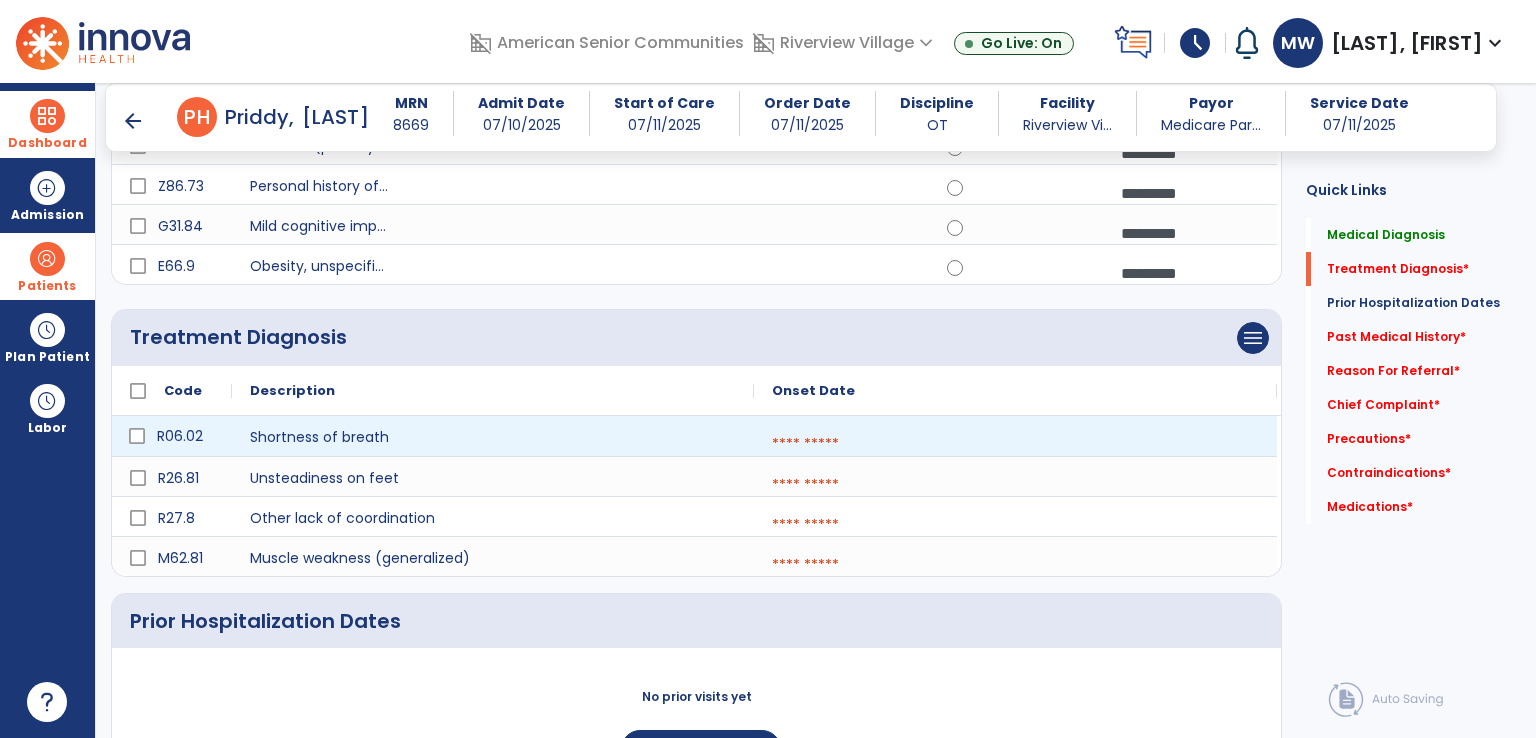 click at bounding box center (1015, 444) 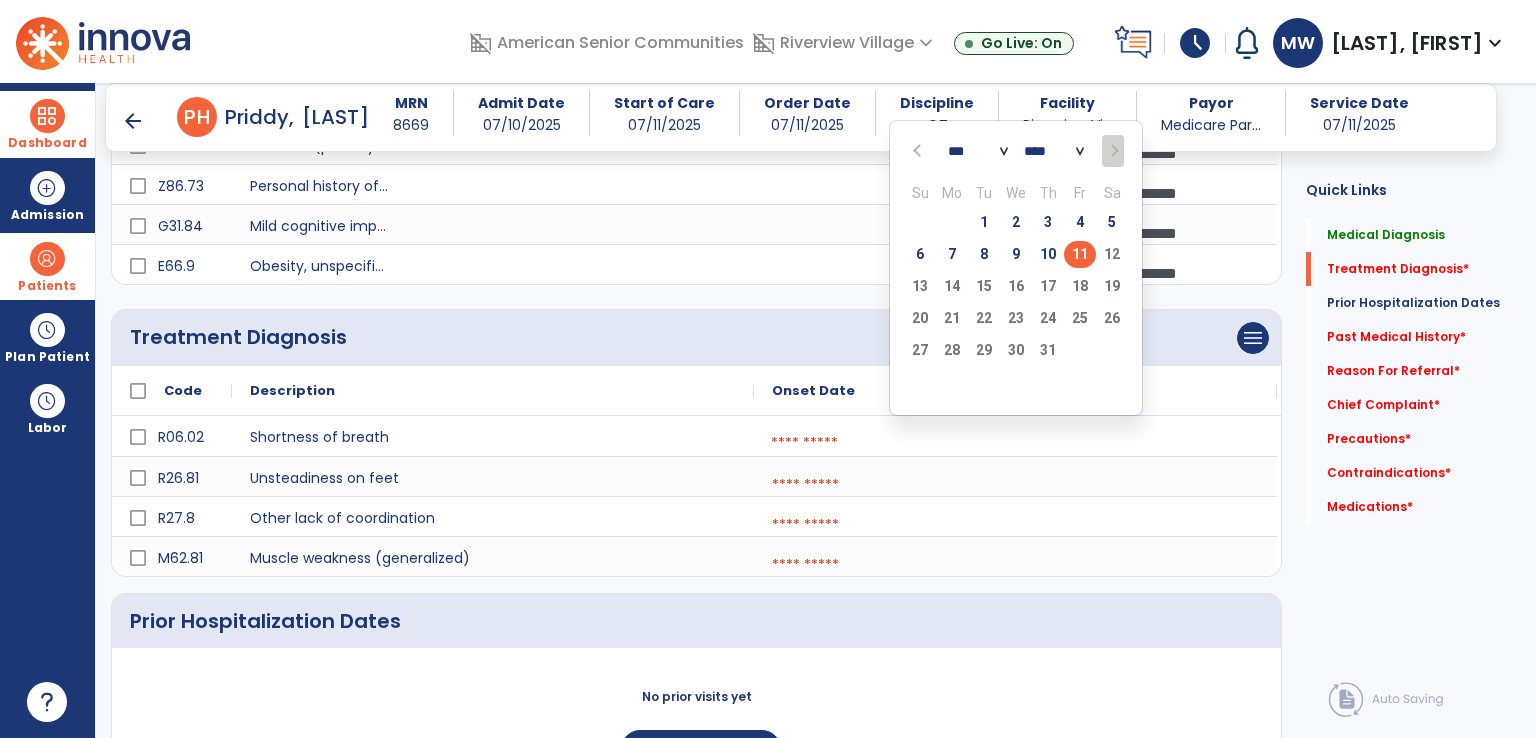 click on "11" 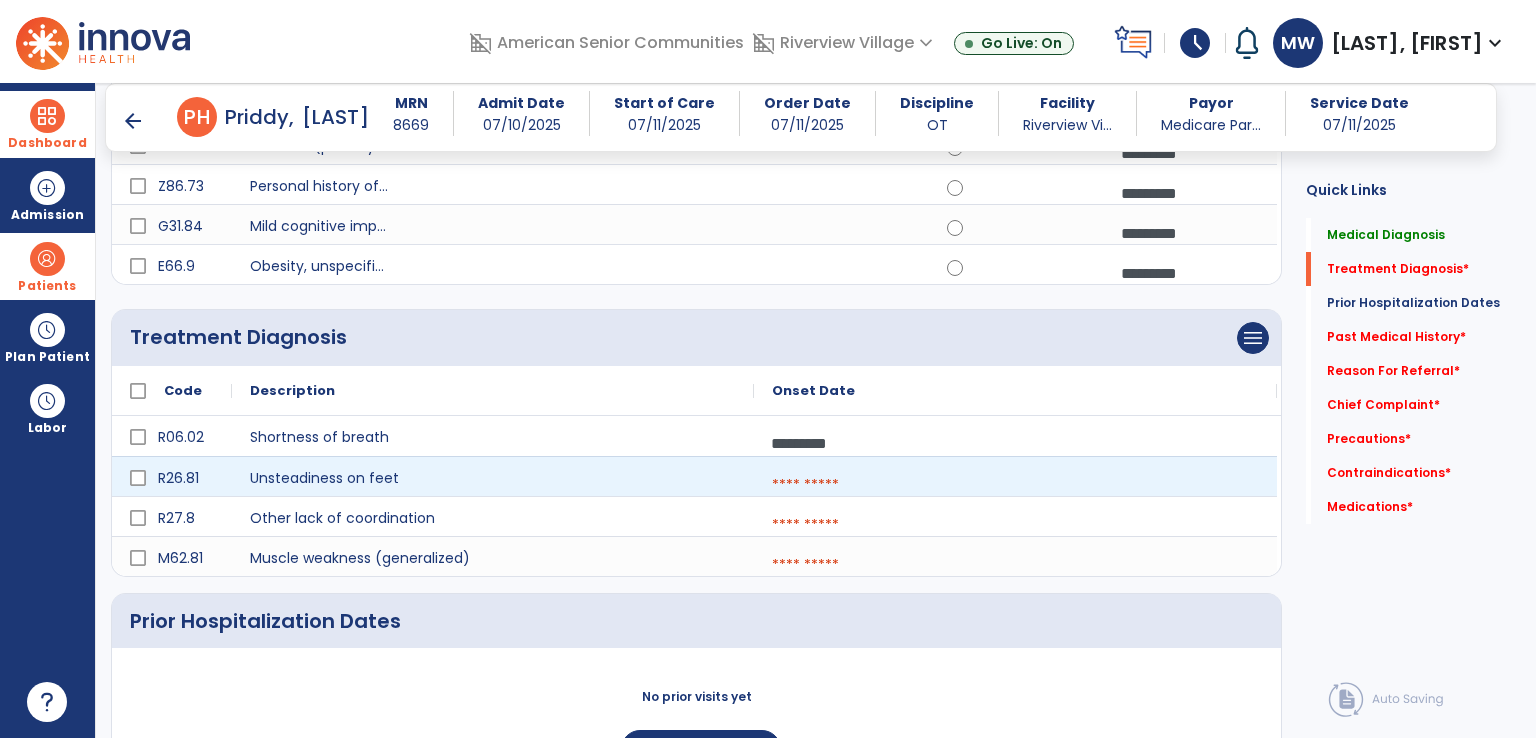 click at bounding box center (1015, 485) 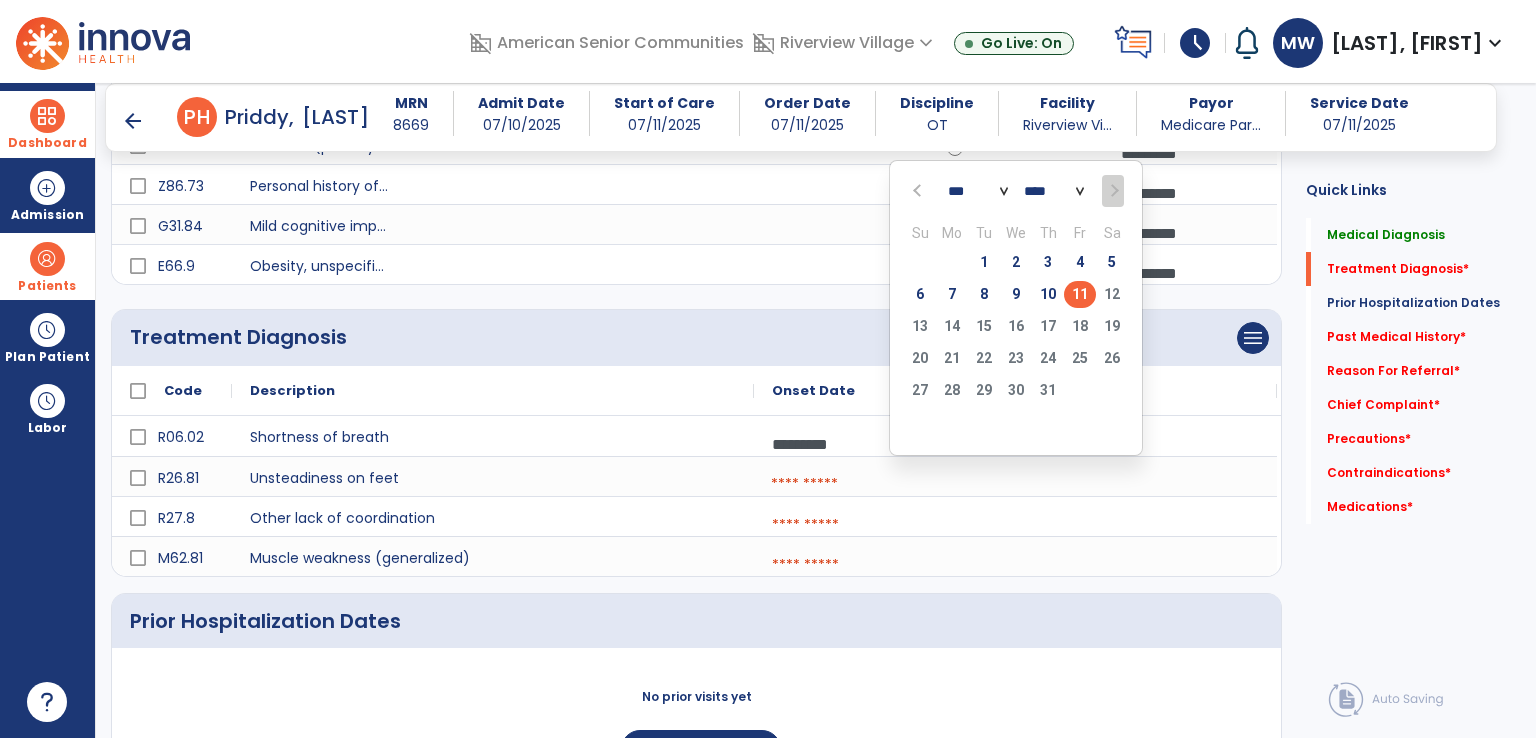 click on "11" 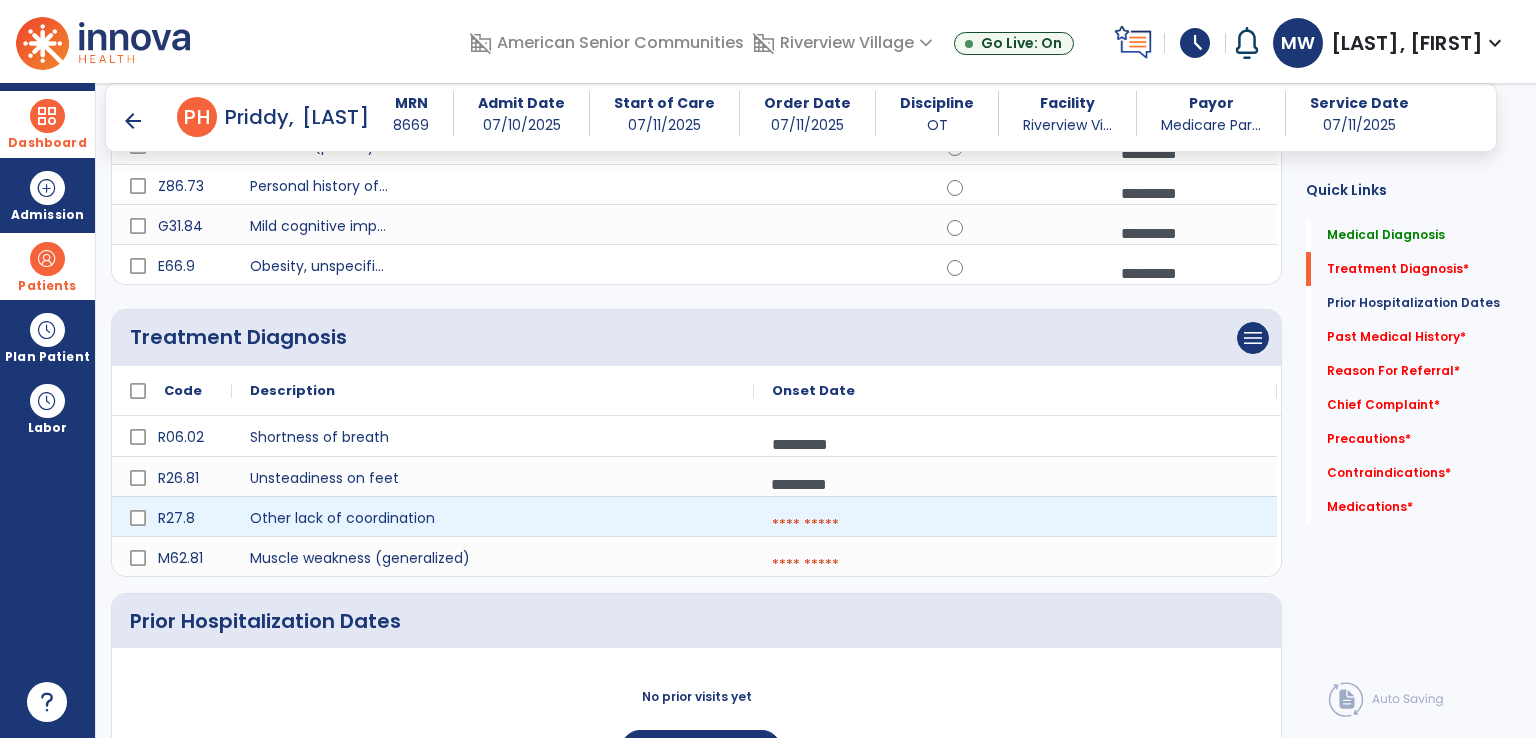 click at bounding box center [1015, 525] 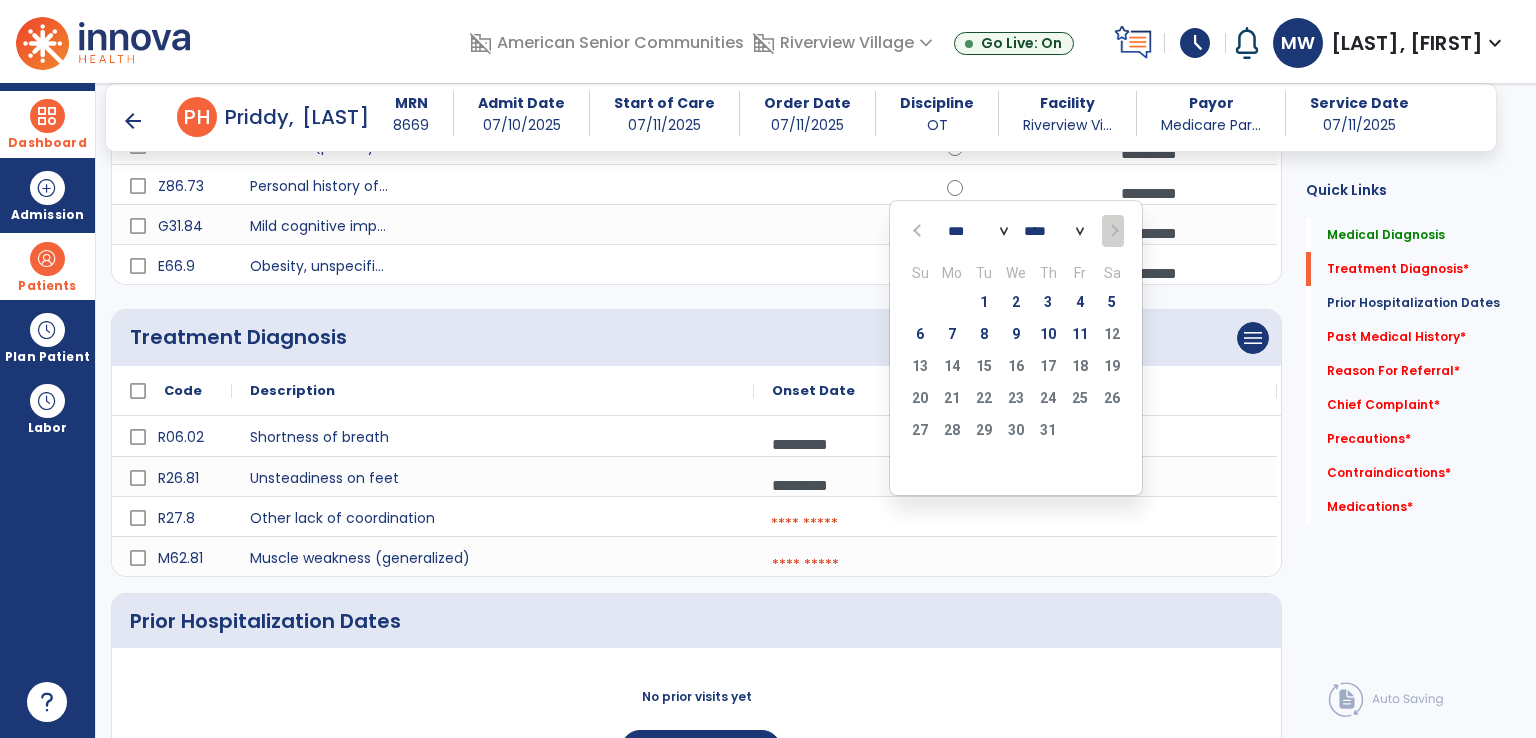 click on "6   7   8   9   10   11   12" 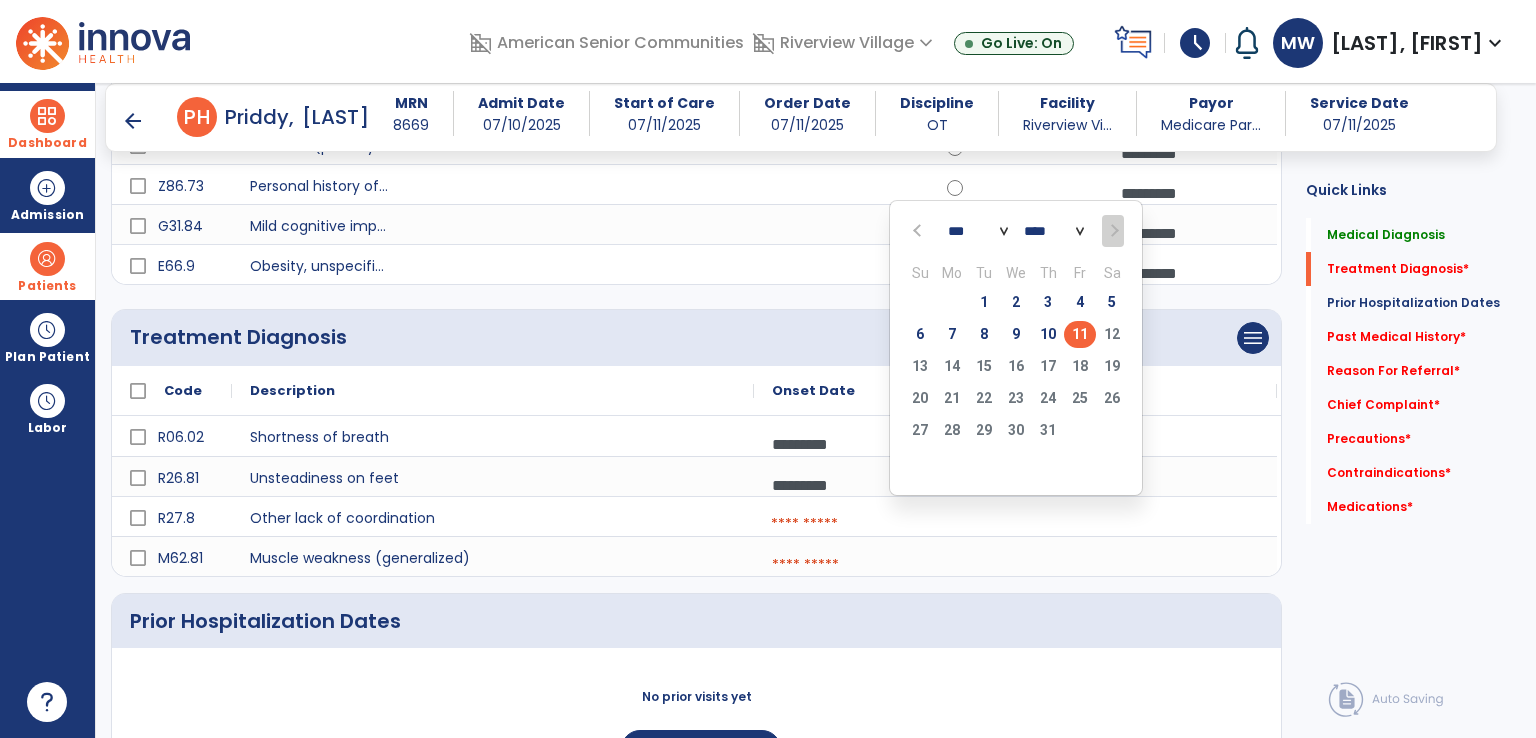 click on "11" 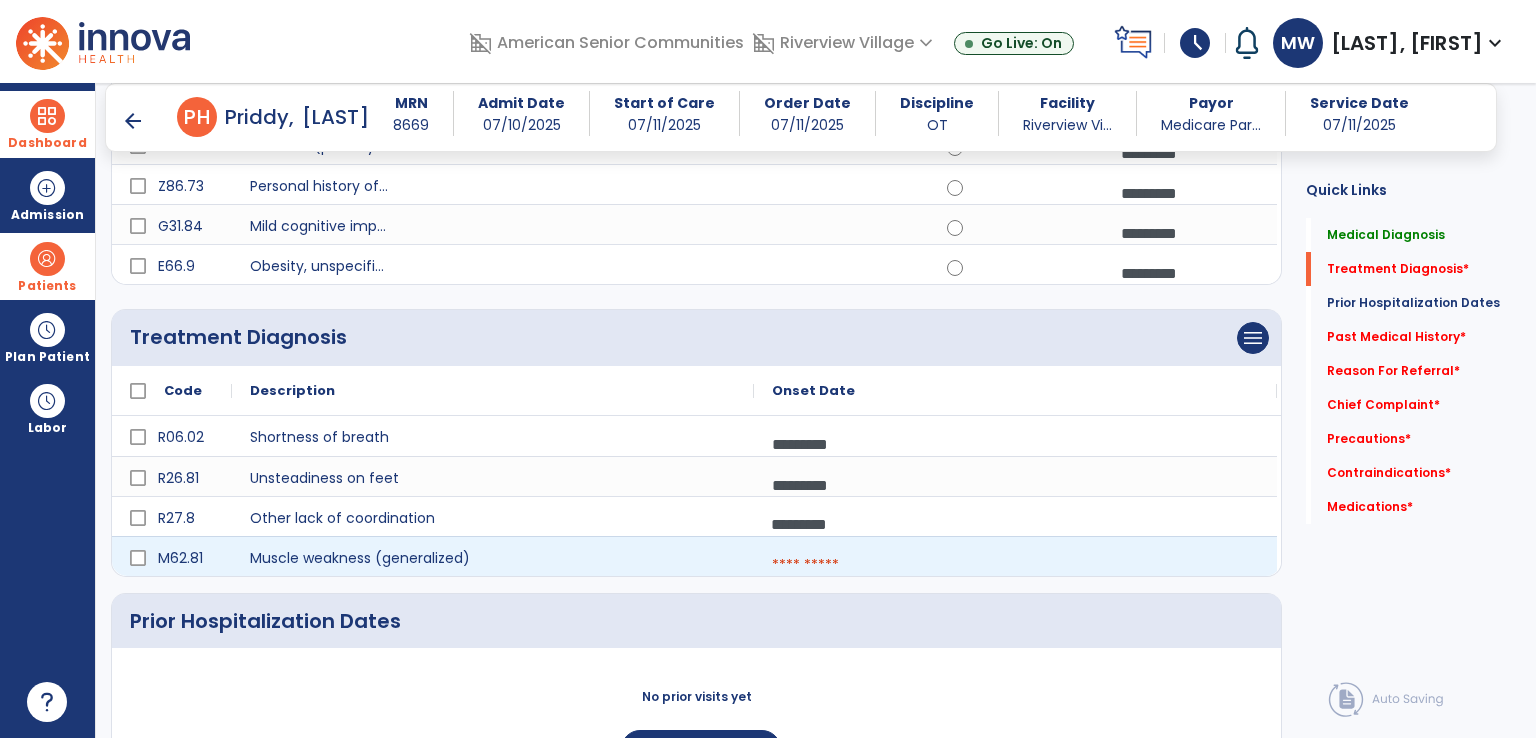 click at bounding box center (1015, 565) 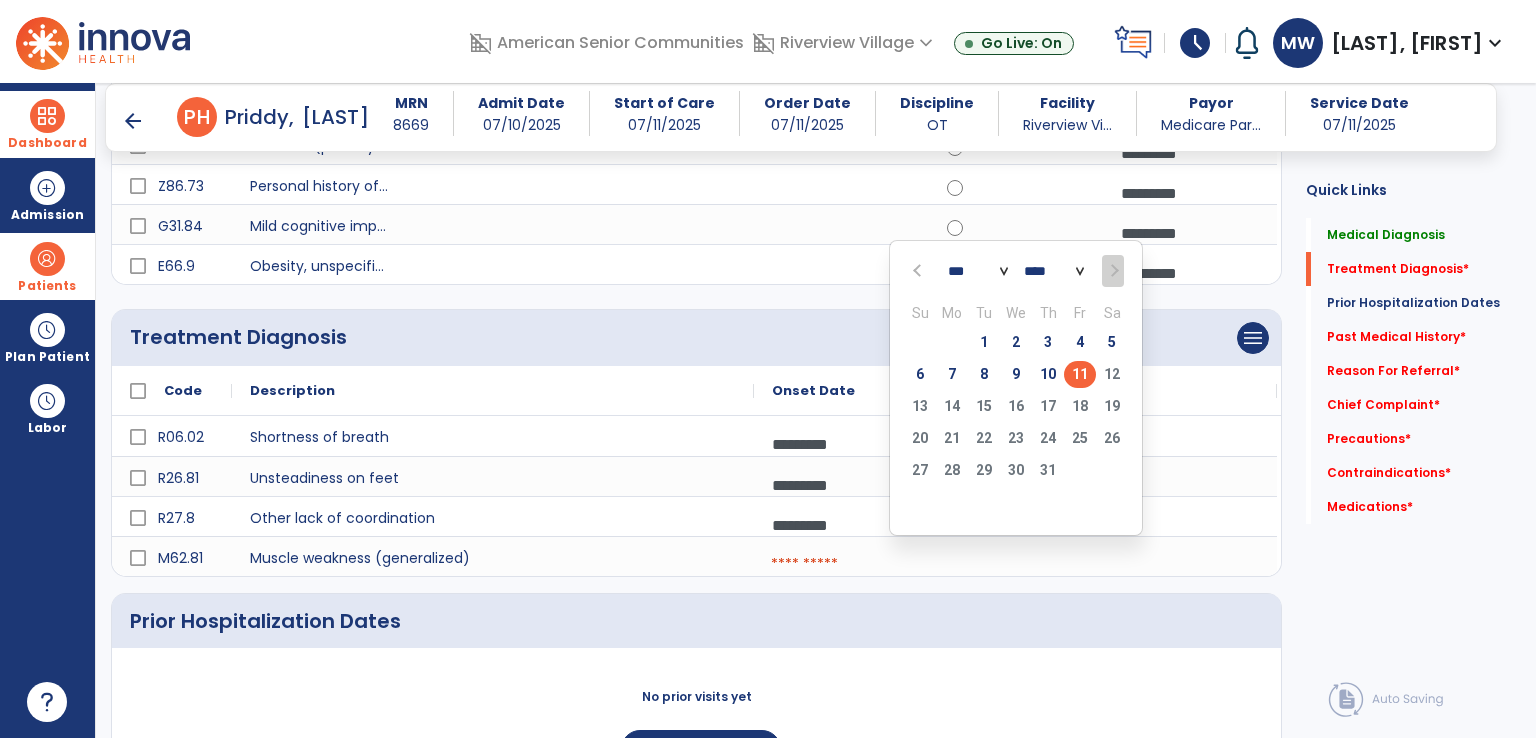 click on "11" 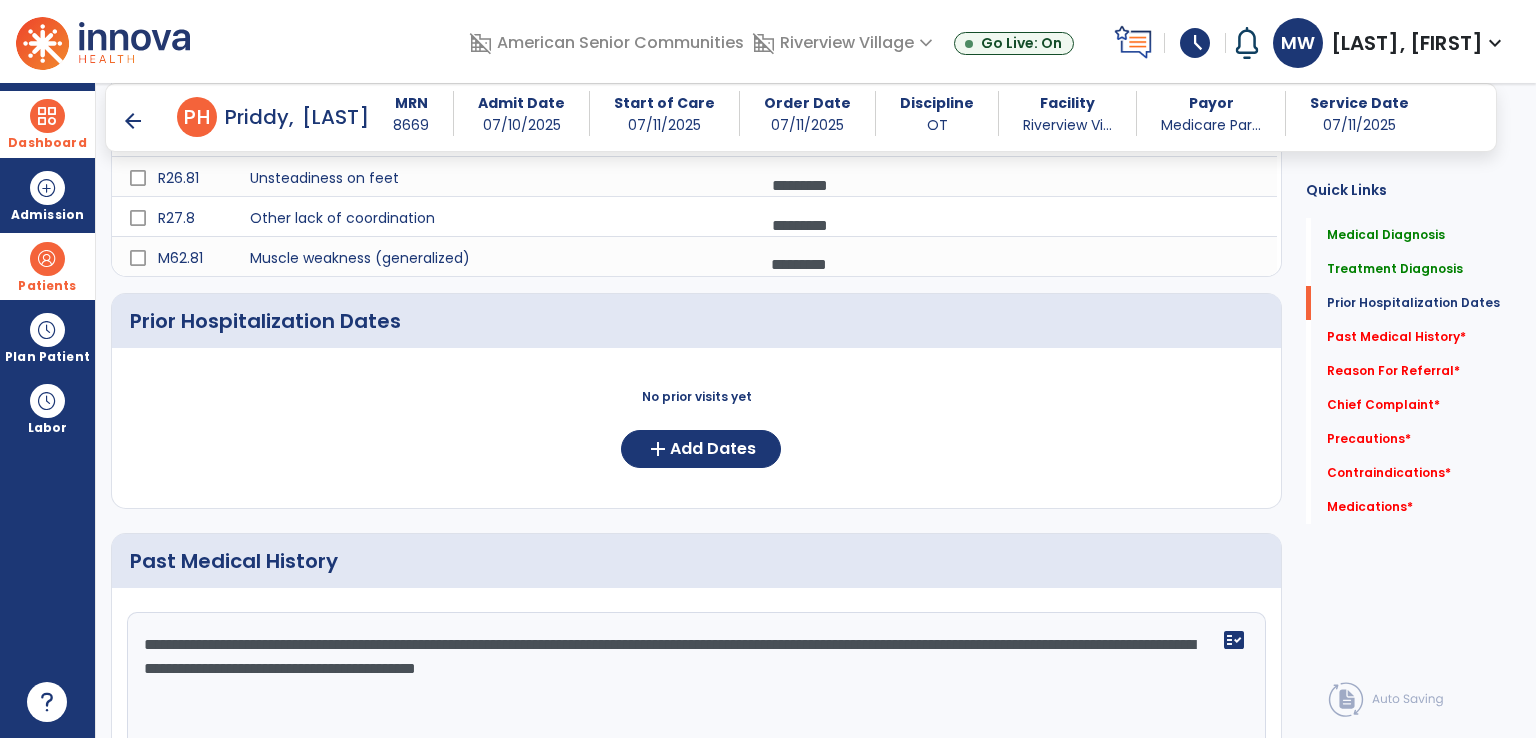 scroll, scrollTop: 1311, scrollLeft: 0, axis: vertical 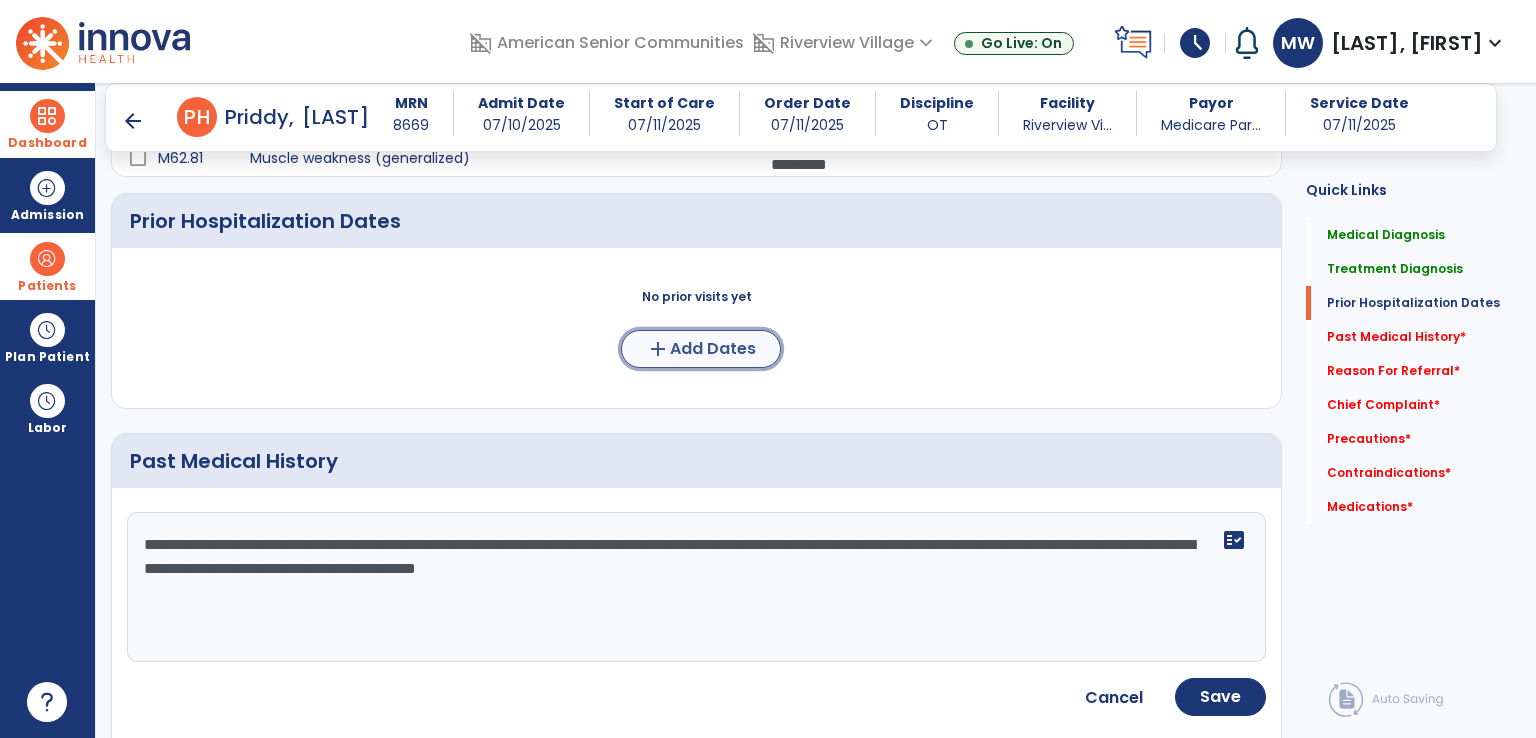 click on "add" 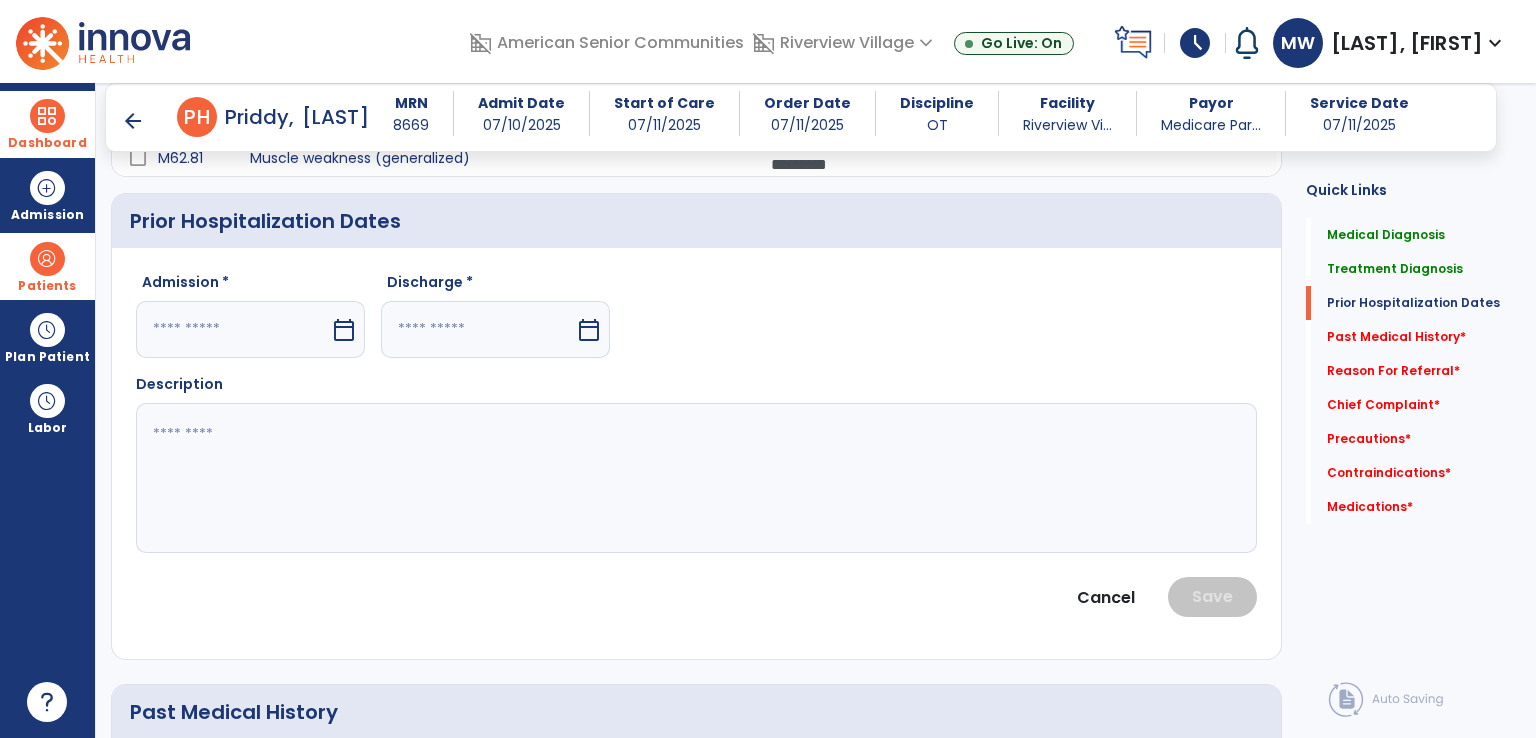 click on "calendar_today" at bounding box center [344, 330] 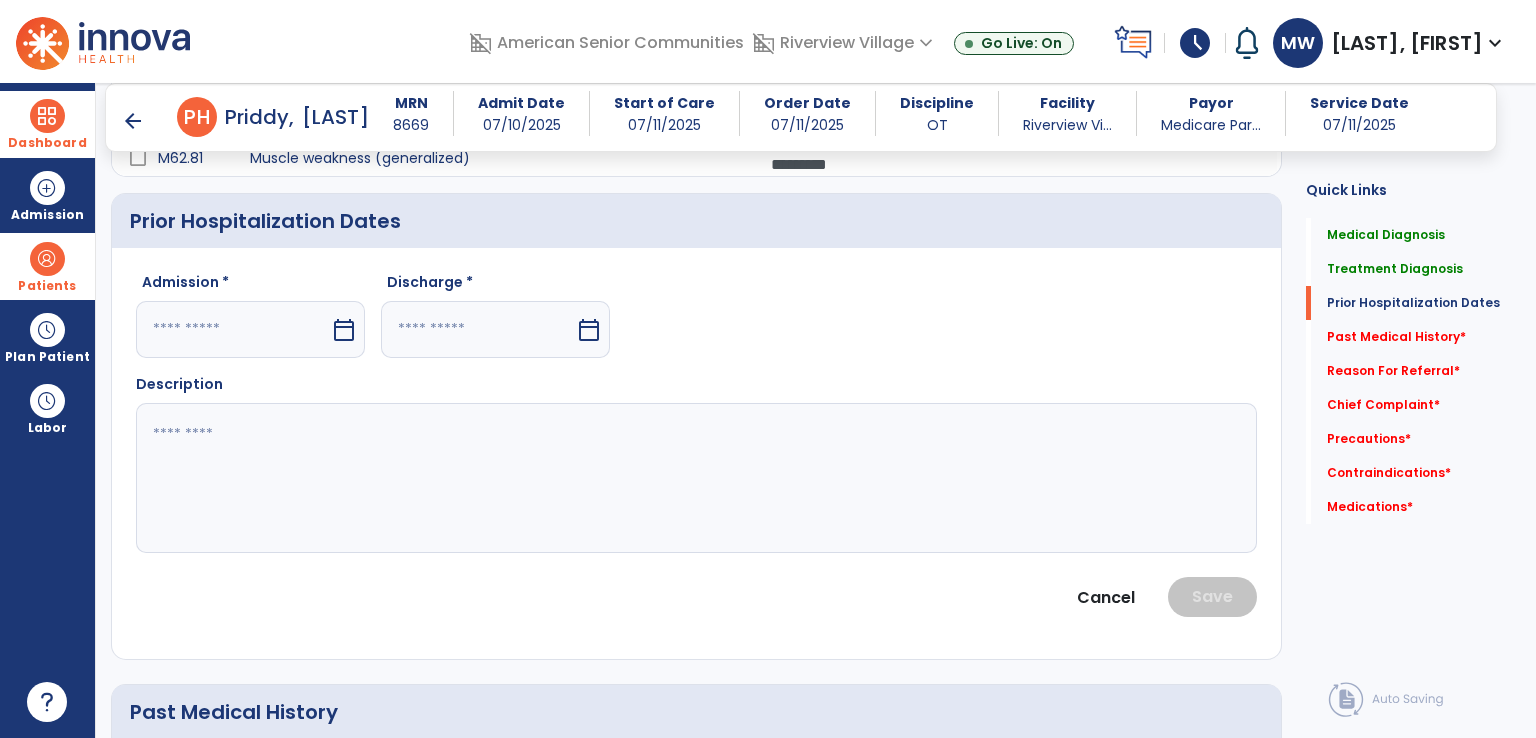 select on "*" 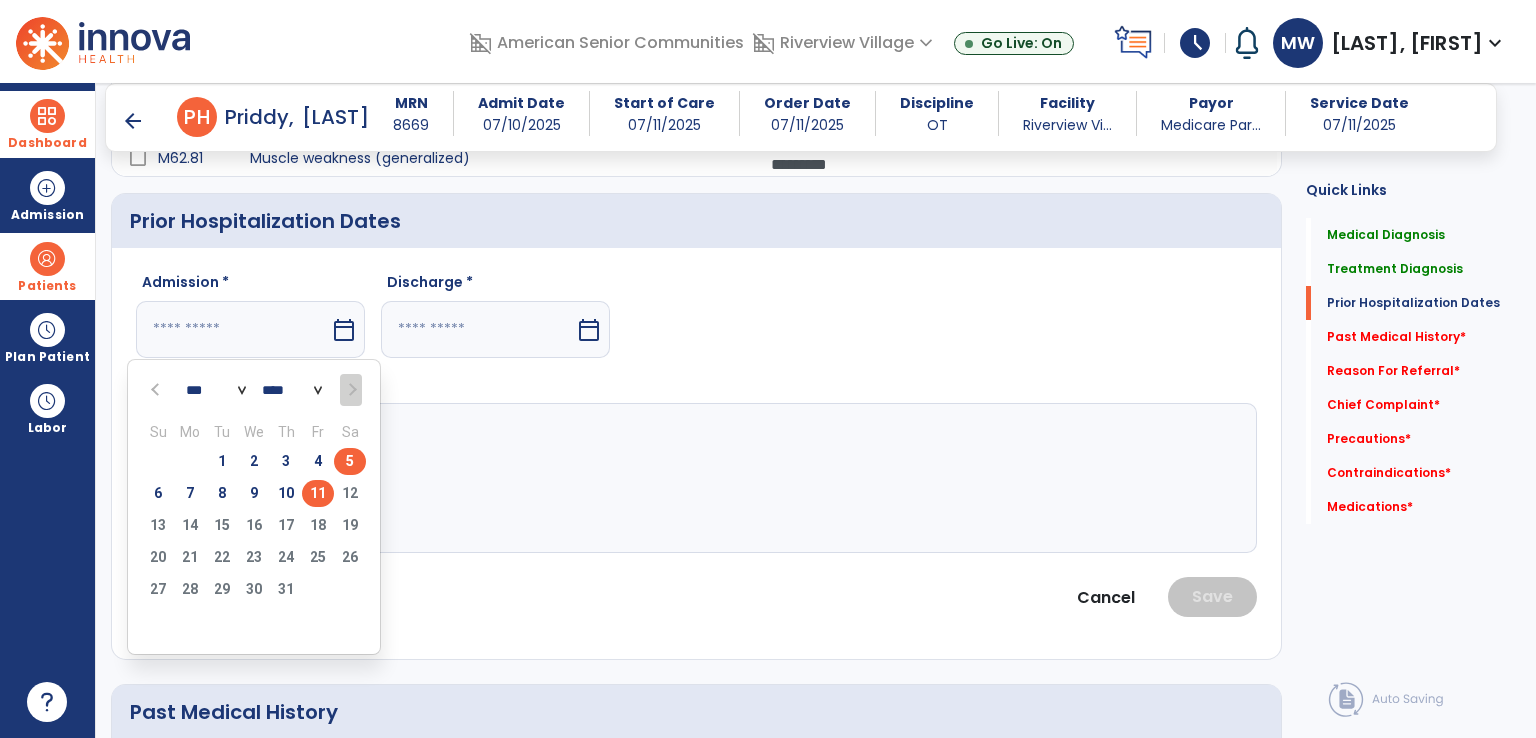 click on "5" at bounding box center [350, 461] 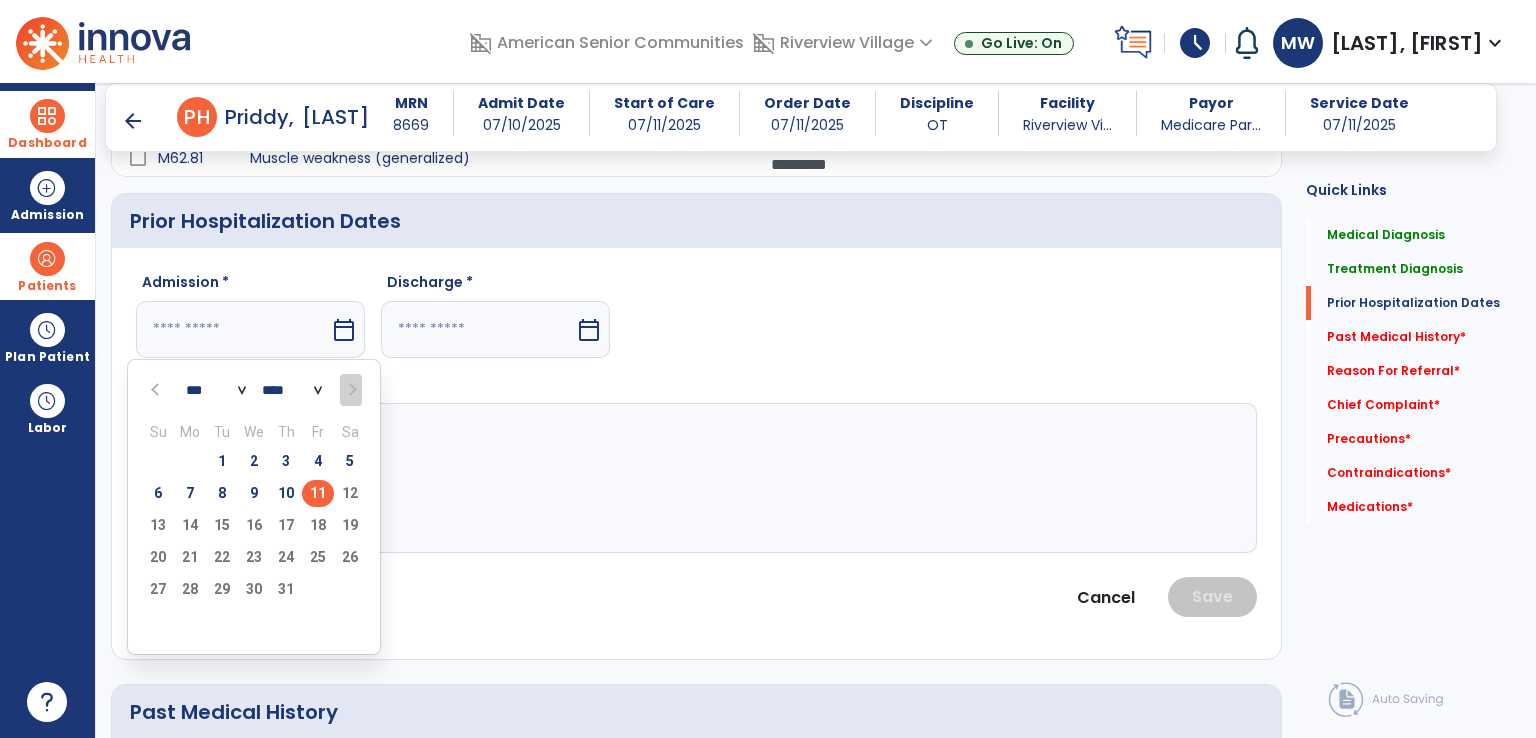 type on "********" 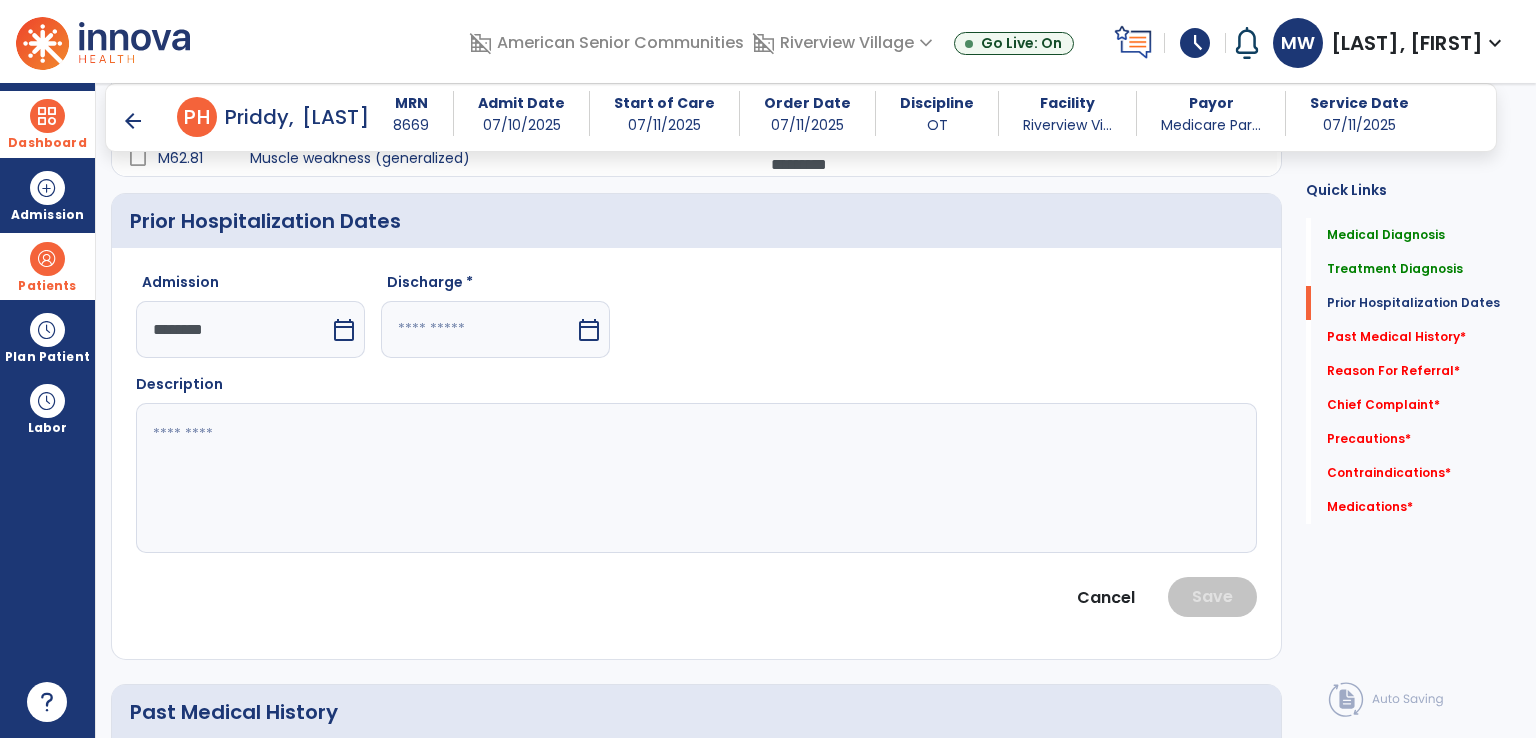 click on "calendar_today" at bounding box center [589, 330] 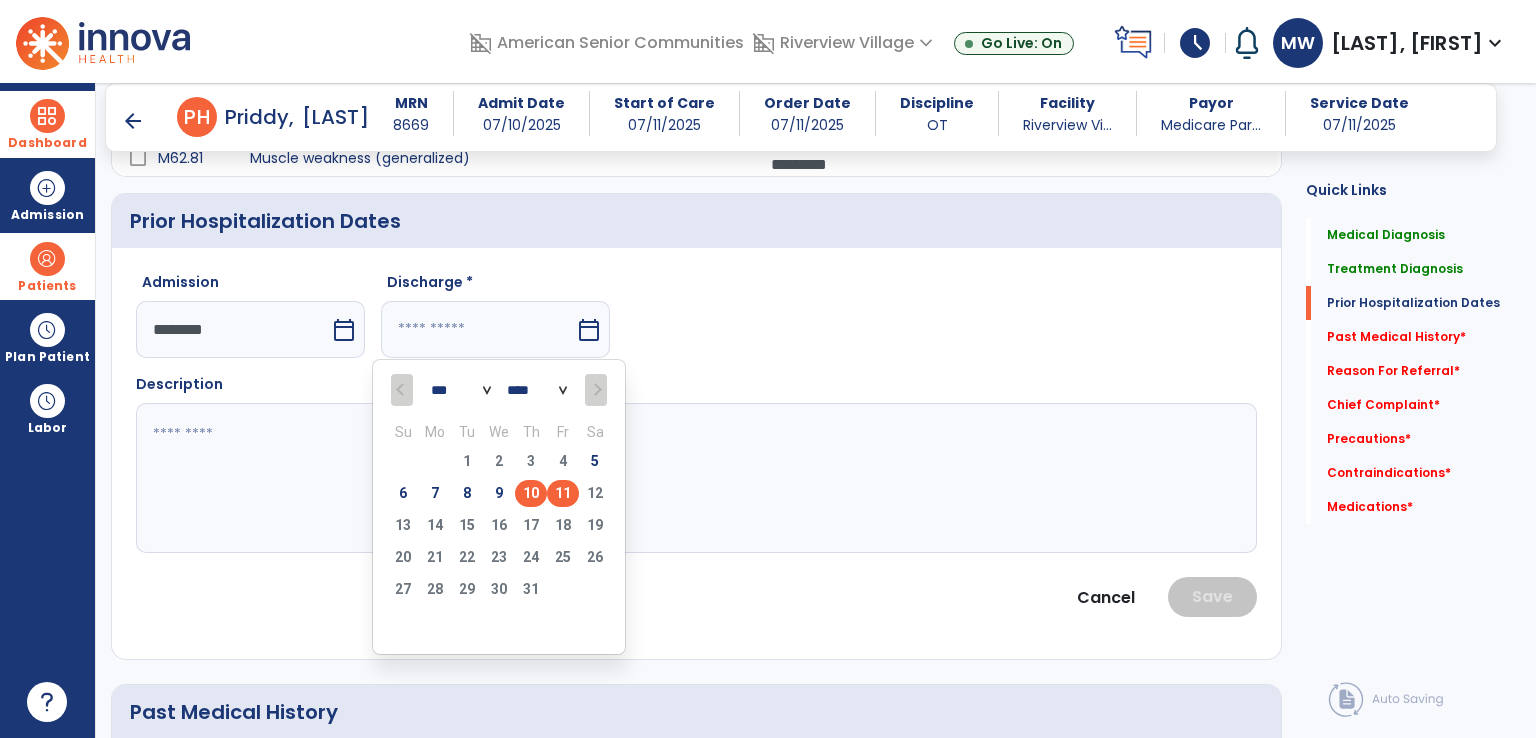 click on "10" at bounding box center (531, 493) 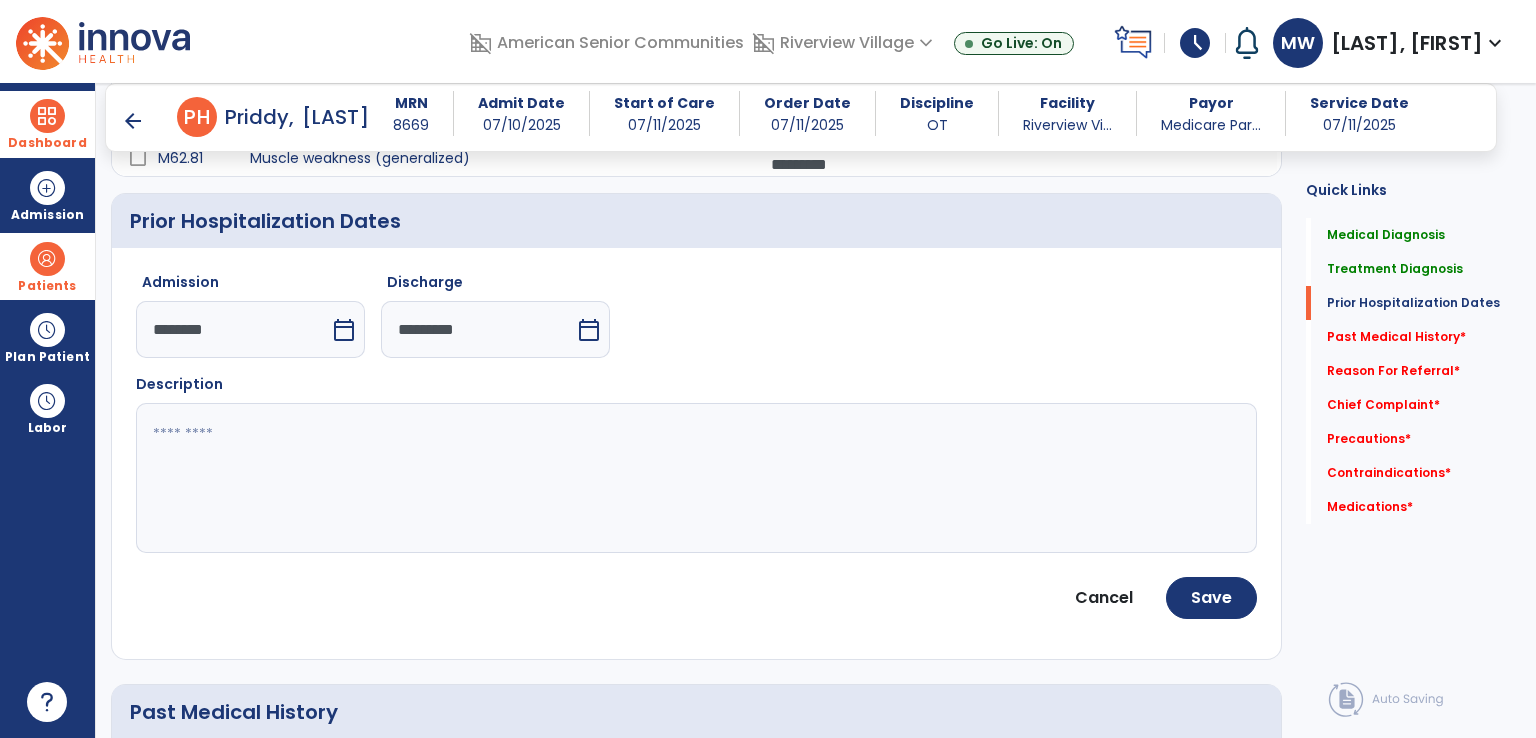 click 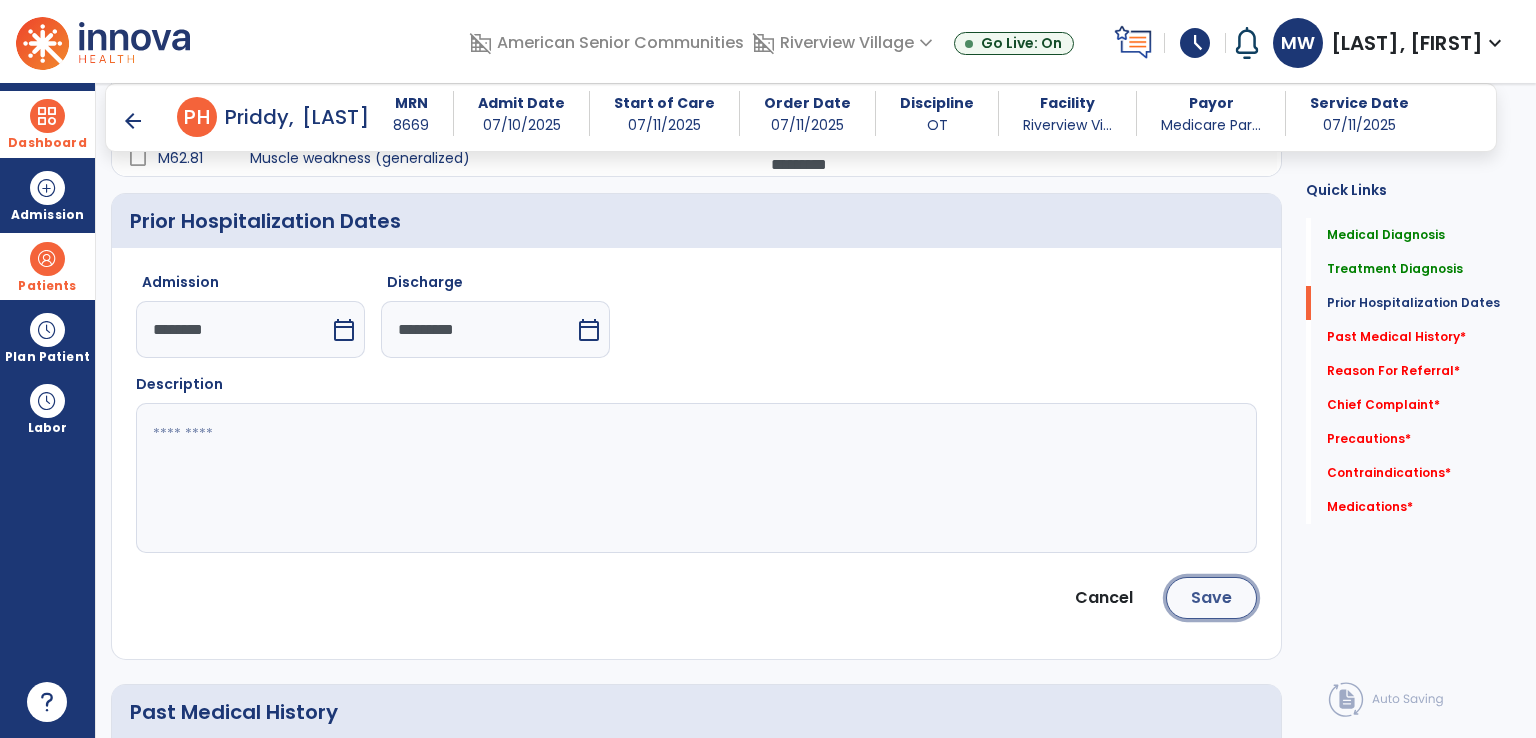 click on "Save" 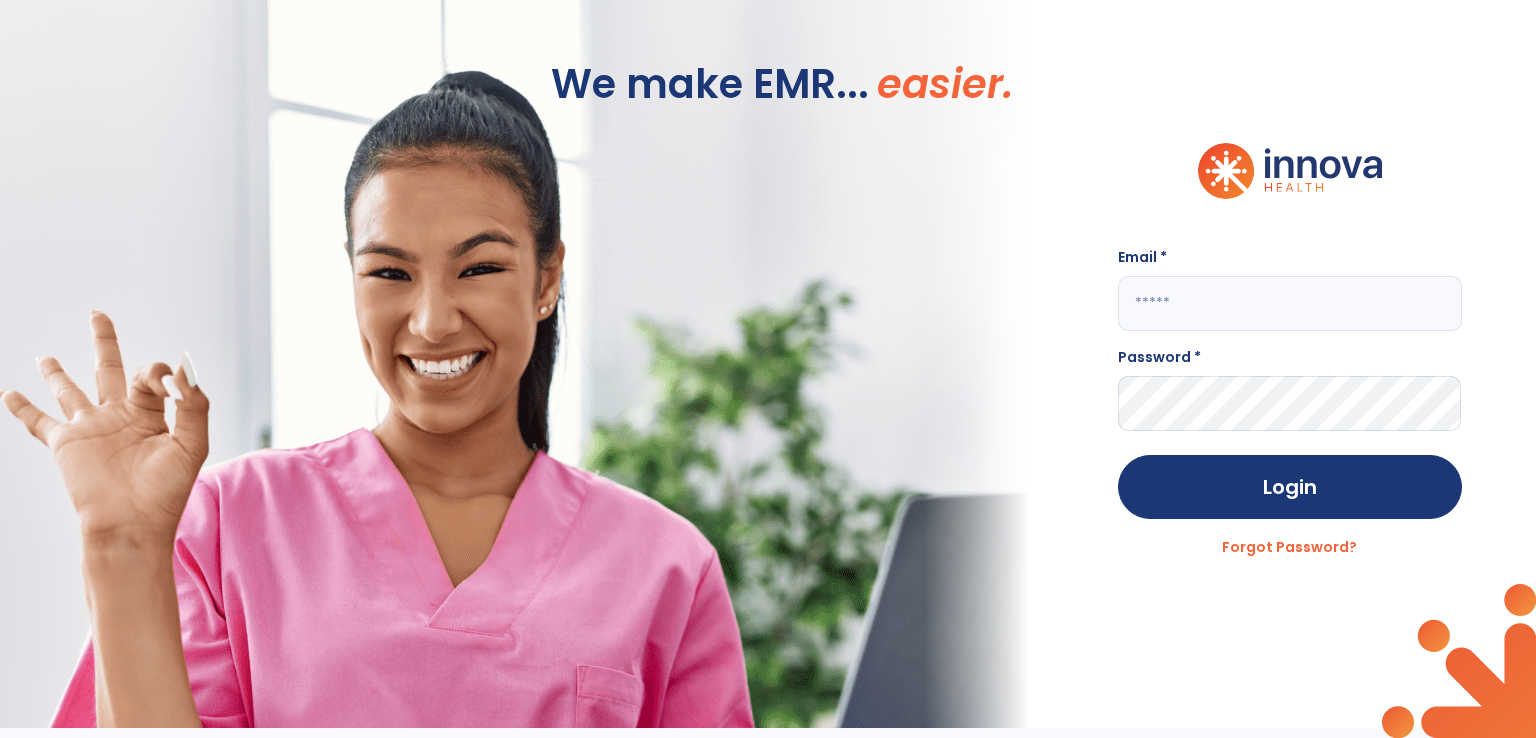 scroll, scrollTop: 0, scrollLeft: 0, axis: both 